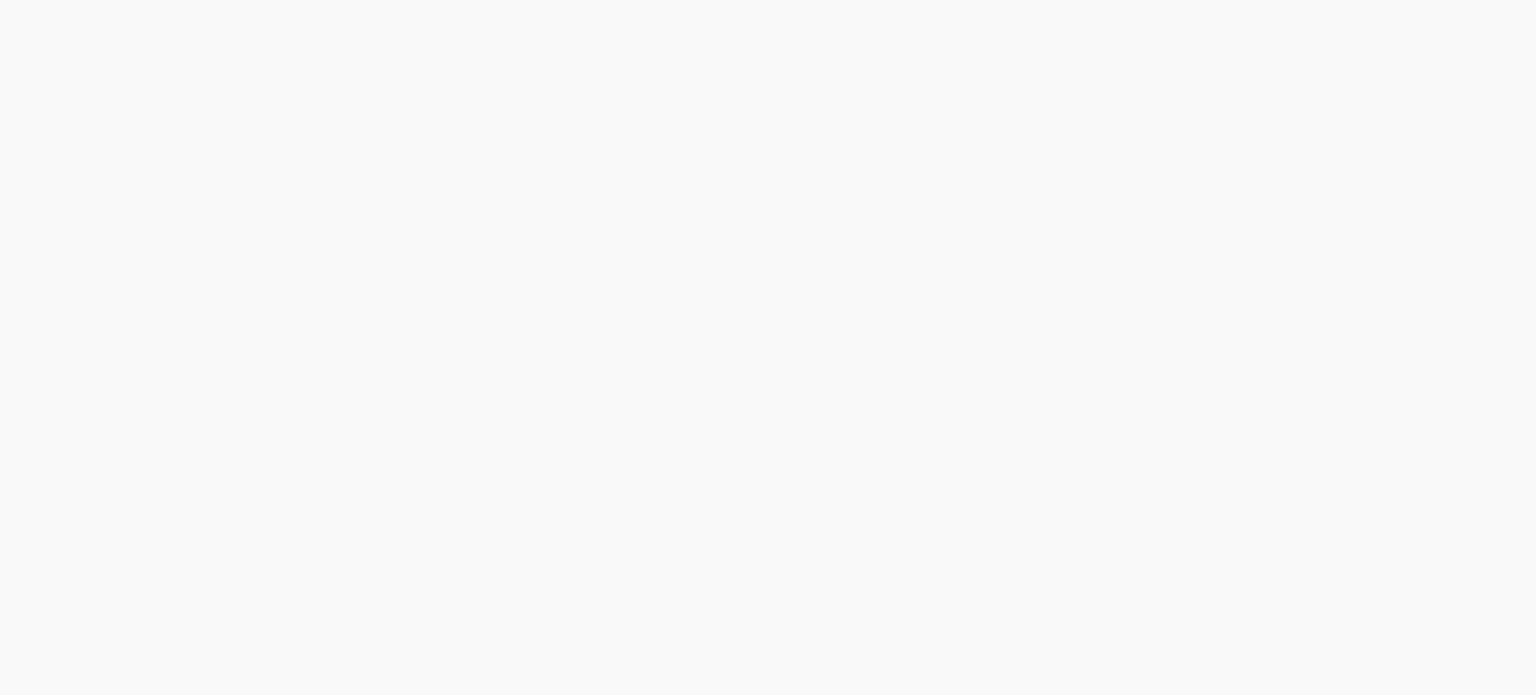 scroll, scrollTop: 0, scrollLeft: 0, axis: both 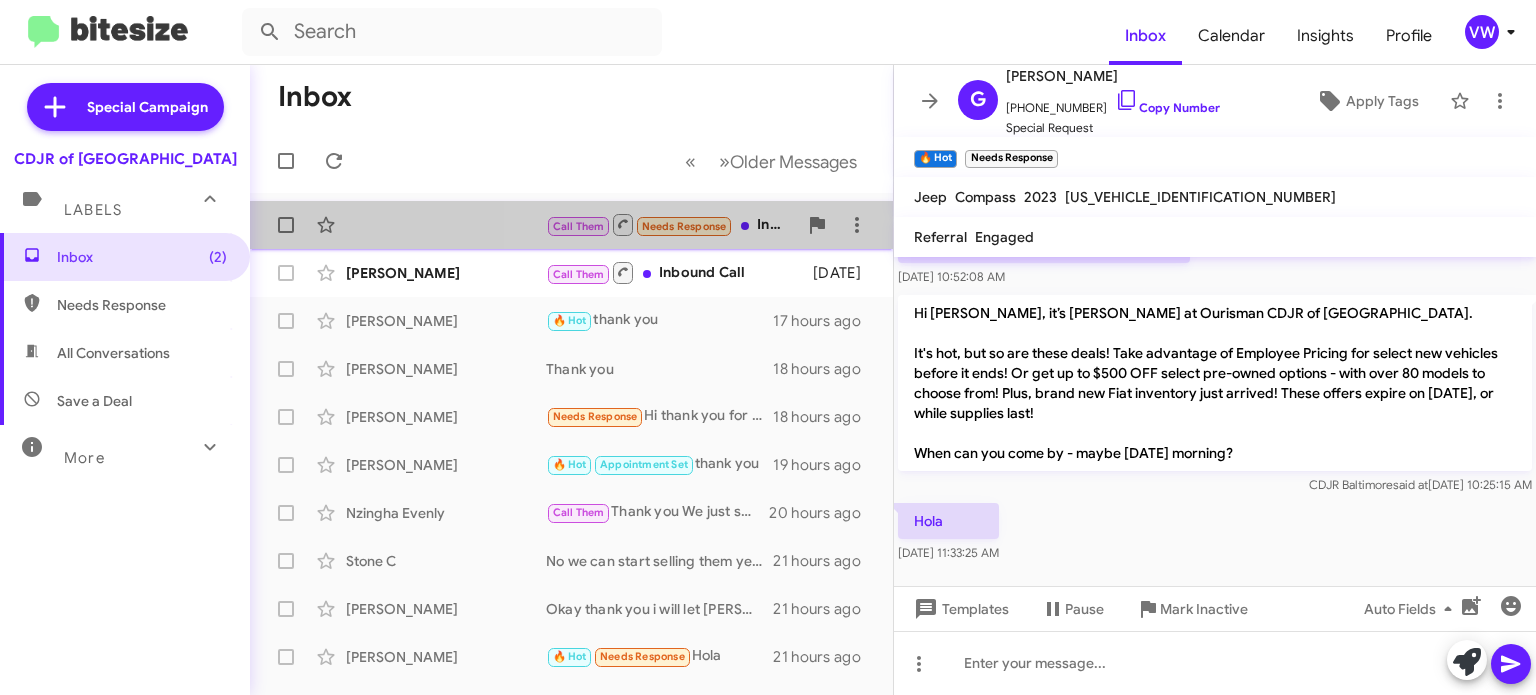 click on "Needs Response" 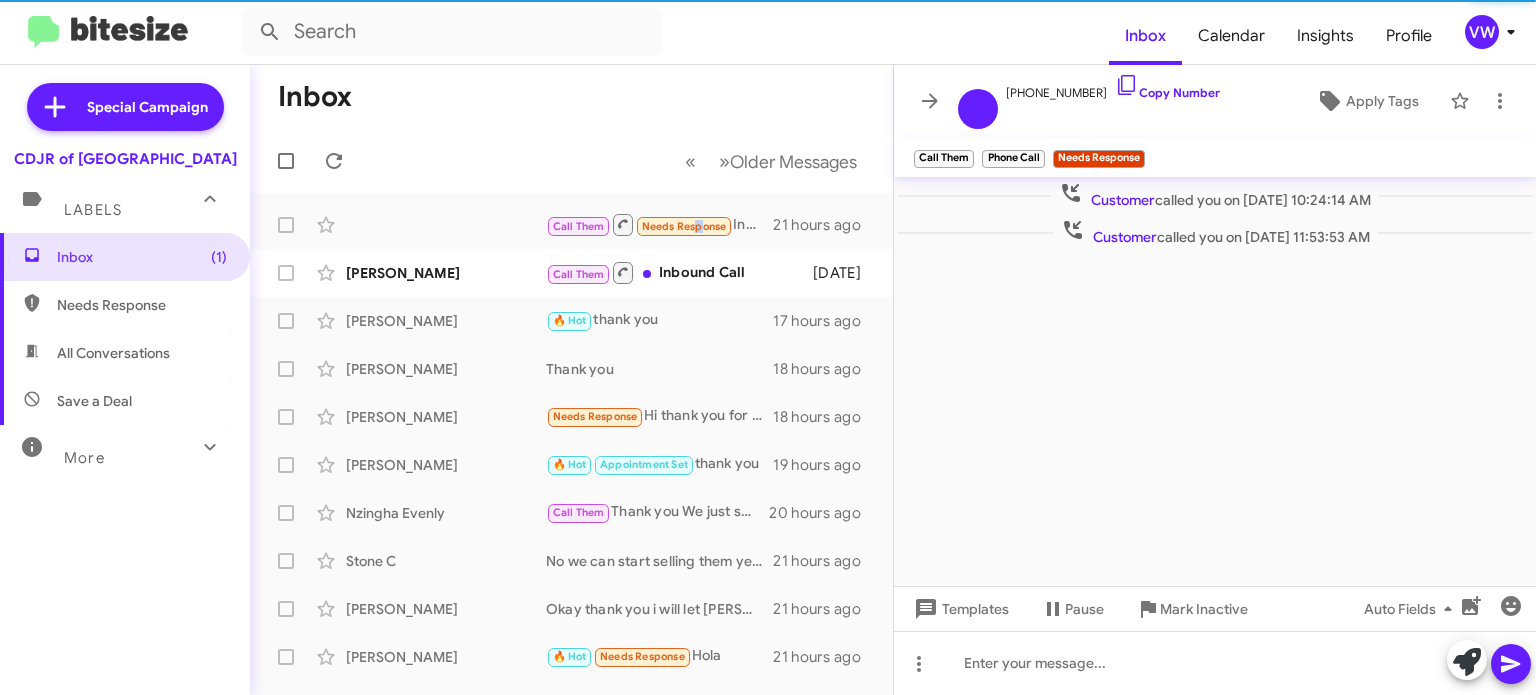 scroll, scrollTop: 0, scrollLeft: 0, axis: both 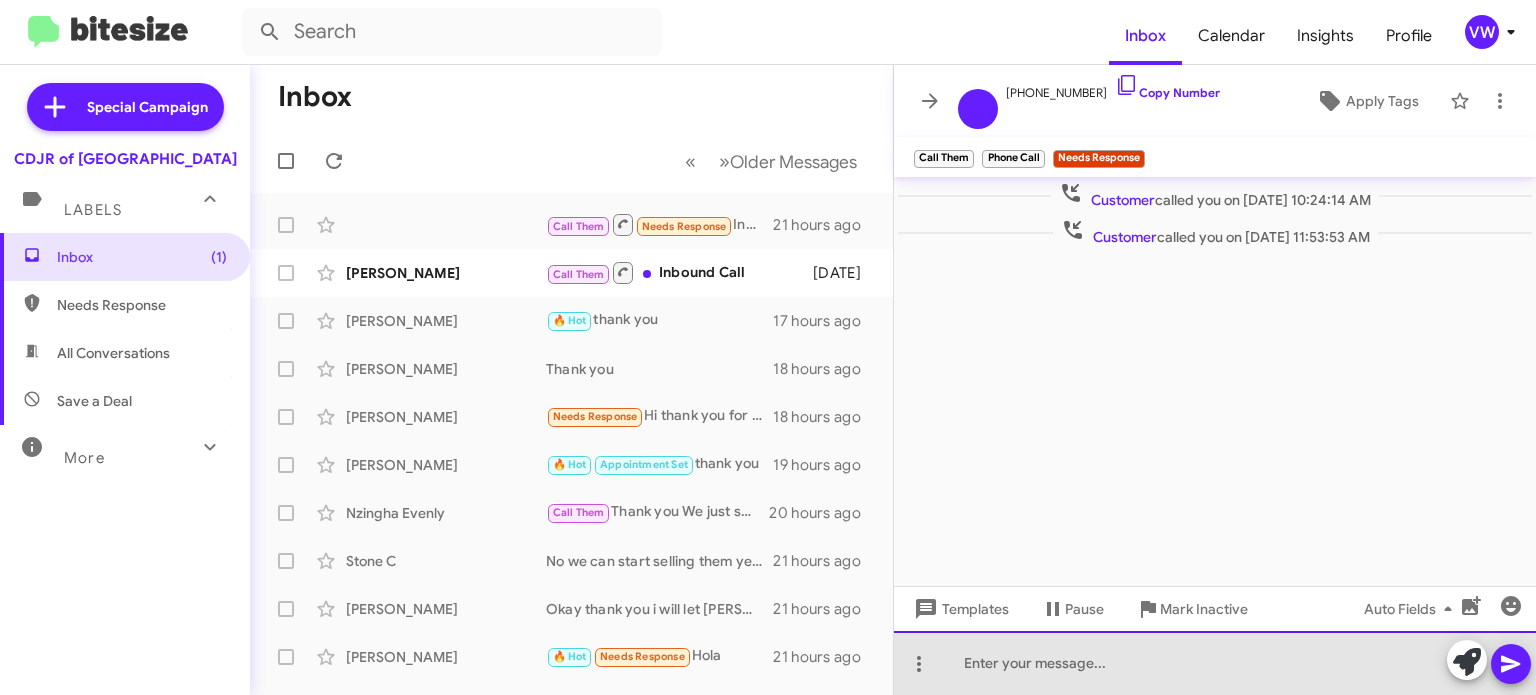 click 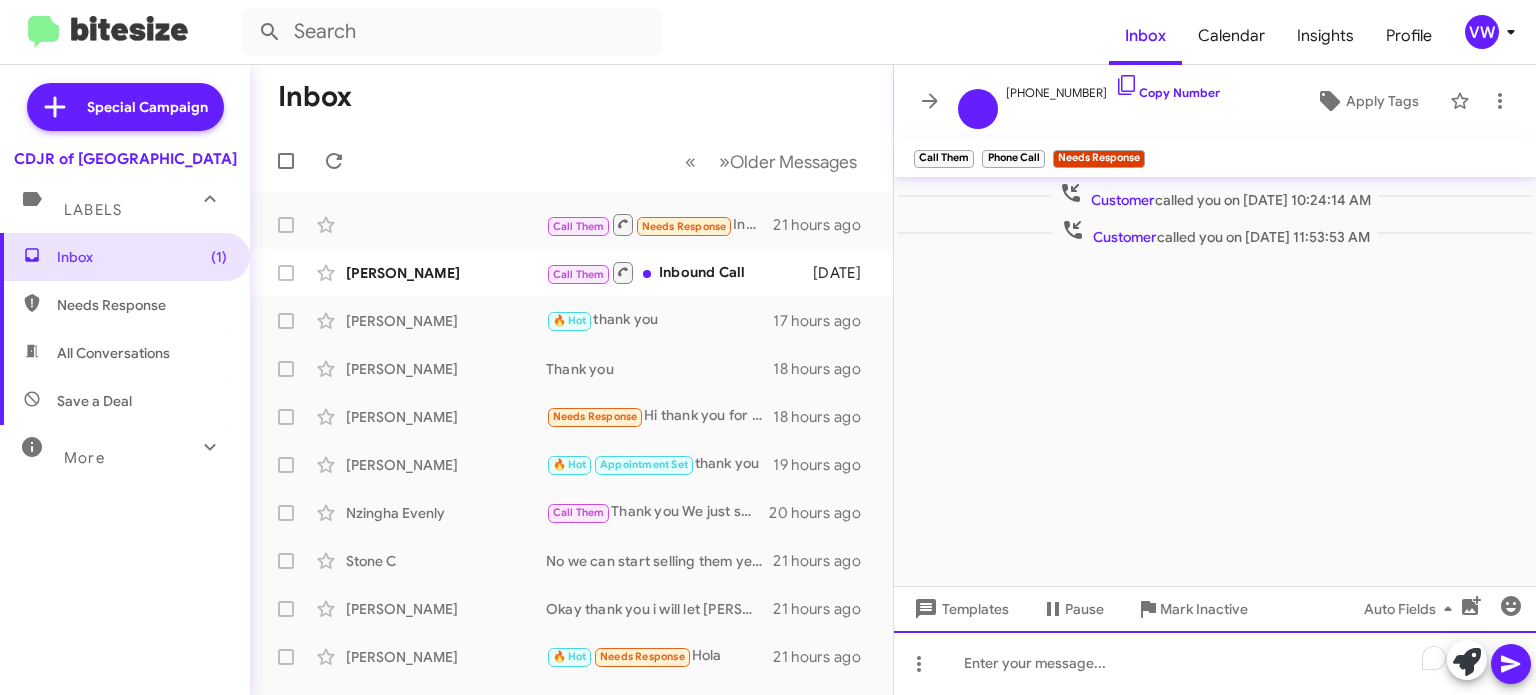 click 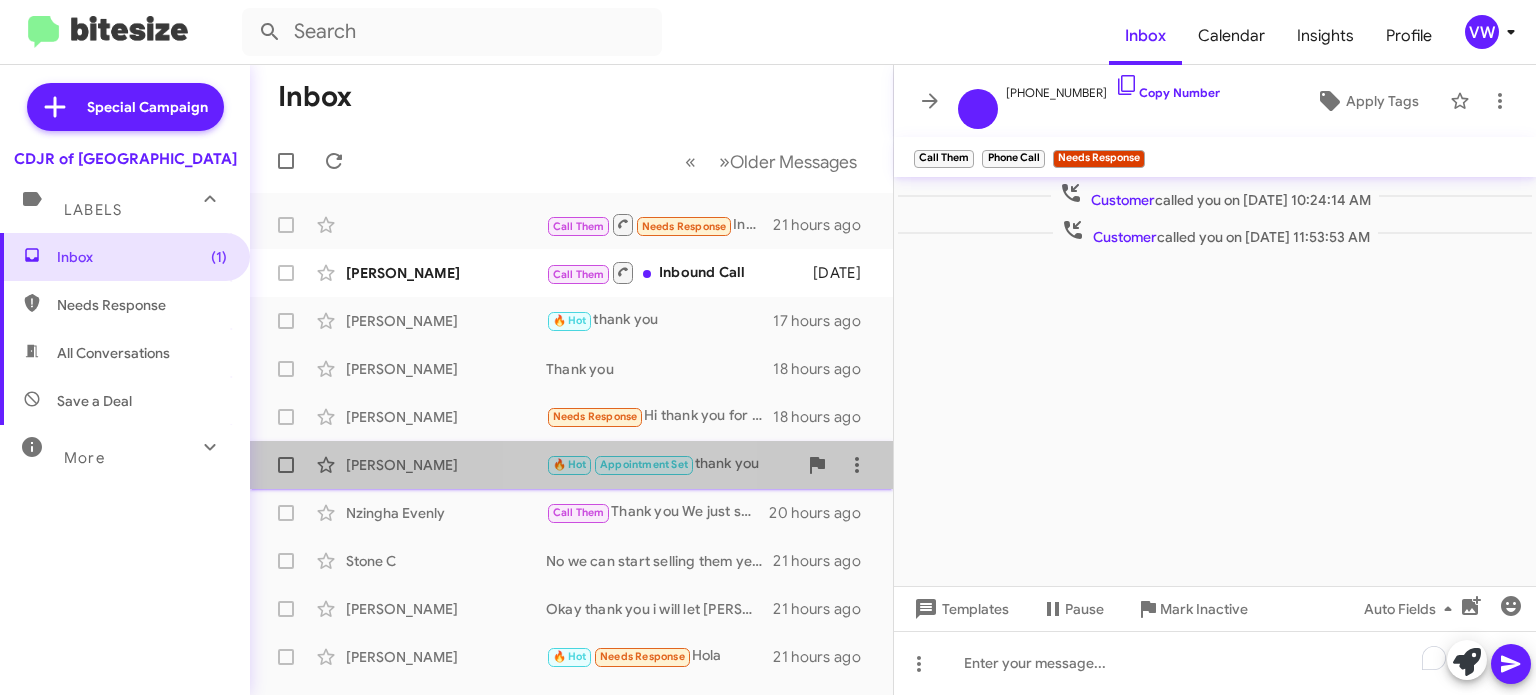 click on "🔥 Hot   Appointment Set" 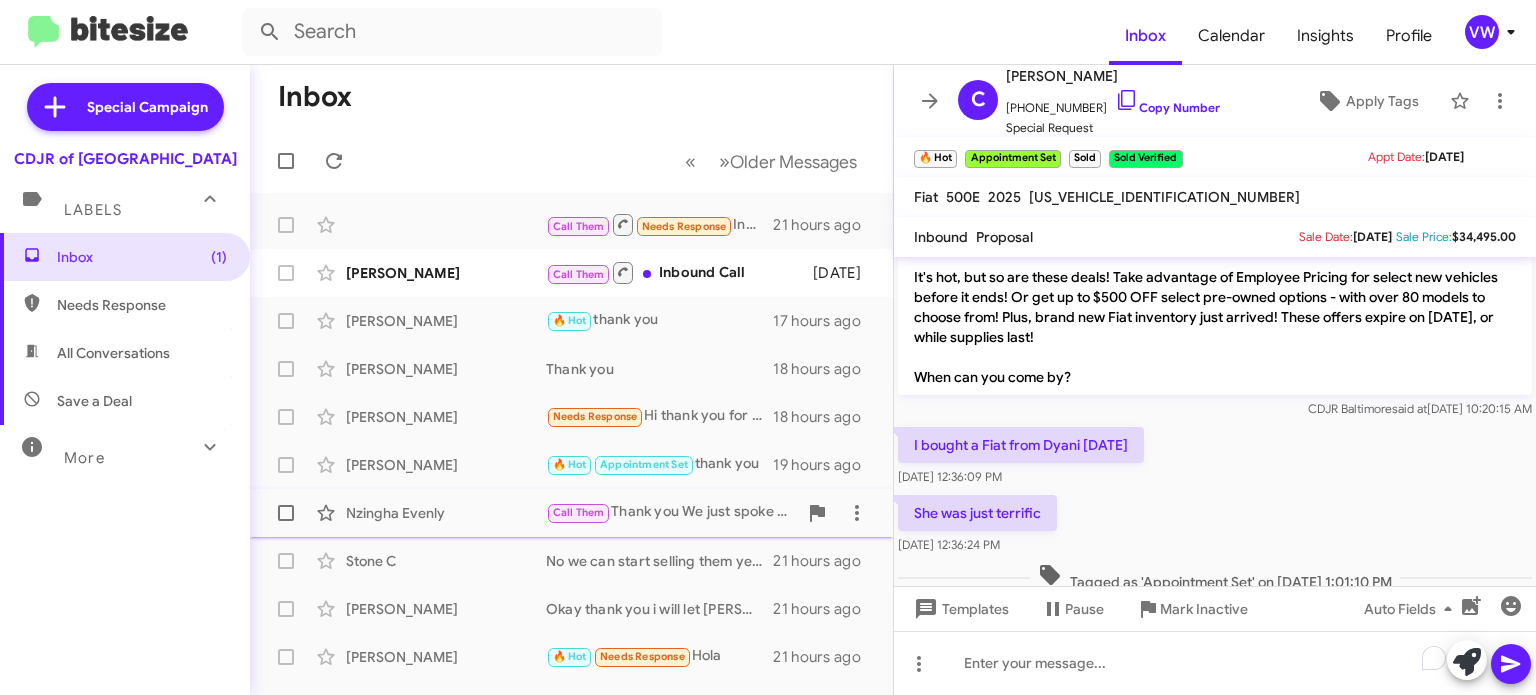 scroll, scrollTop: 0, scrollLeft: 0, axis: both 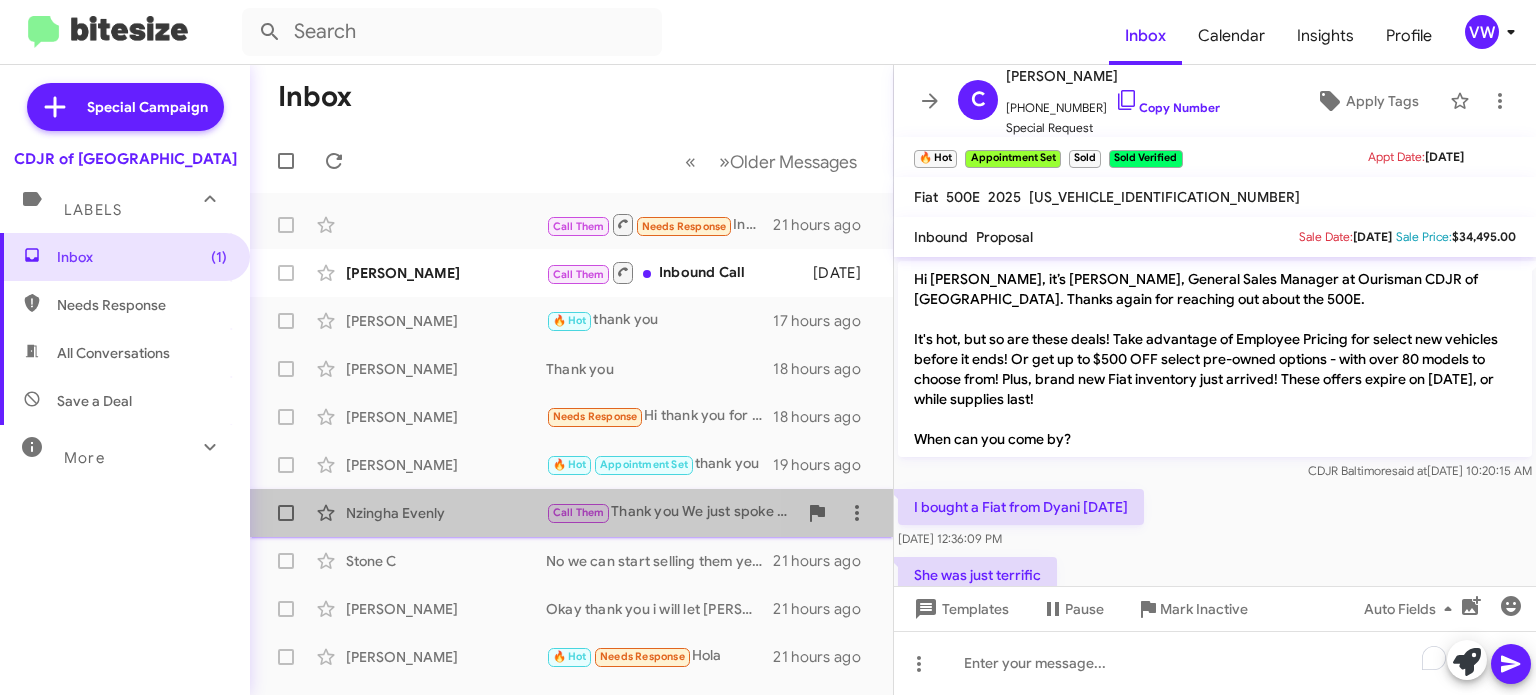 click on "Nzingha Evenly" 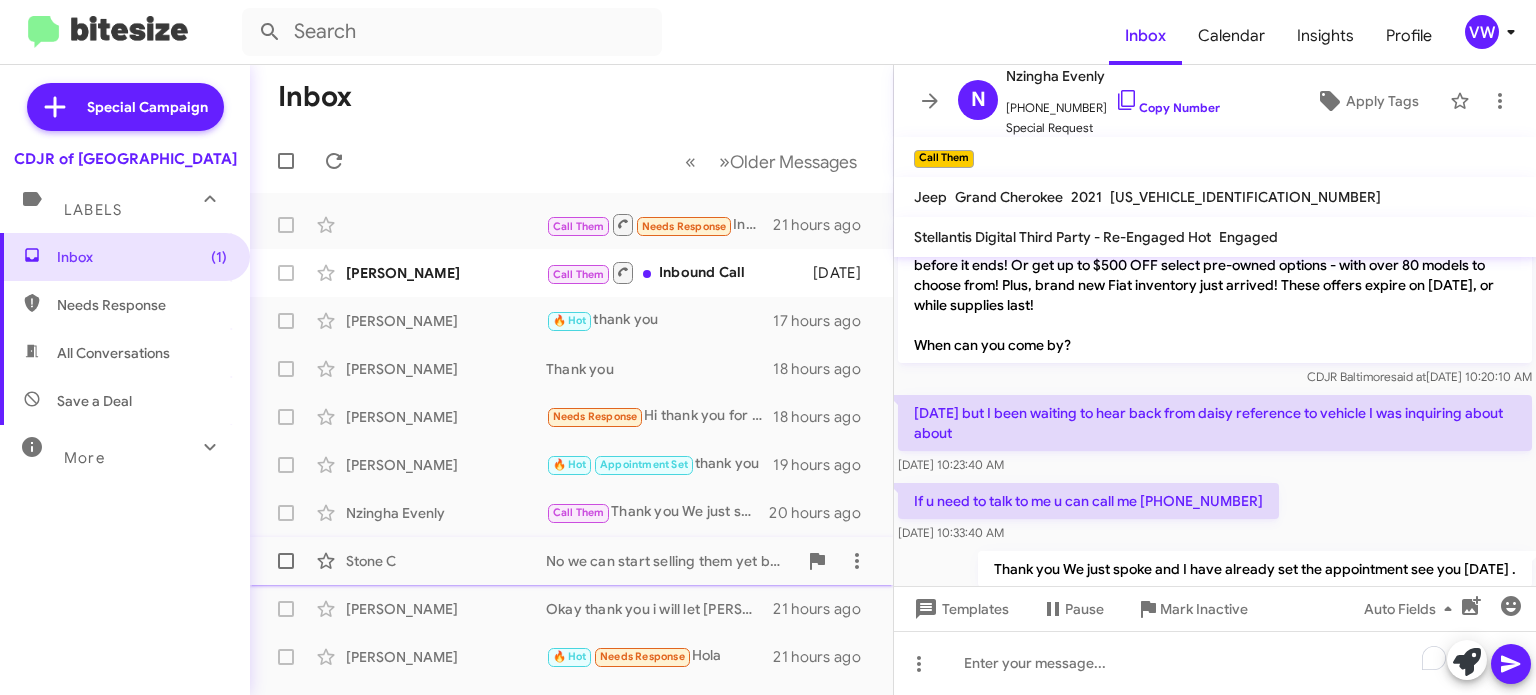 scroll, scrollTop: 86, scrollLeft: 0, axis: vertical 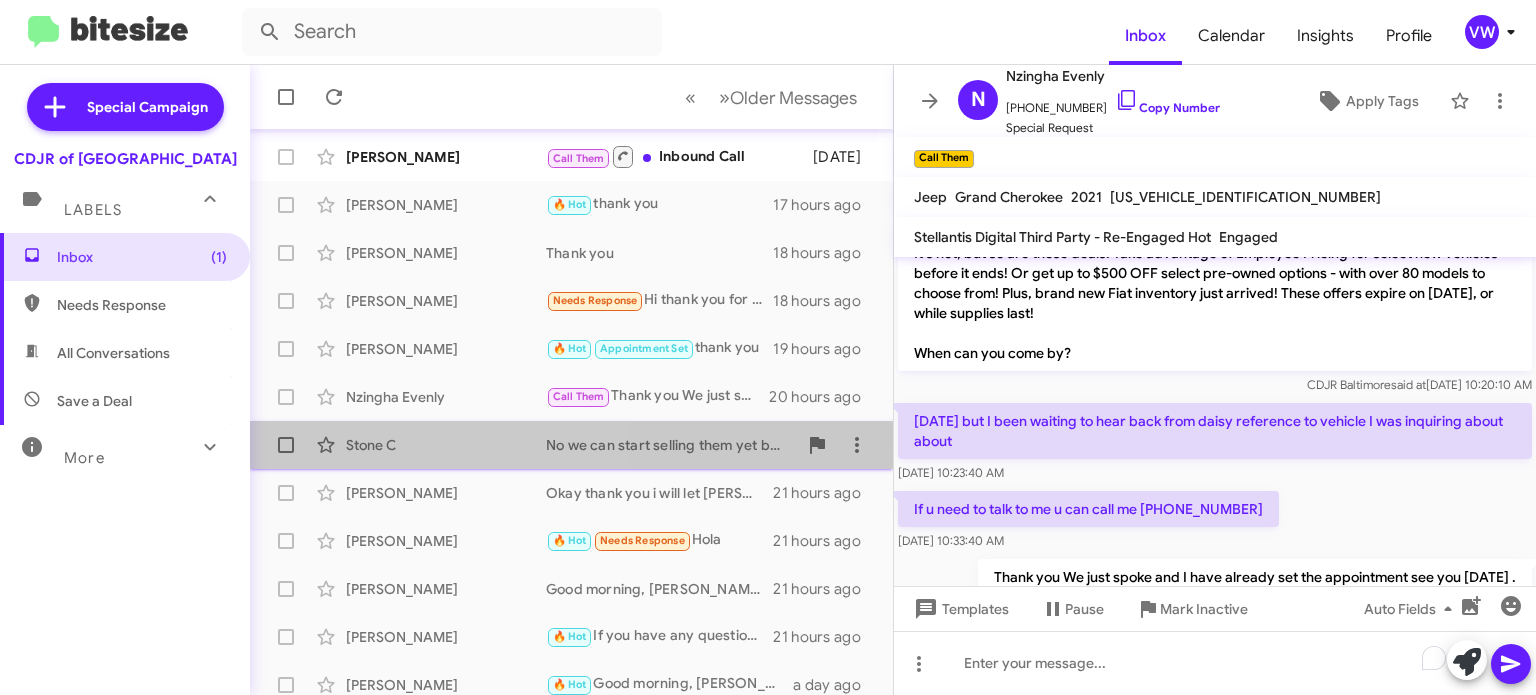 click on "Stone C" 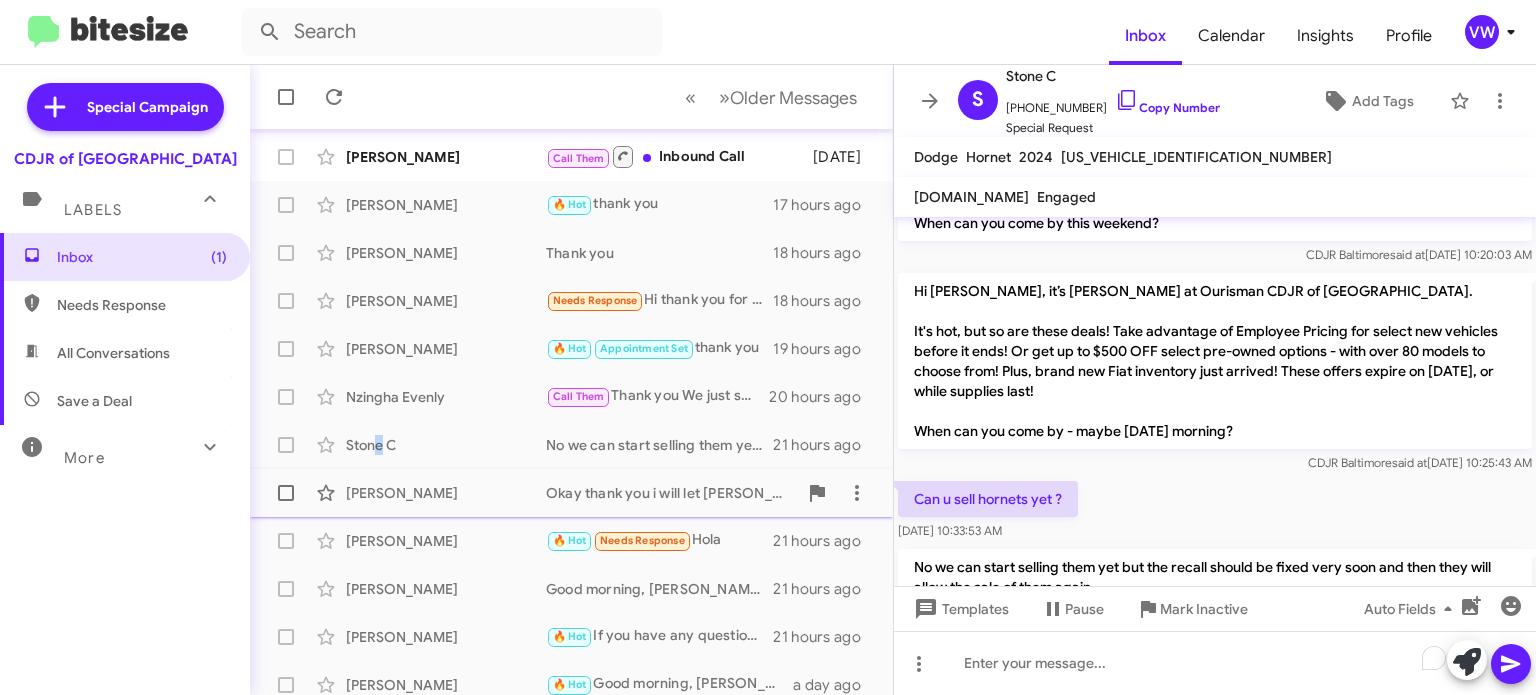 scroll, scrollTop: 432, scrollLeft: 0, axis: vertical 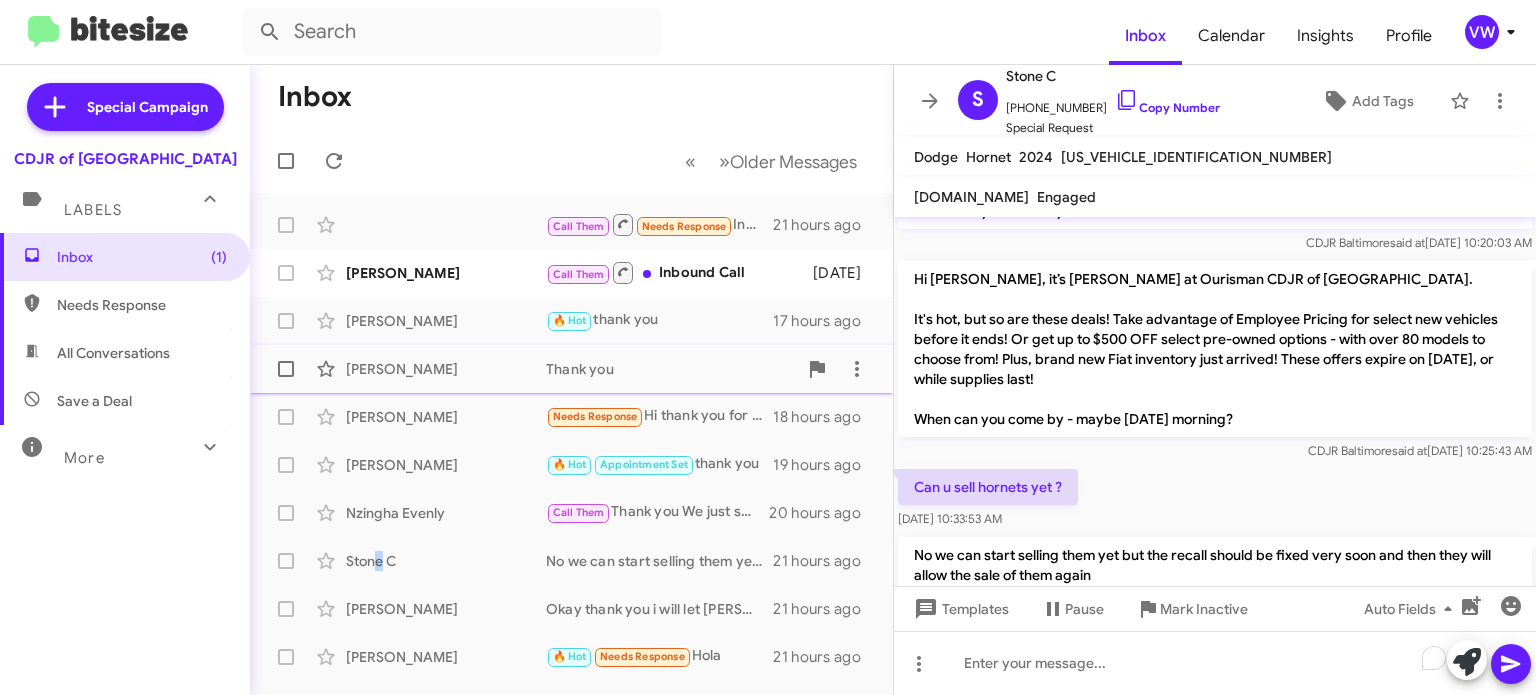 click on "[PERSON_NAME]" 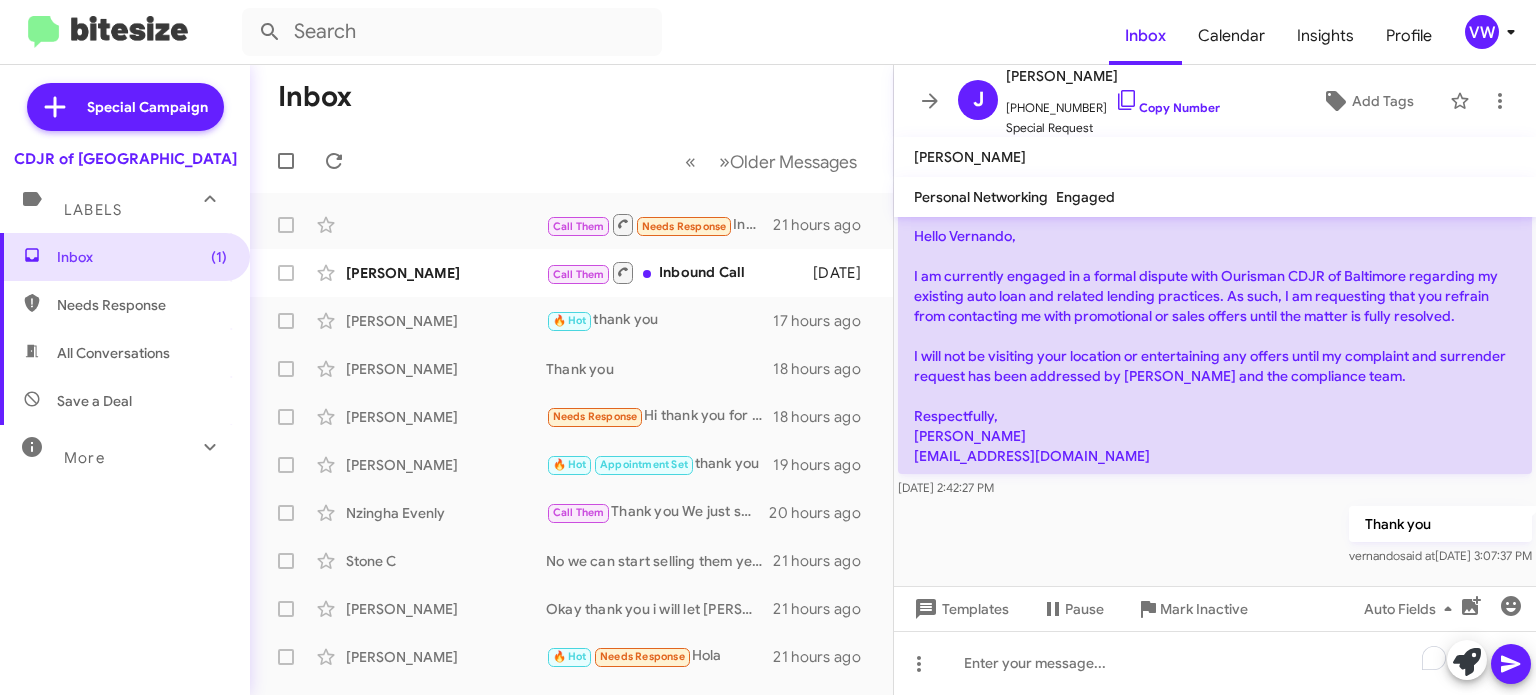 scroll, scrollTop: 2677, scrollLeft: 0, axis: vertical 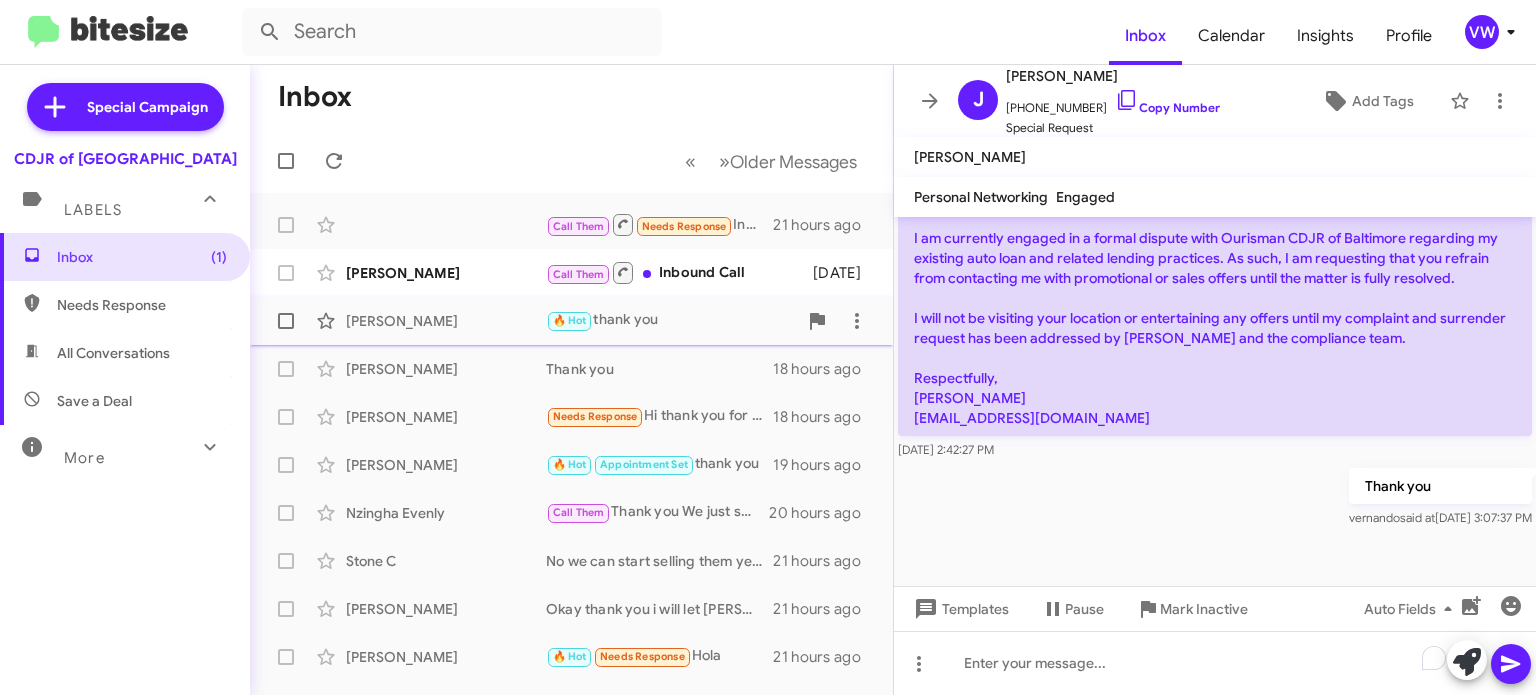 click on "[PERSON_NAME]" 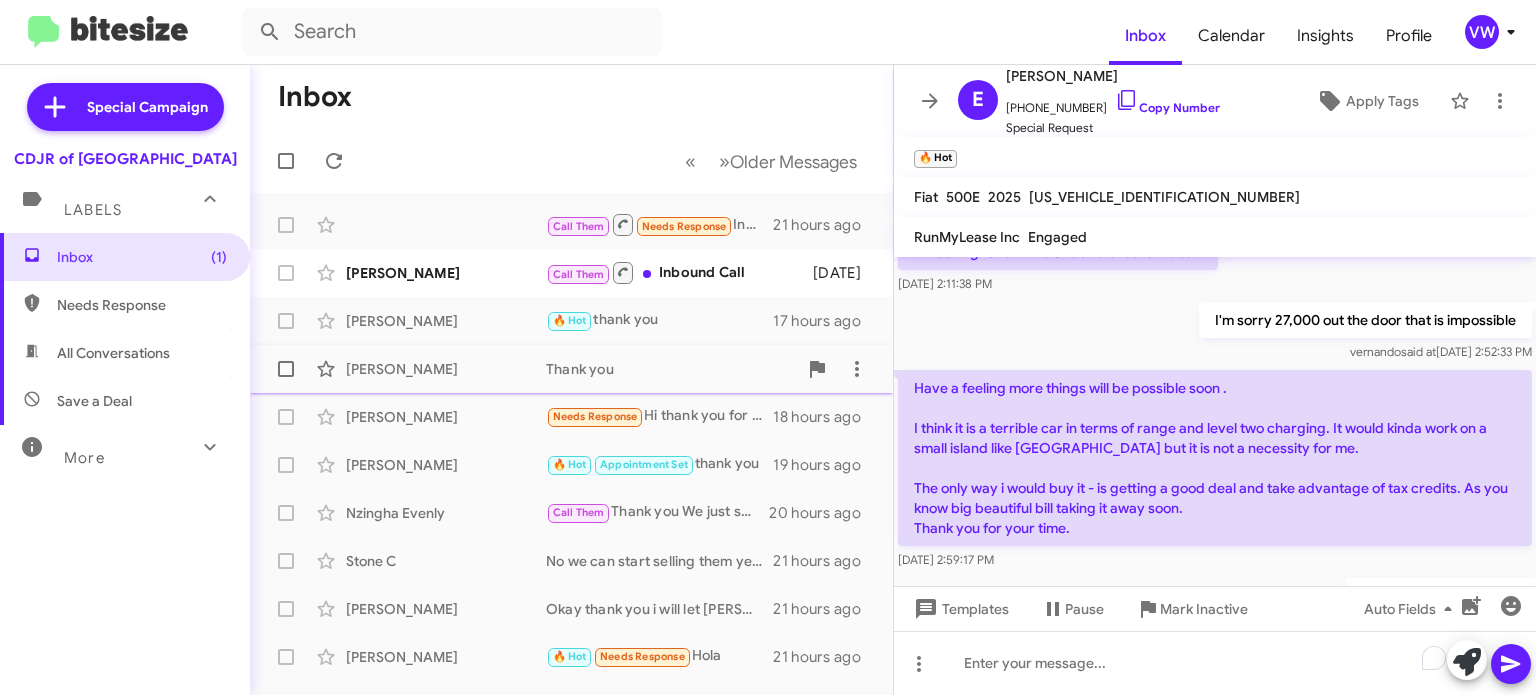scroll, scrollTop: 466, scrollLeft: 0, axis: vertical 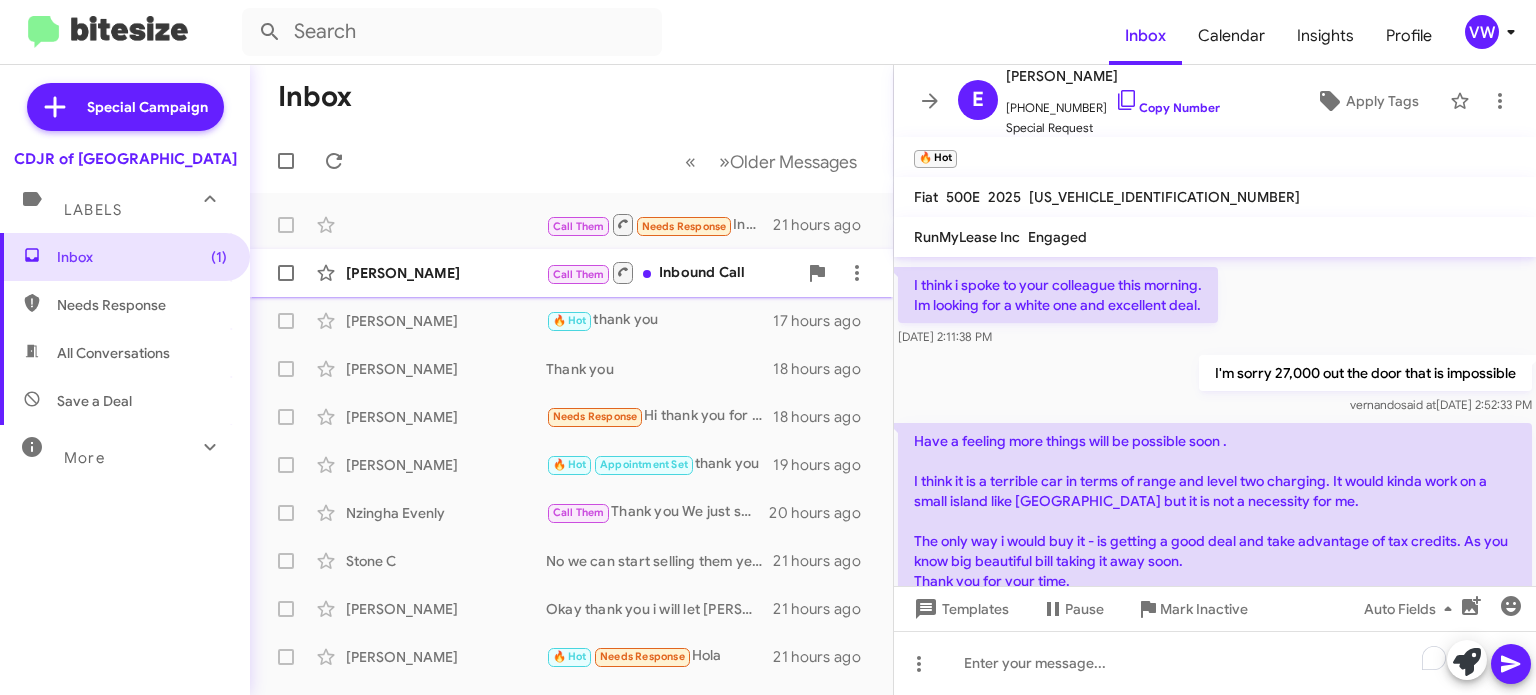 click on "[PERSON_NAME]  Call Them   Inbound Call   [DATE]" 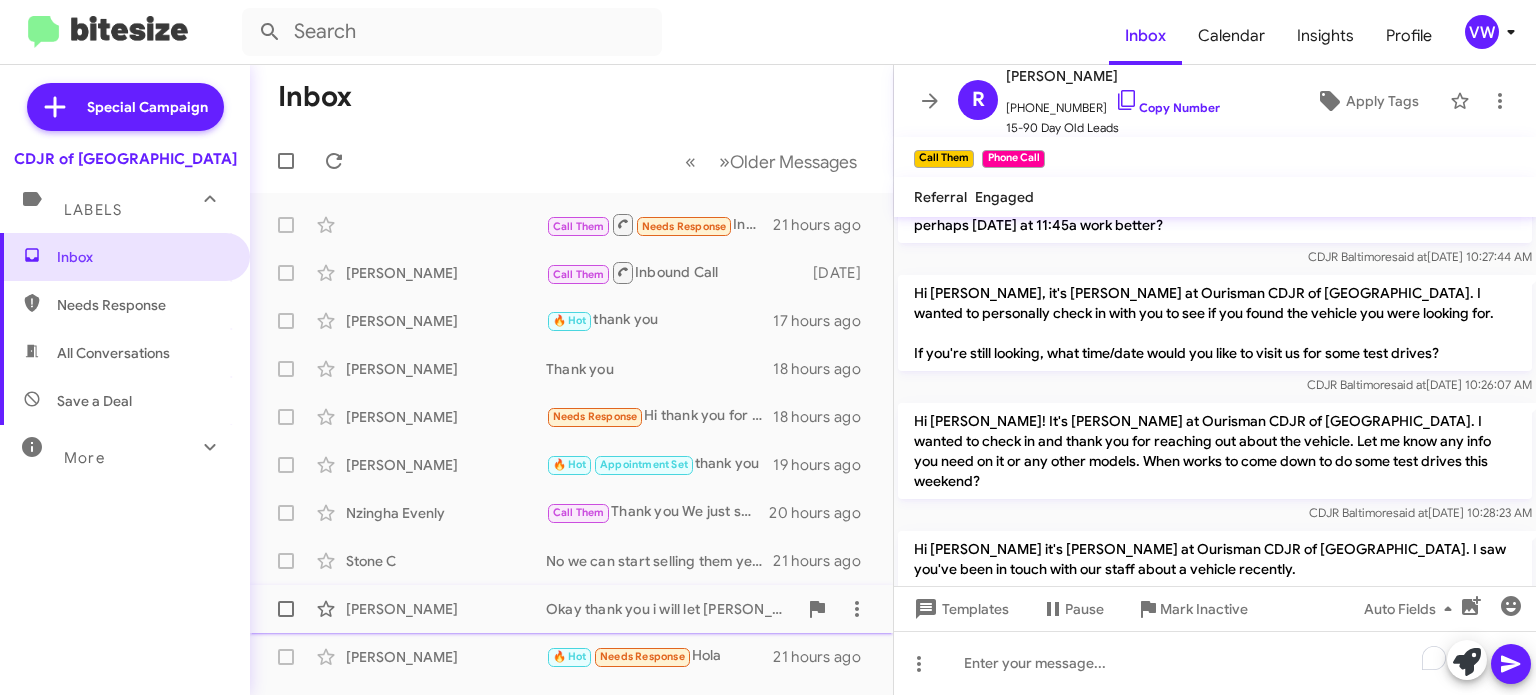 scroll, scrollTop: 810, scrollLeft: 0, axis: vertical 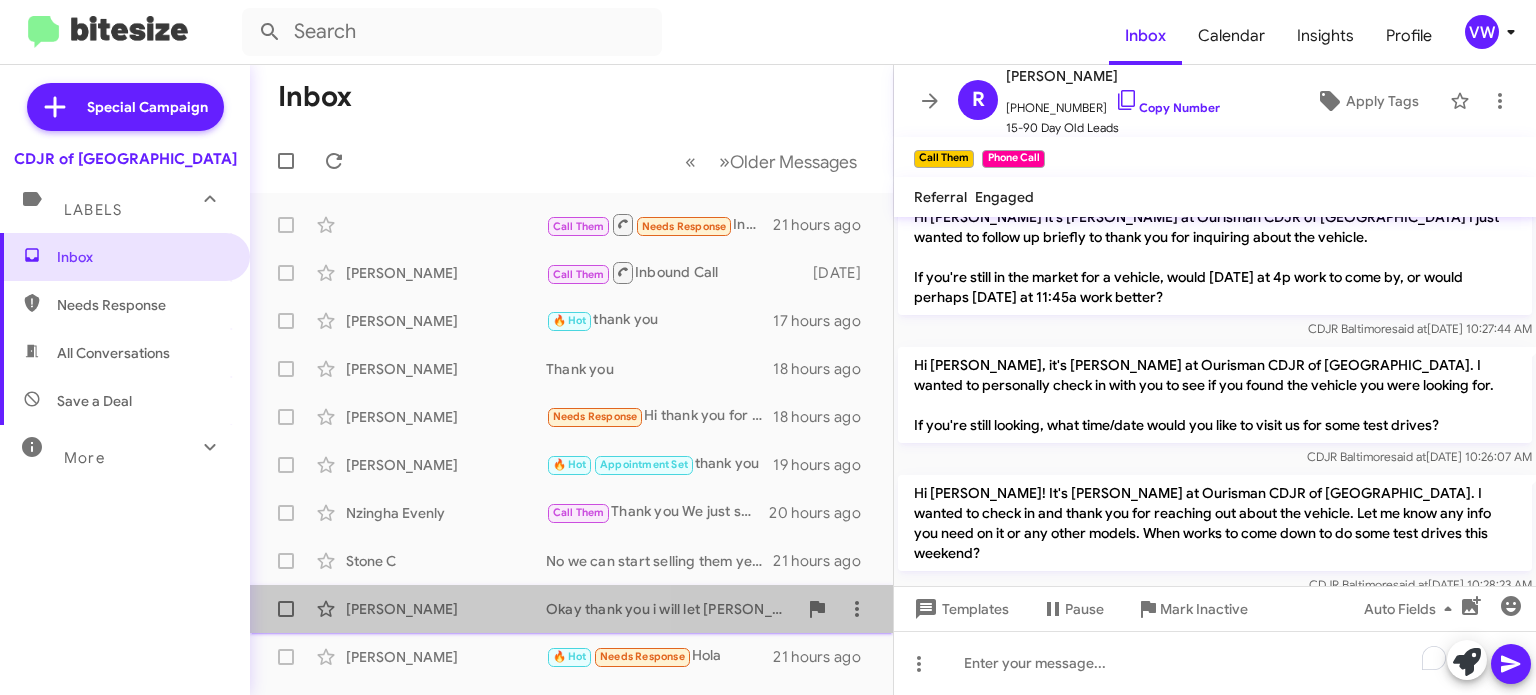 click on "[PERSON_NAME]" 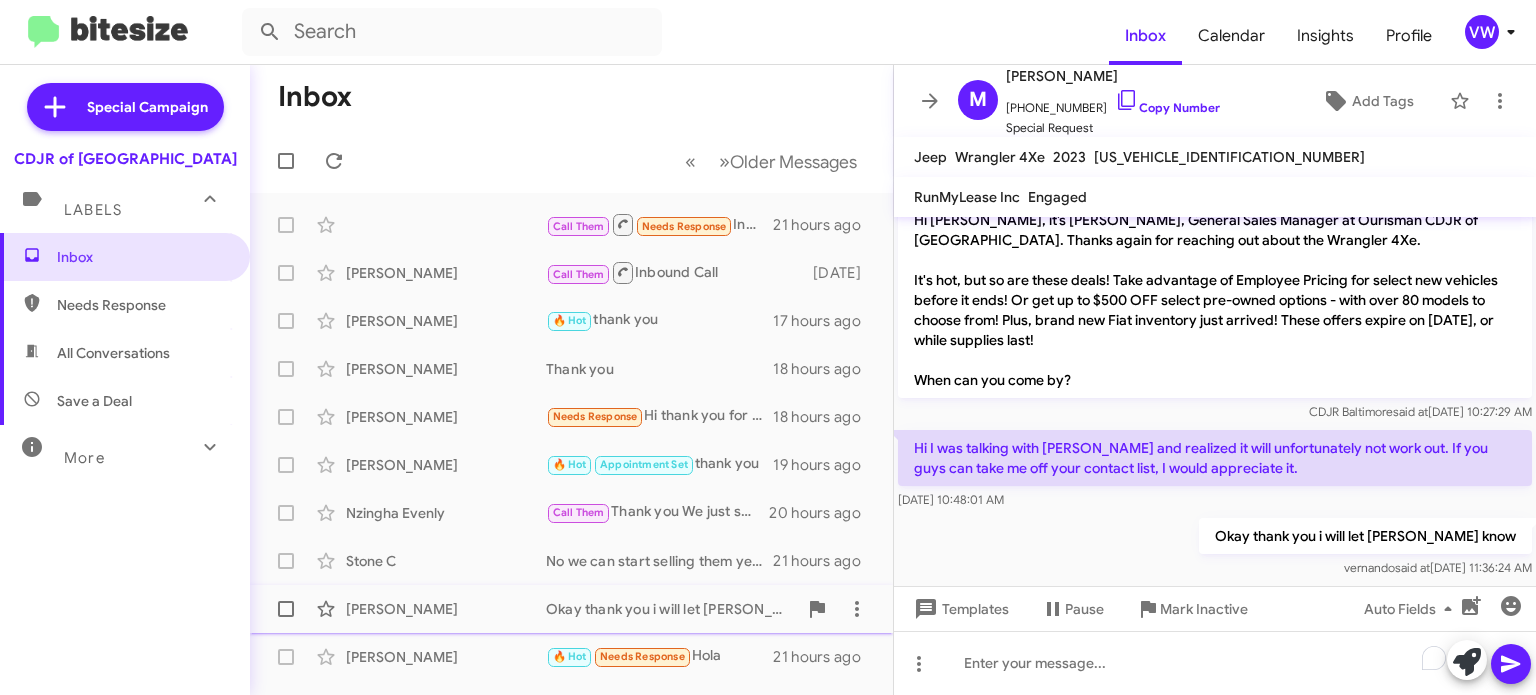 scroll, scrollTop: 29, scrollLeft: 0, axis: vertical 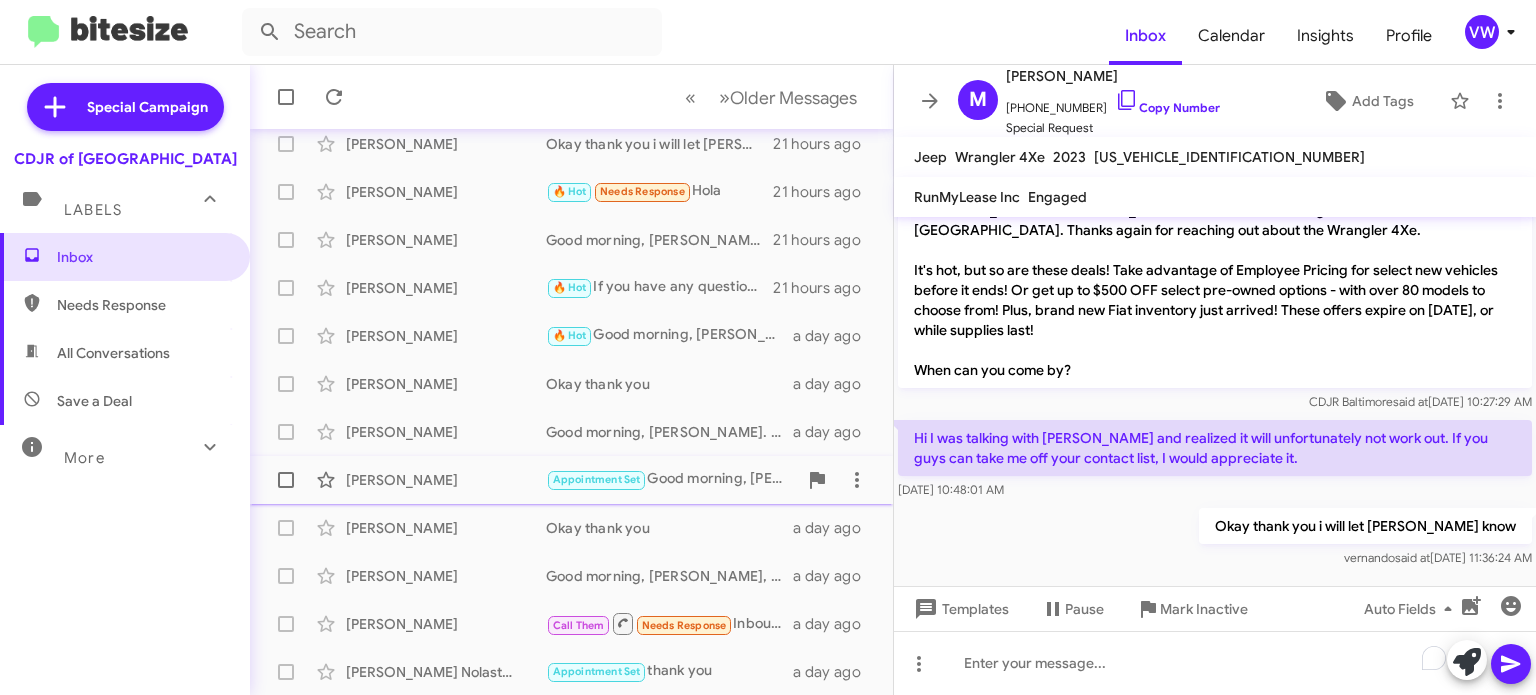click on "[PERSON_NAME]  Appointment Set   Good morning, [PERSON_NAME], I'm just checking to see if you are still interested in buying a new or used vehicle. If you'd like, you can also sell or trade in your old vehicle. Please text me or call me, [PERSON_NAME], aka Dr. V, at [PHONE_NUMBER]. I am more than happy to help you make an informed decision. Our address is [STREET_ADDRESS][US_STATE]. Thank you.   a day ago" 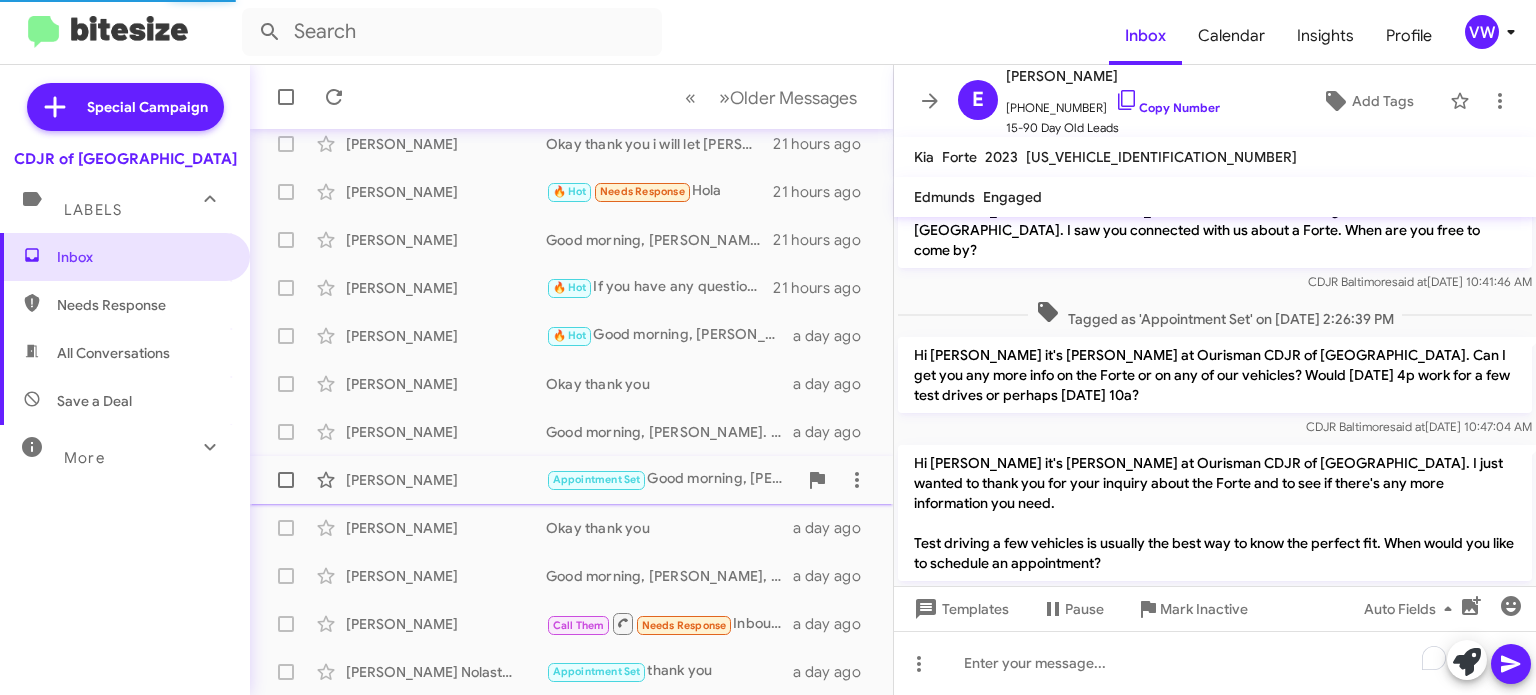 scroll, scrollTop: 1761, scrollLeft: 0, axis: vertical 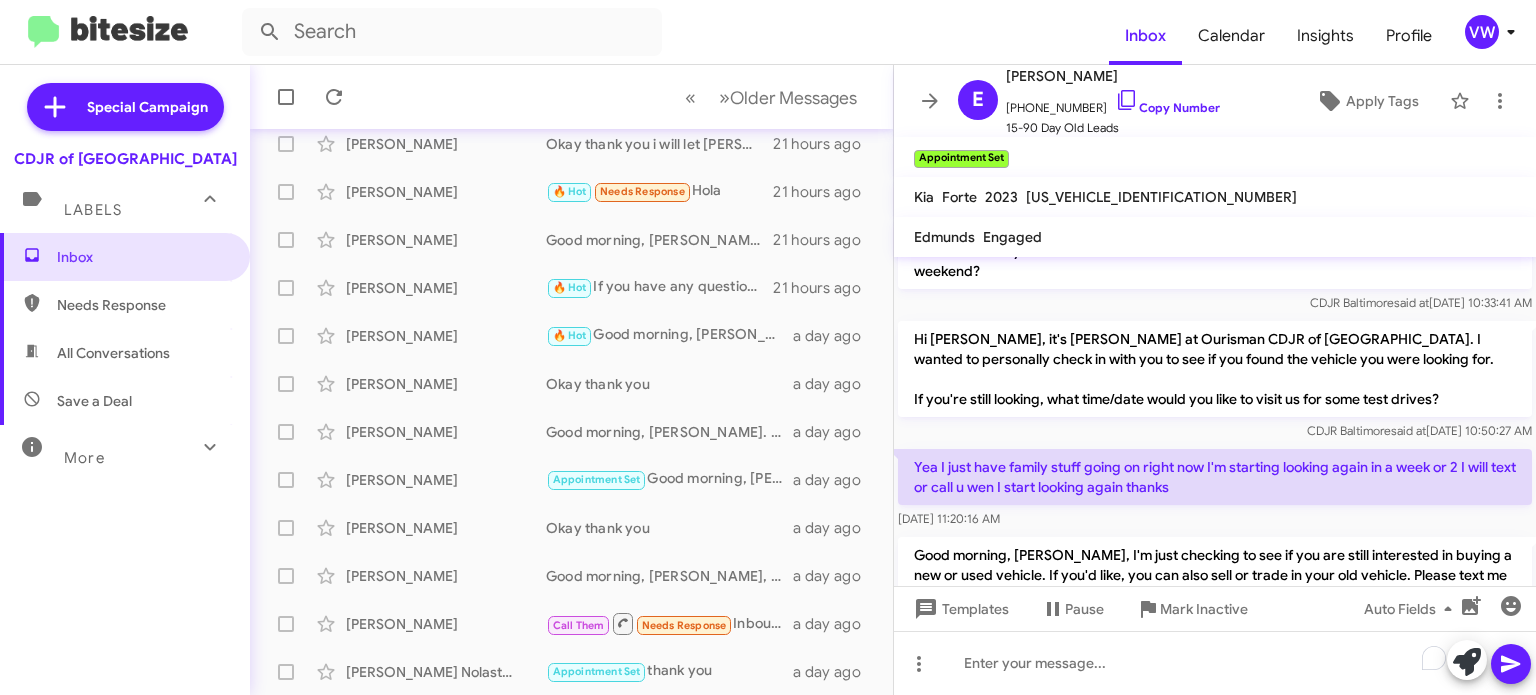 drag, startPoint x: 908, startPoint y: 433, endPoint x: 1514, endPoint y: 460, distance: 606.6012 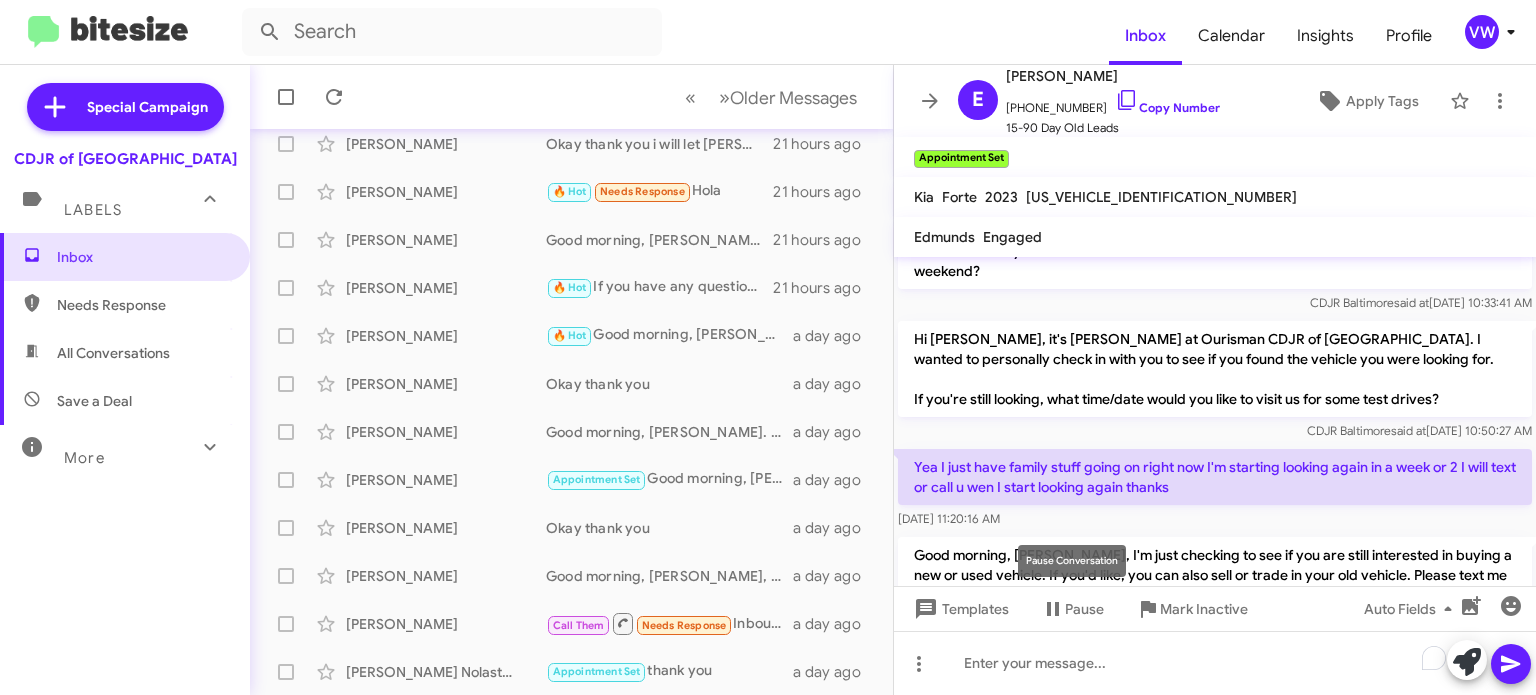 drag, startPoint x: 1082, startPoint y: 561, endPoint x: 1065, endPoint y: 559, distance: 17.117243 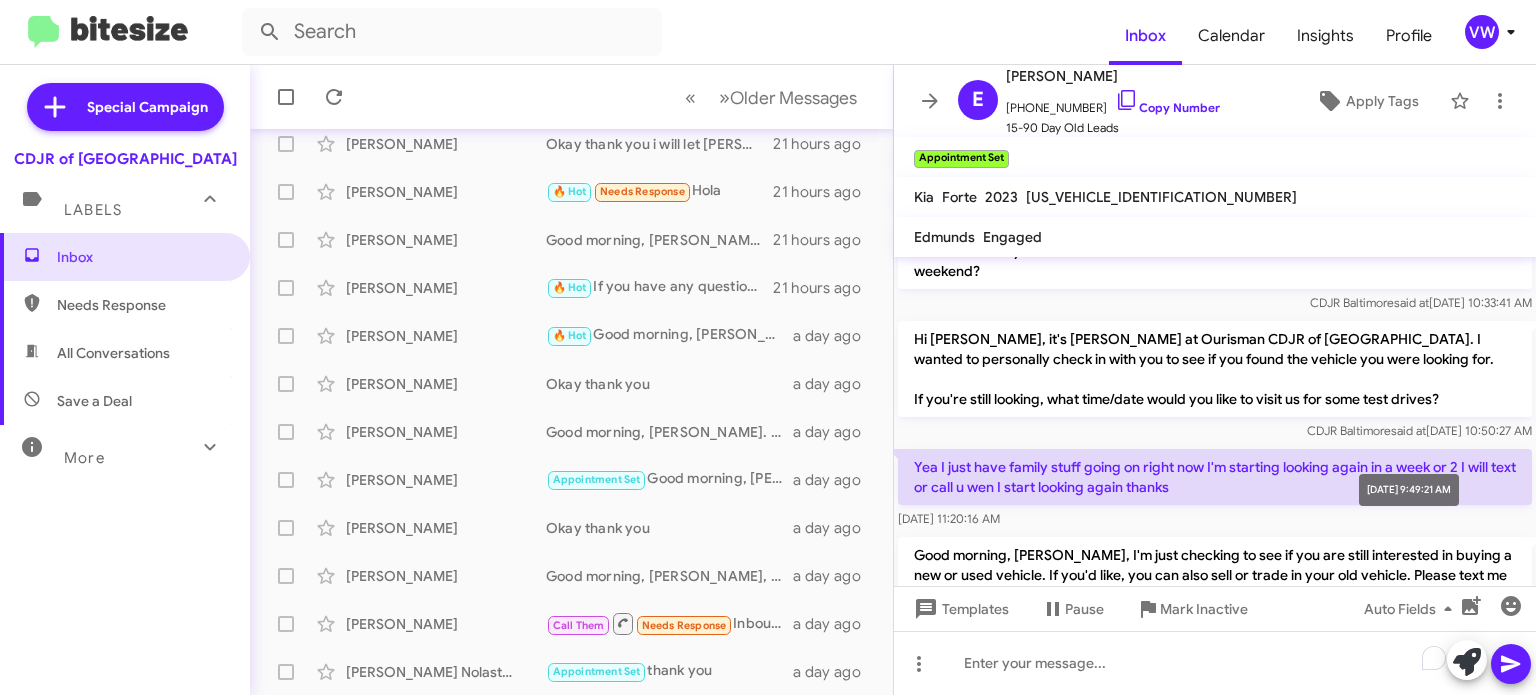 drag, startPoint x: 916, startPoint y: 436, endPoint x: 1445, endPoint y: 508, distance: 533.8773 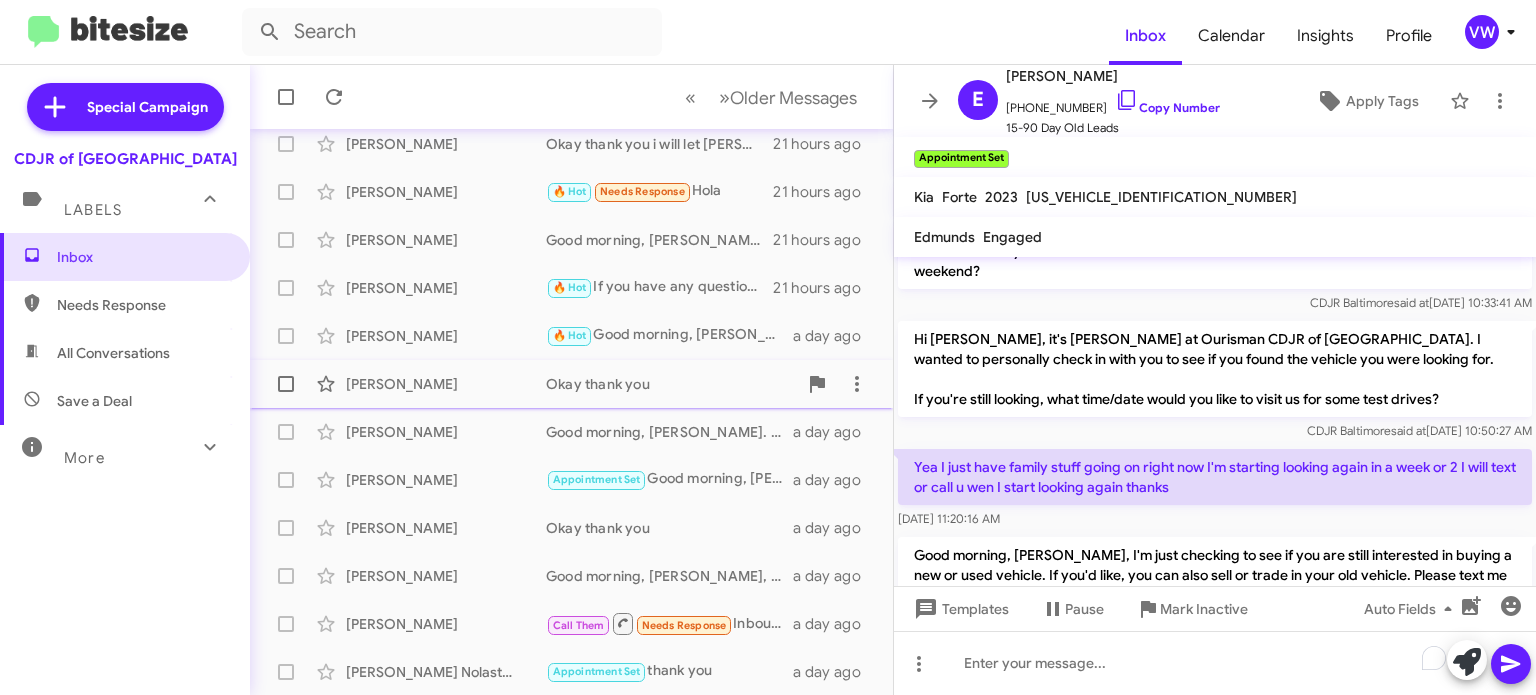 click on "Okay thank you" 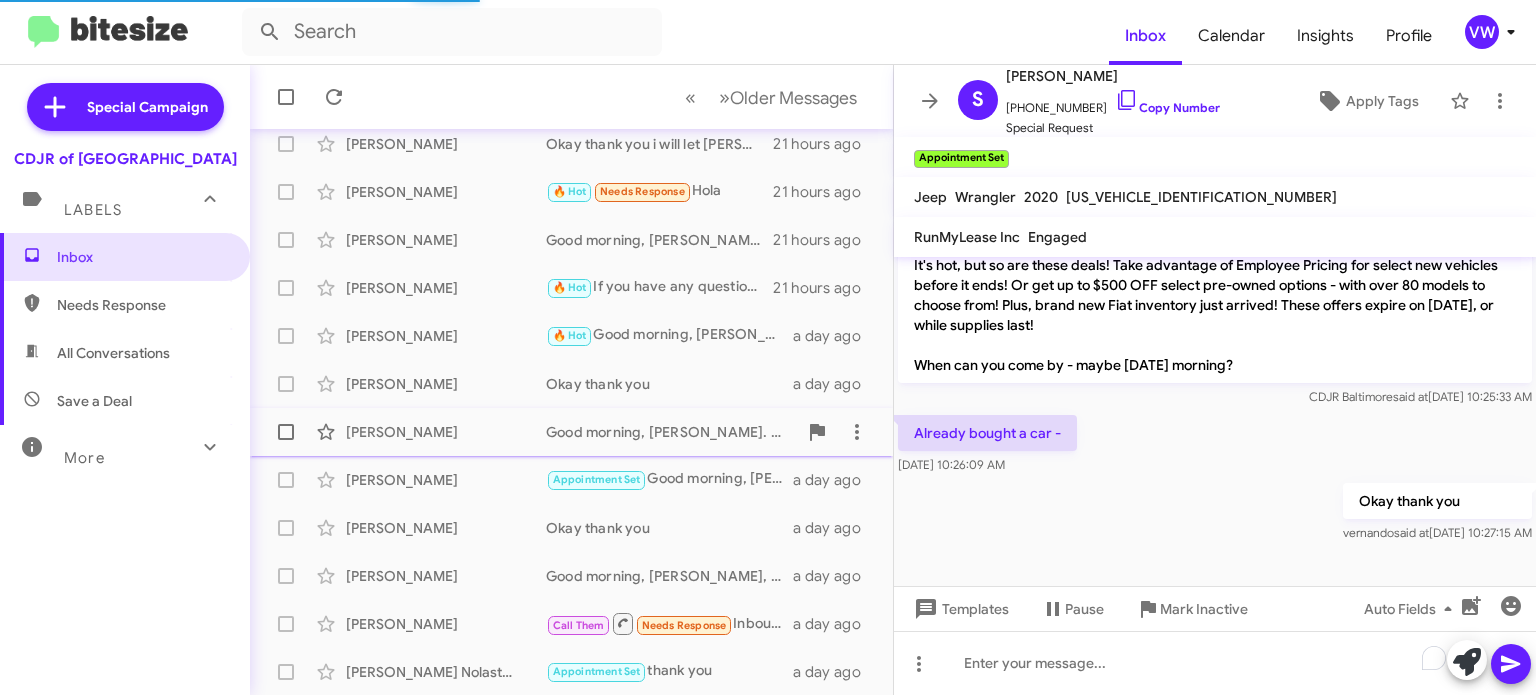 scroll, scrollTop: 574, scrollLeft: 0, axis: vertical 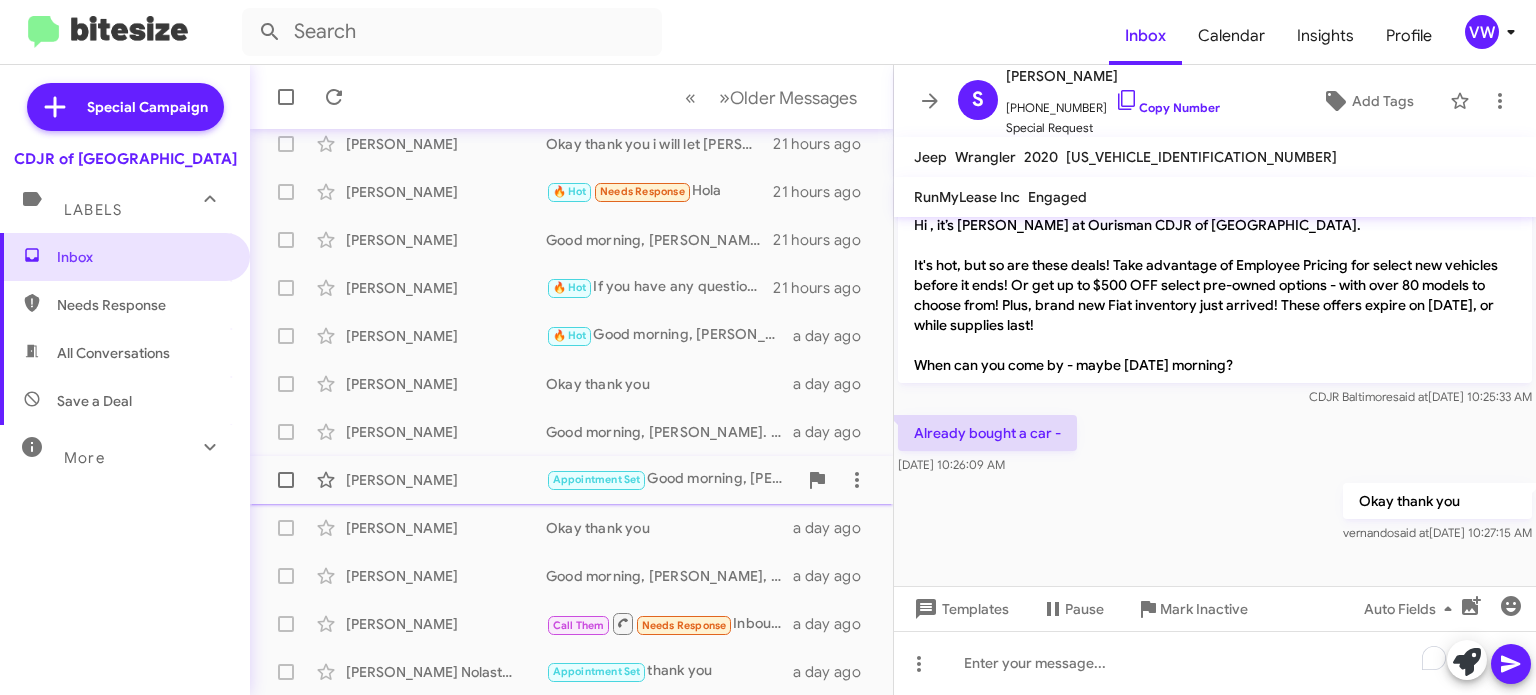 click on "[PERSON_NAME]" 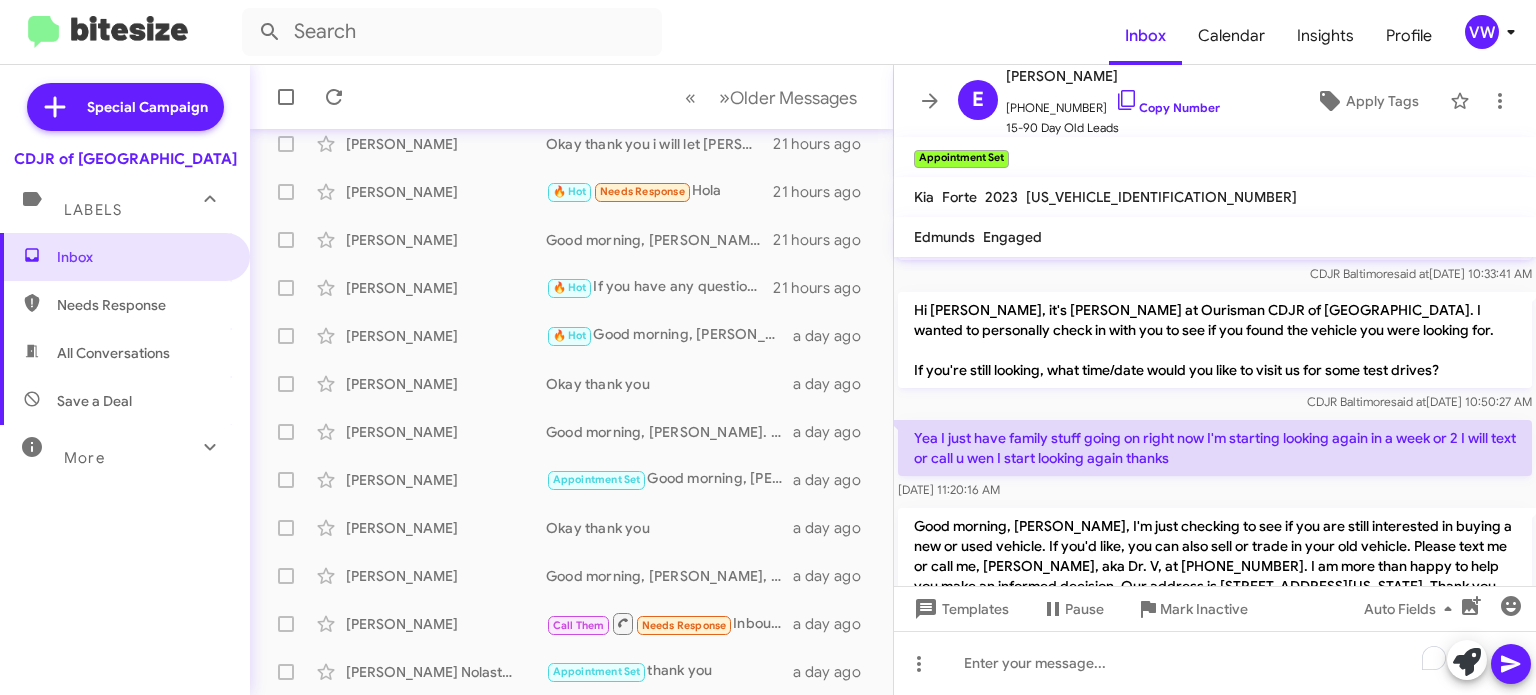 scroll, scrollTop: 1801, scrollLeft: 0, axis: vertical 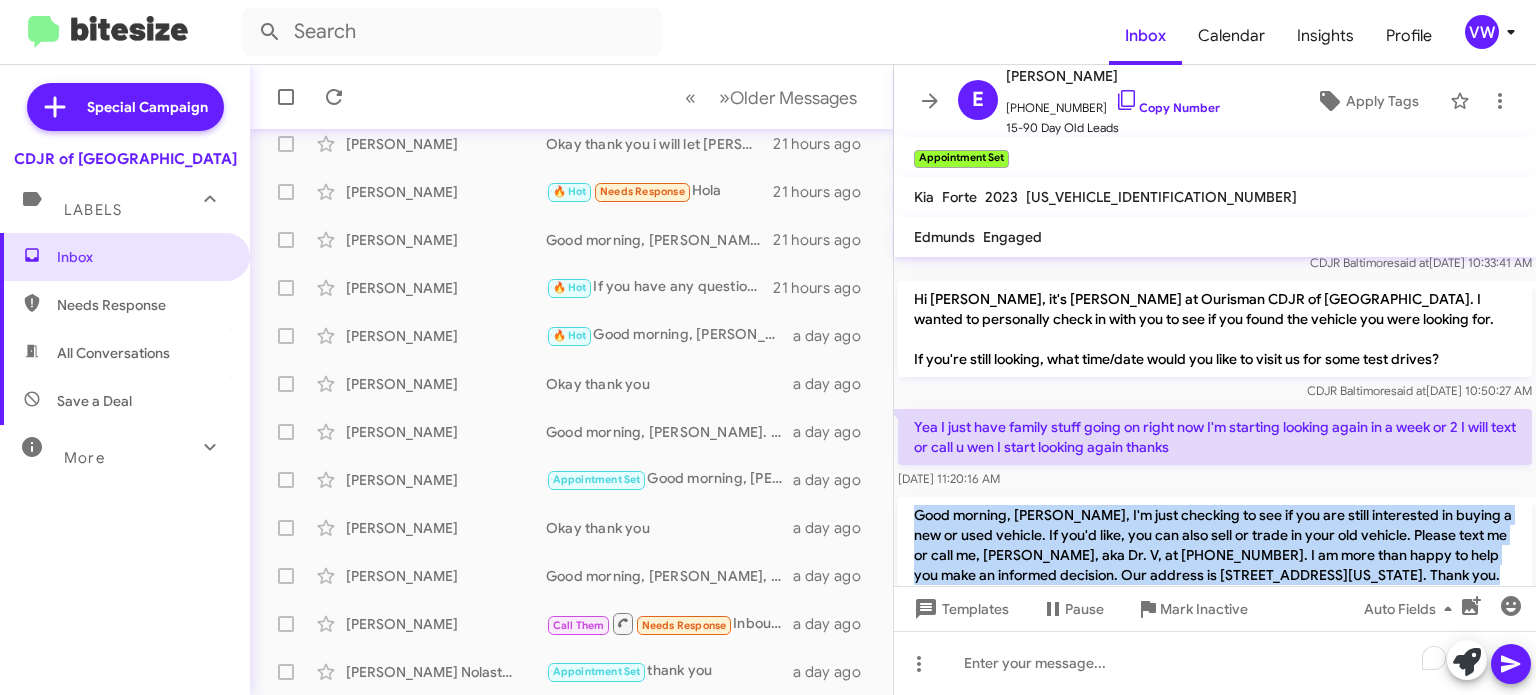 drag, startPoint x: 915, startPoint y: 386, endPoint x: 1248, endPoint y: 480, distance: 346.013 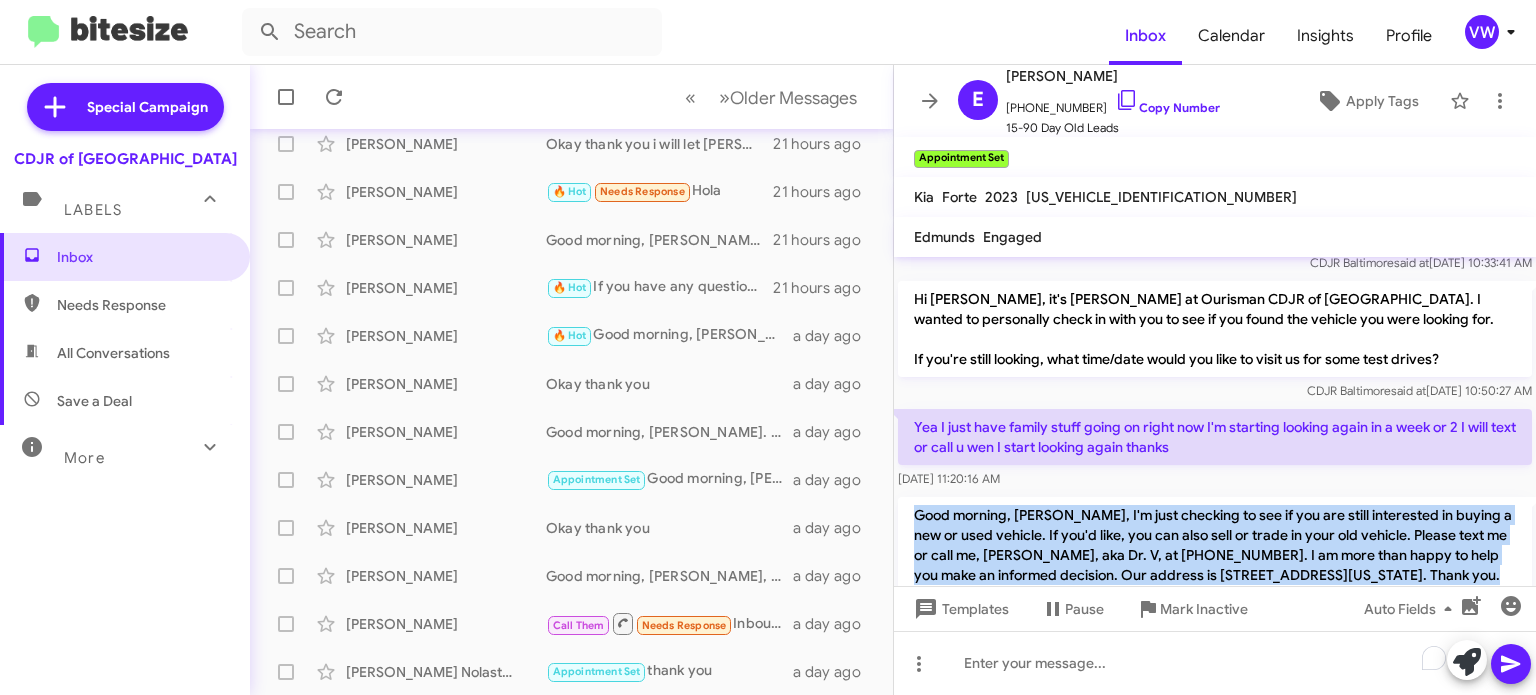 copy on "Good morning, [PERSON_NAME], I'm just checking to see if you are still interested in buying a new or used vehicle. If you'd like, you can also sell or trade in your old vehicle. Please text me or call me, [PERSON_NAME], aka Dr. V, at [PHONE_NUMBER]. I am more than happy to help you make an informed decision. Our address is [STREET_ADDRESS][US_STATE]. Thank you." 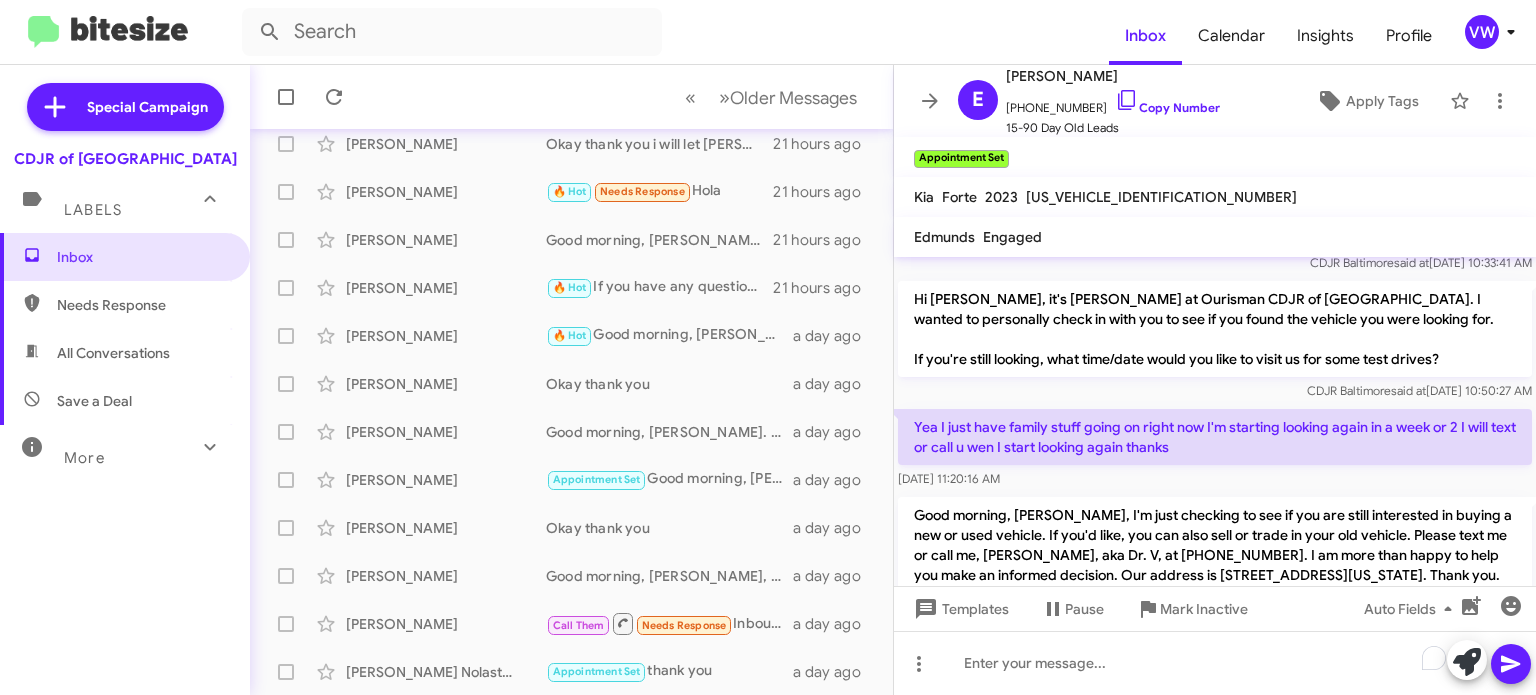click 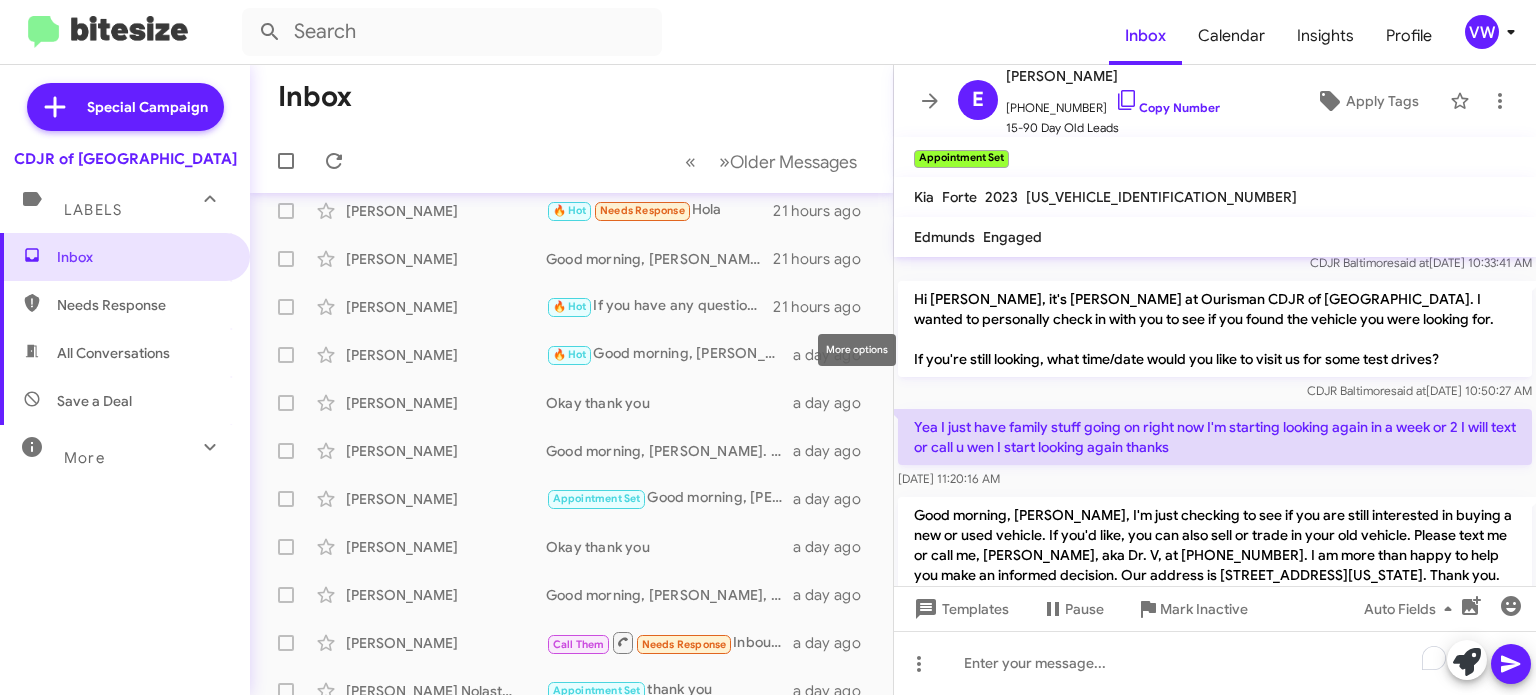 scroll, scrollTop: 436, scrollLeft: 0, axis: vertical 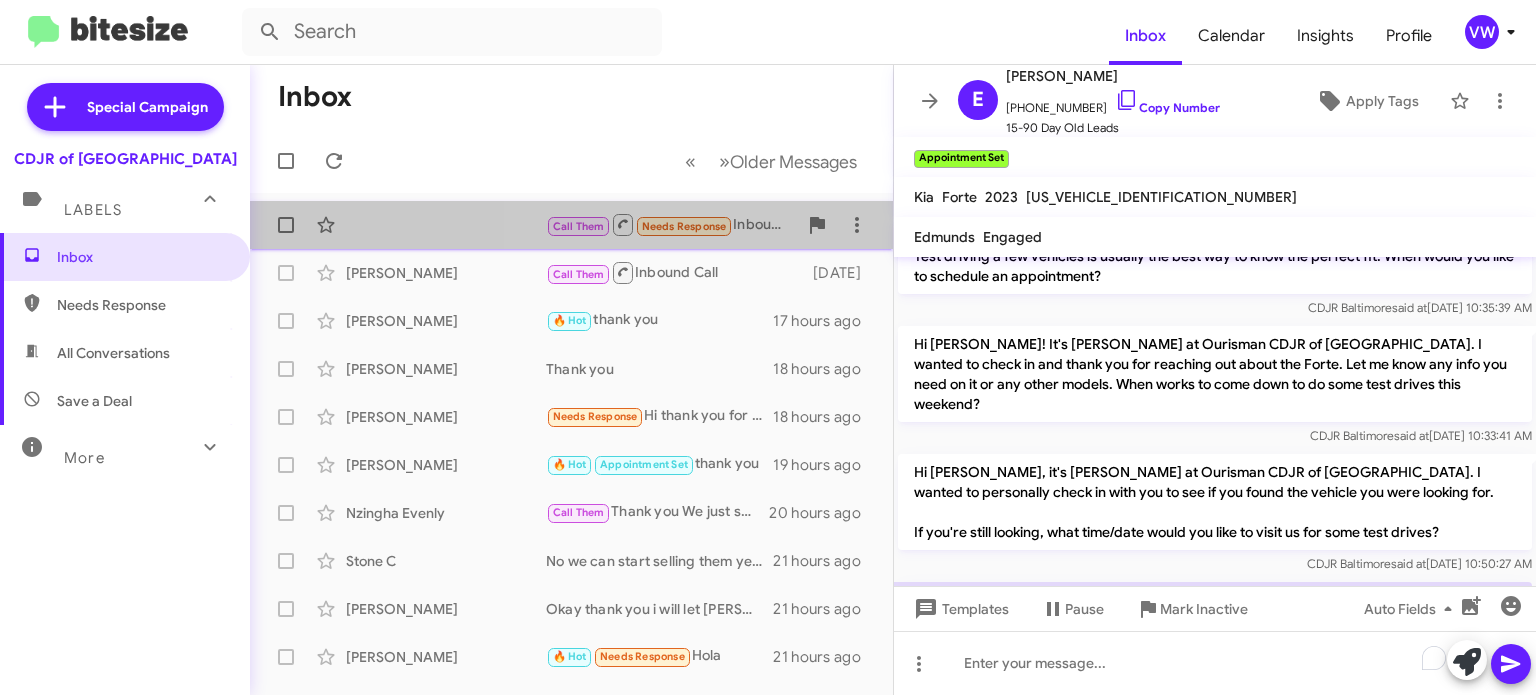 click on "Needs Response" 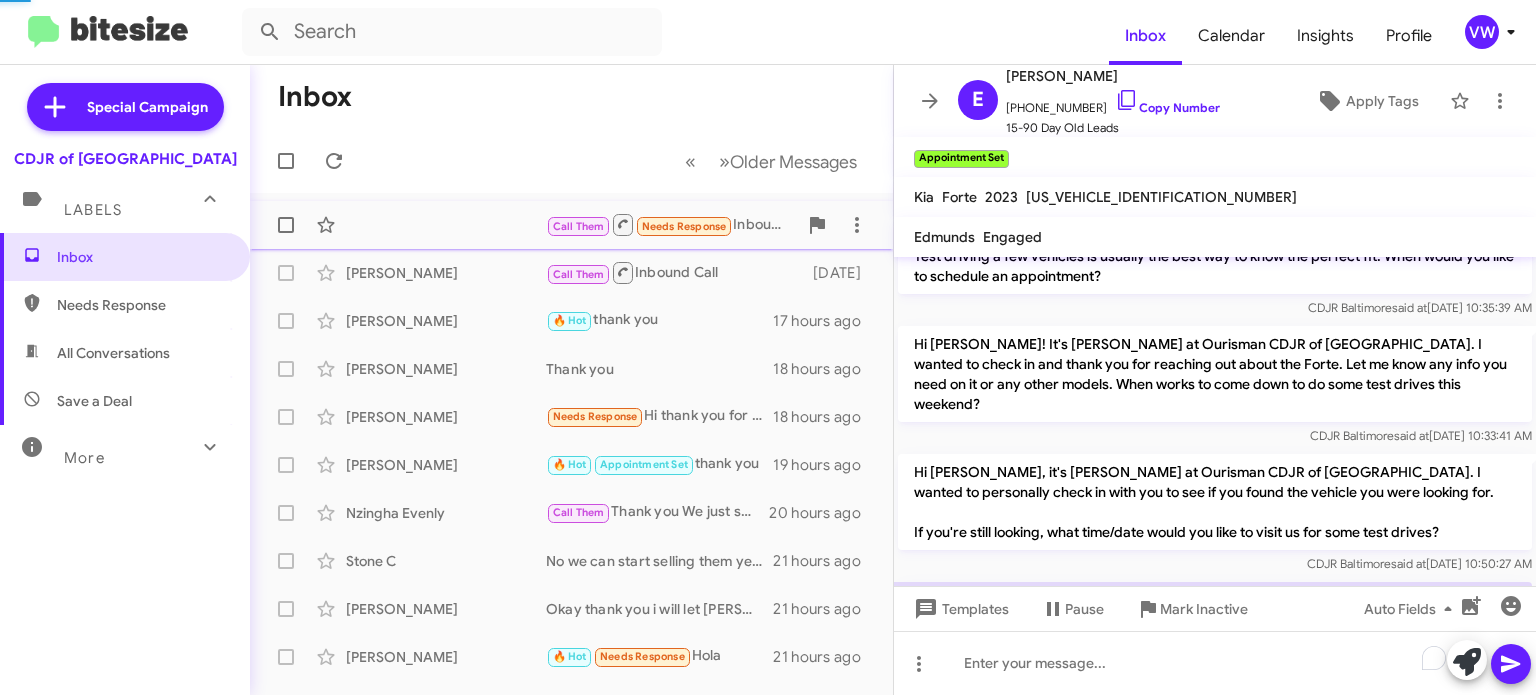 scroll, scrollTop: 0, scrollLeft: 0, axis: both 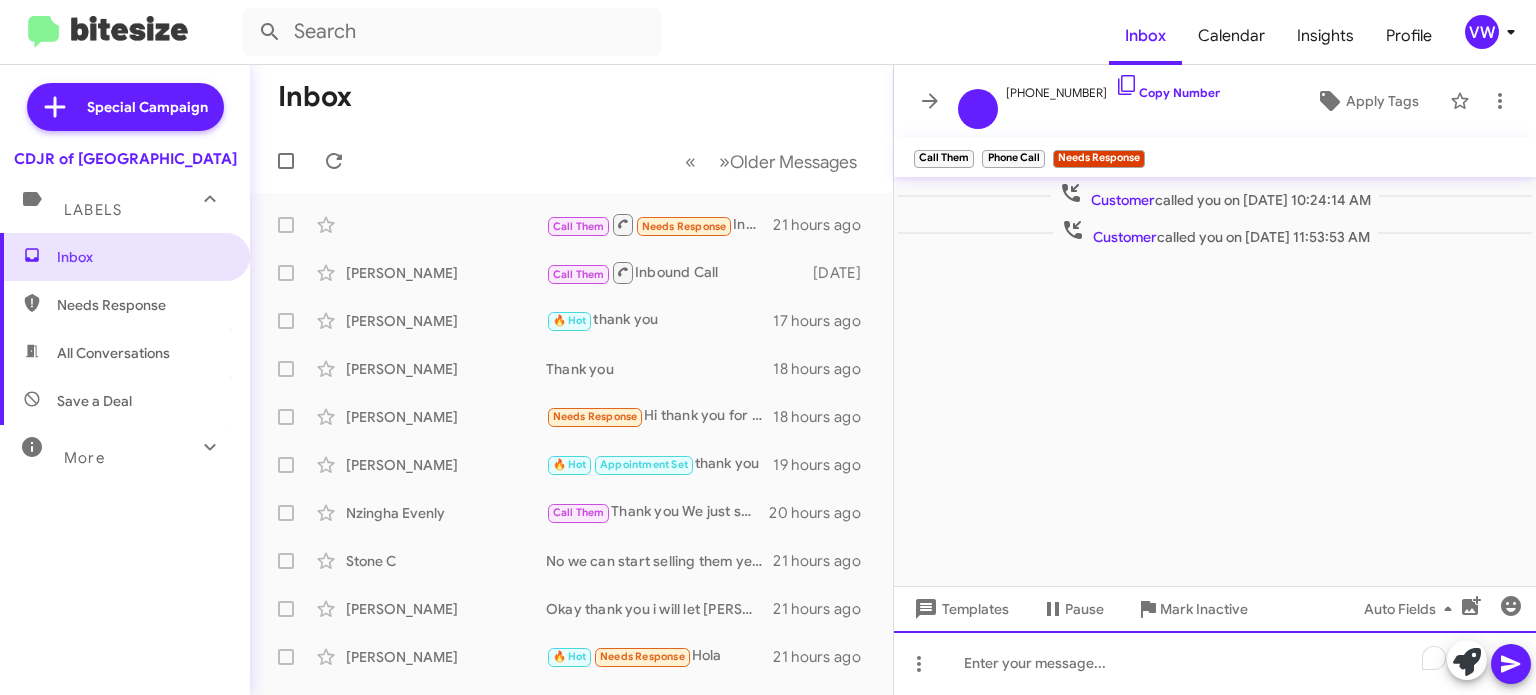 click 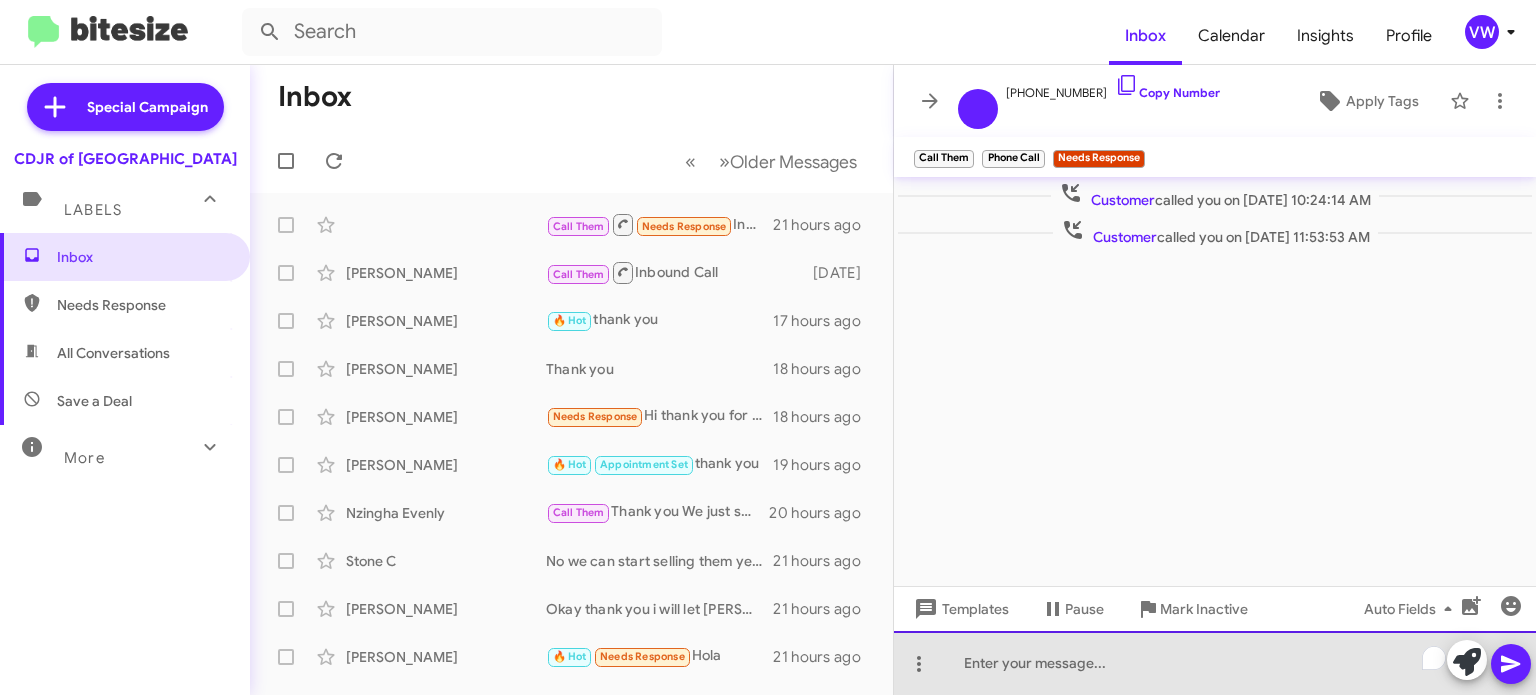 paste 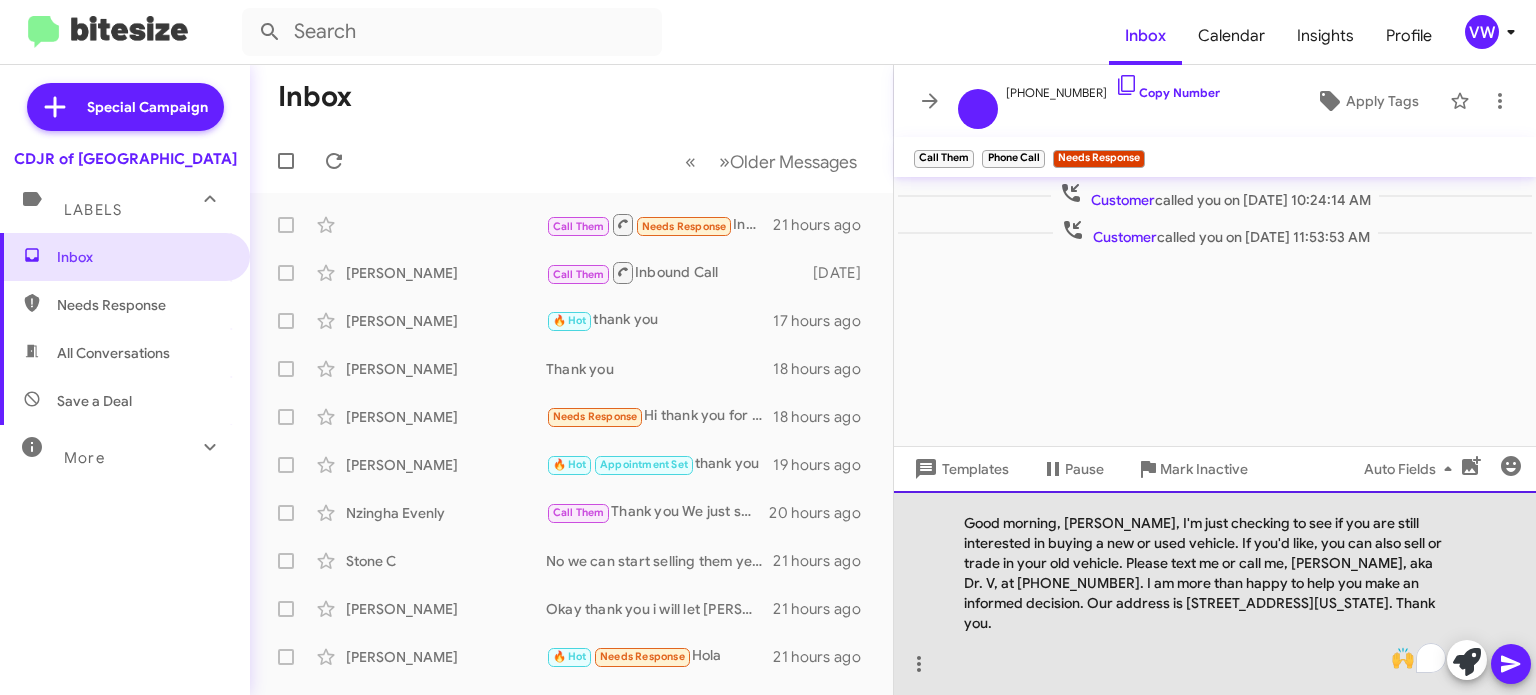 click on "Good morning, [PERSON_NAME], I'm just checking to see if you are still interested in buying a new or used vehicle. If you'd like, you can also sell or trade in your old vehicle. Please text me or call me, [PERSON_NAME], aka Dr. V, at [PHONE_NUMBER]. I am more than happy to help you make an informed decision. Our address is [STREET_ADDRESS][US_STATE]. Thank you." 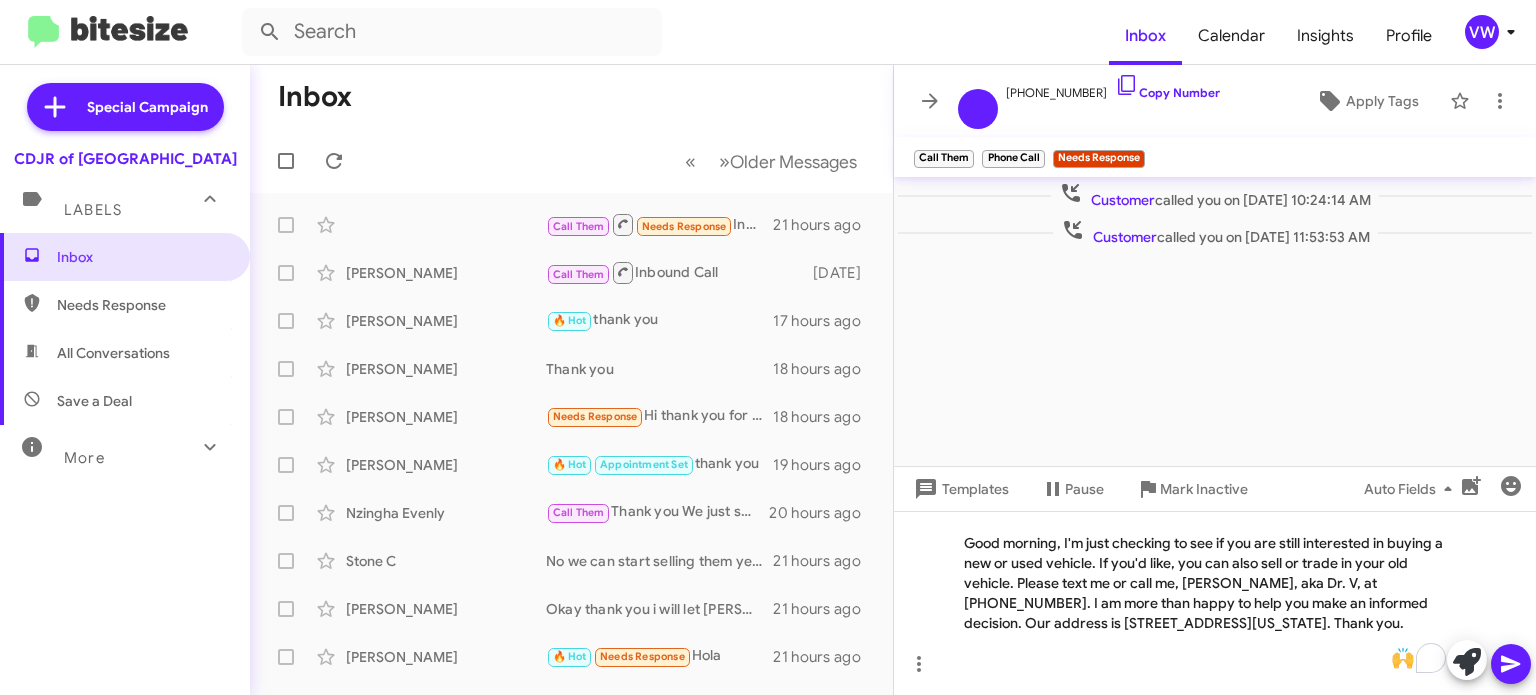 click 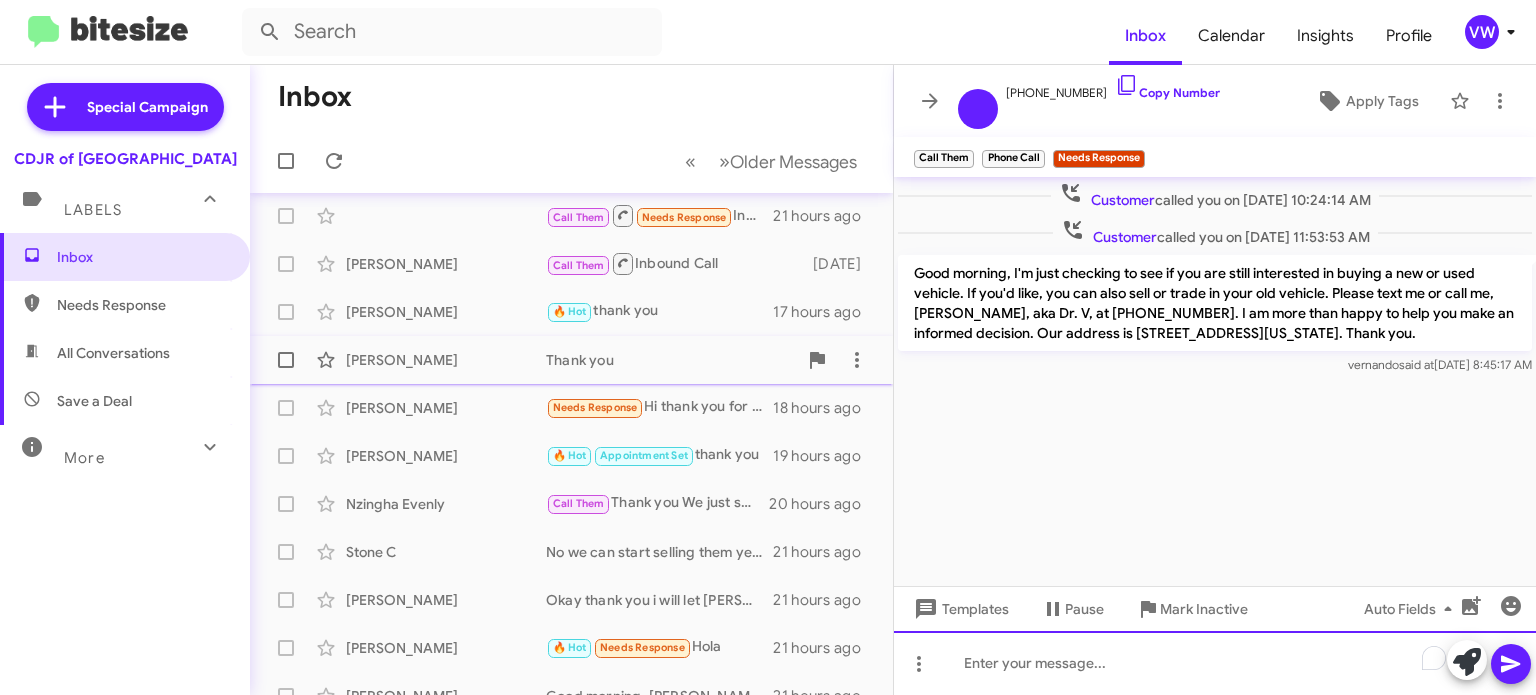 scroll, scrollTop: 10, scrollLeft: 0, axis: vertical 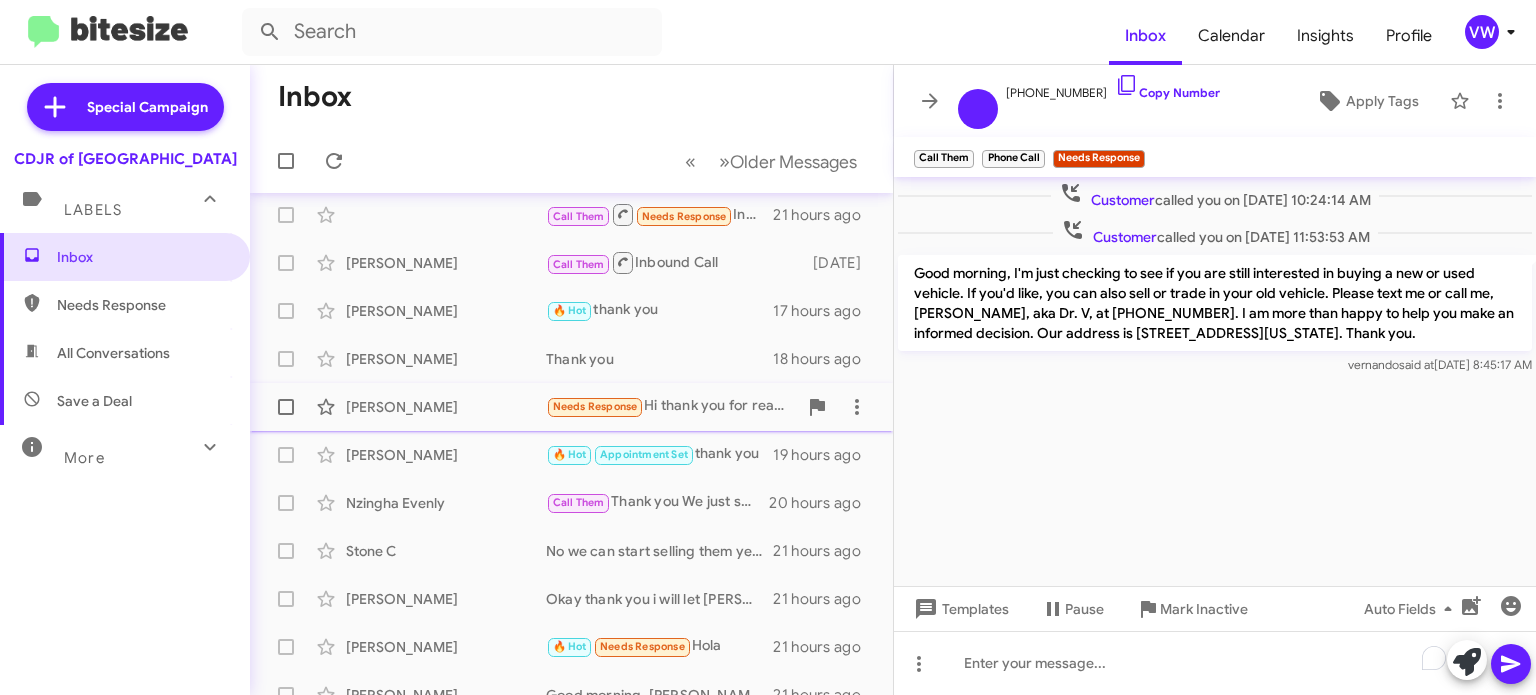 click on "Needs Response" 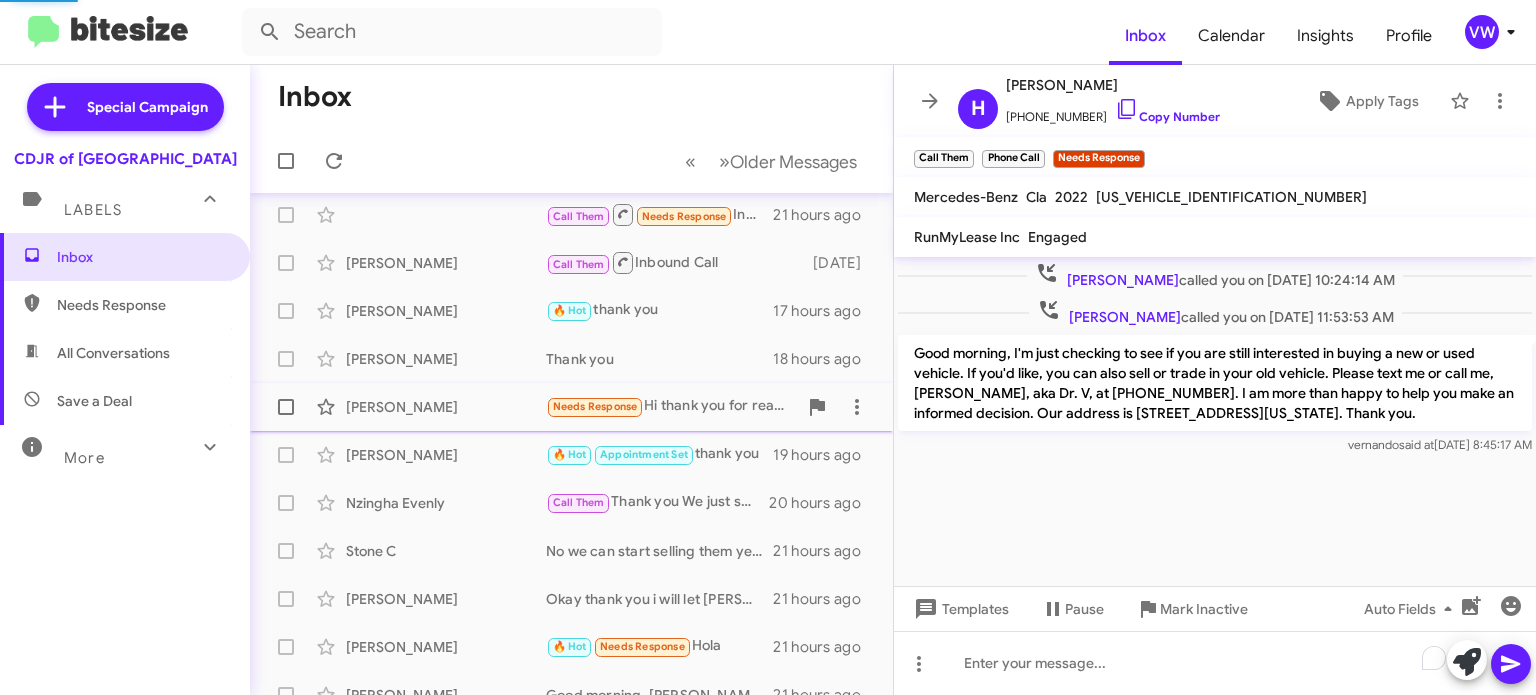 scroll, scrollTop: 89, scrollLeft: 0, axis: vertical 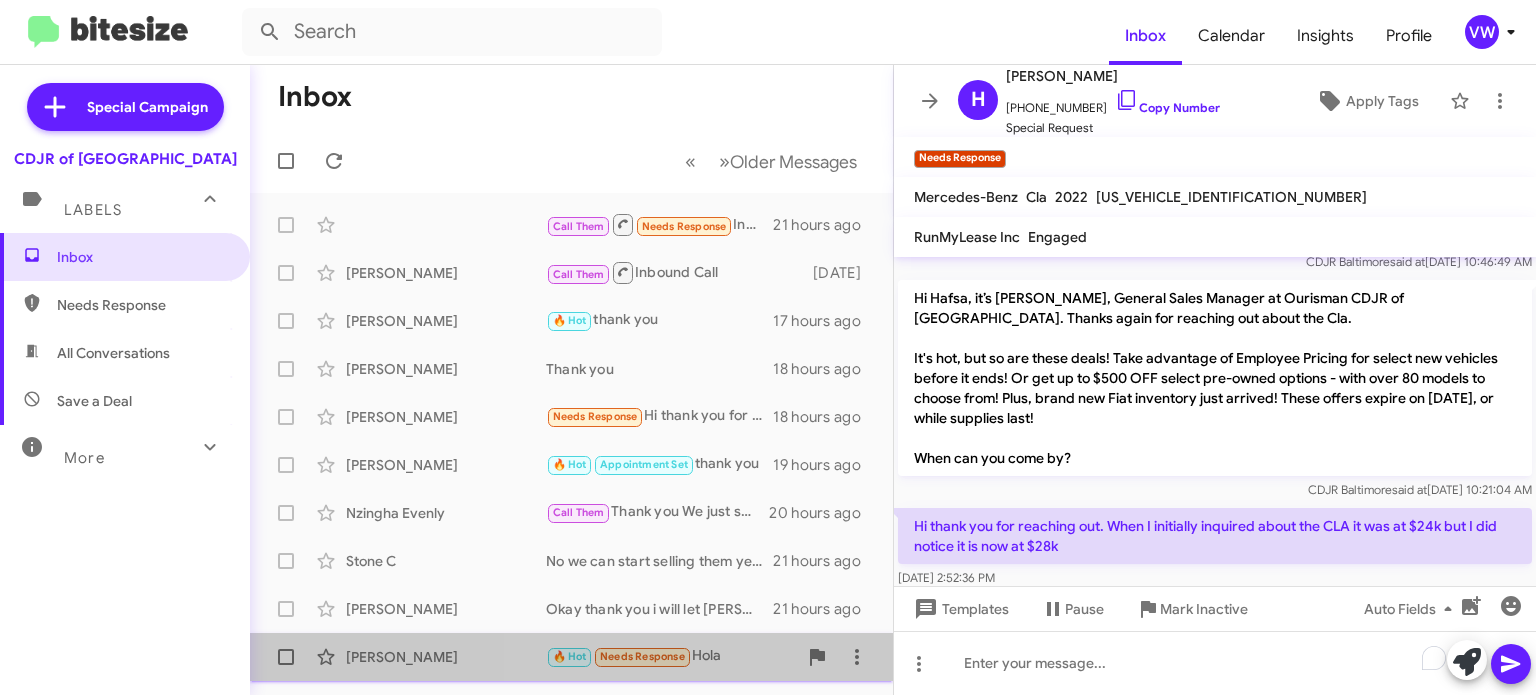 click on "Needs Response" 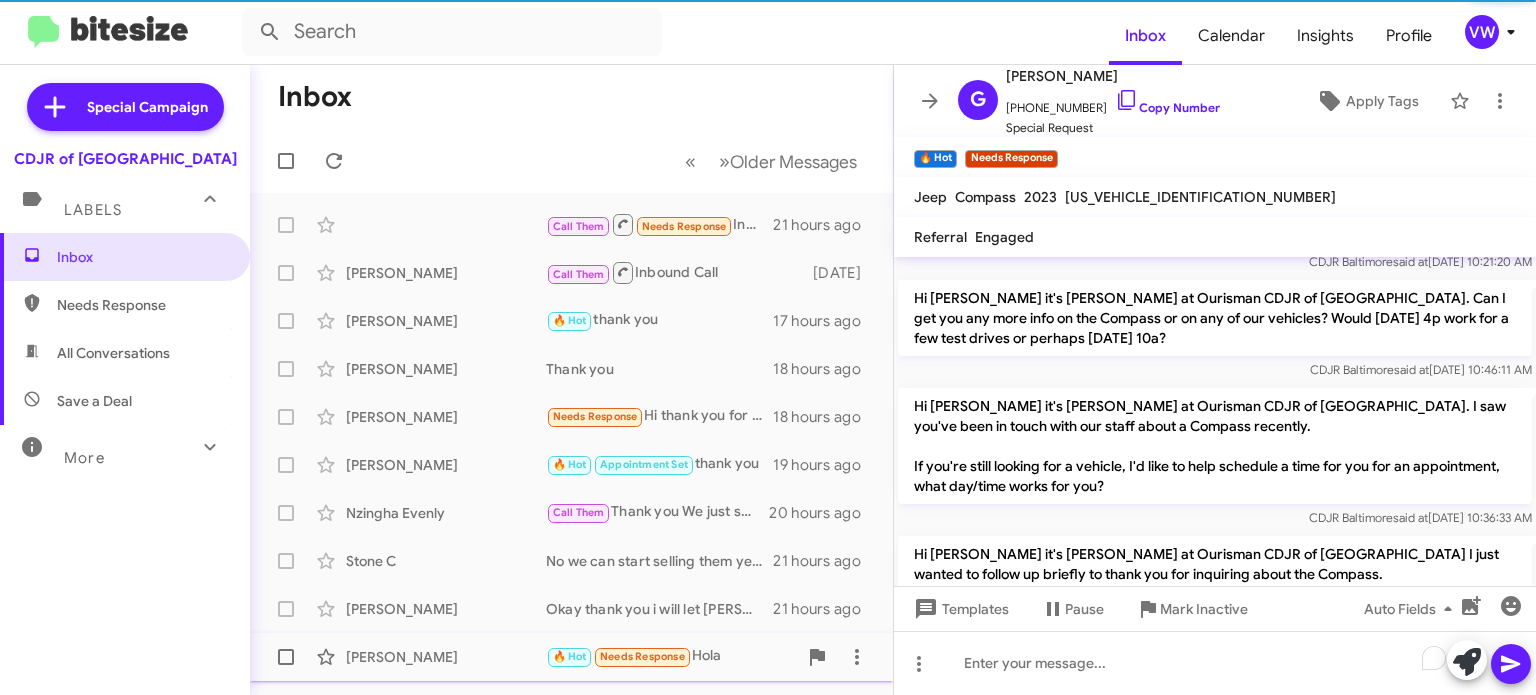 scroll, scrollTop: 1172, scrollLeft: 0, axis: vertical 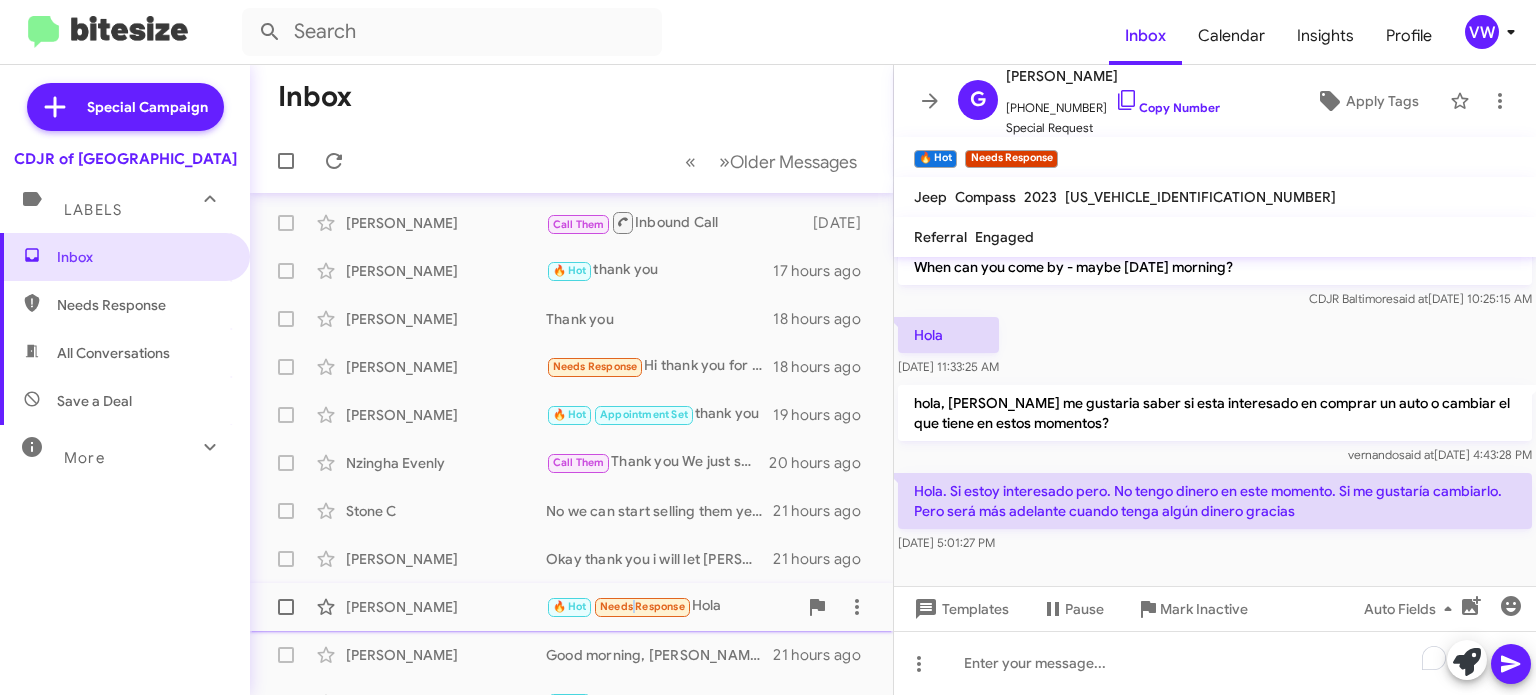 click on "🔥 Hot   Needs Response" 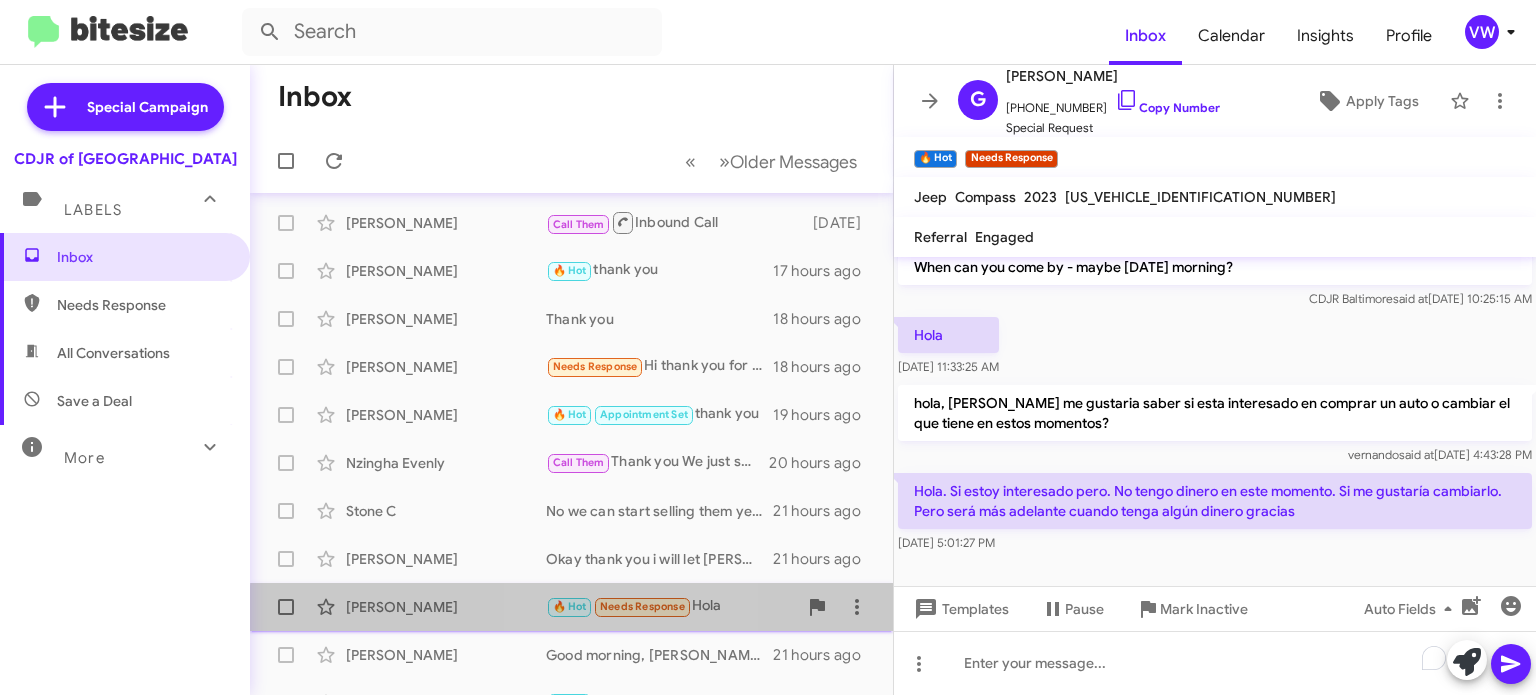 click on "Needs Response" 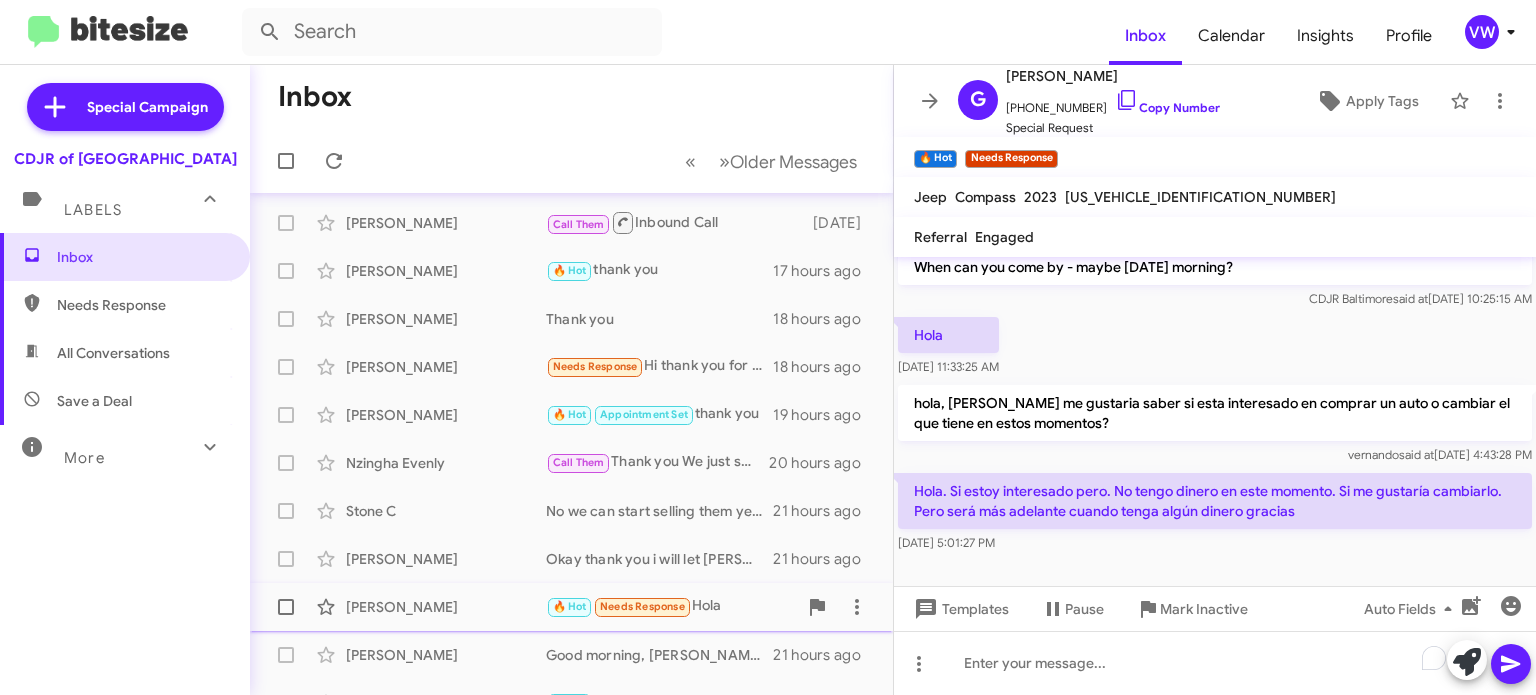 click on "Needs Response" 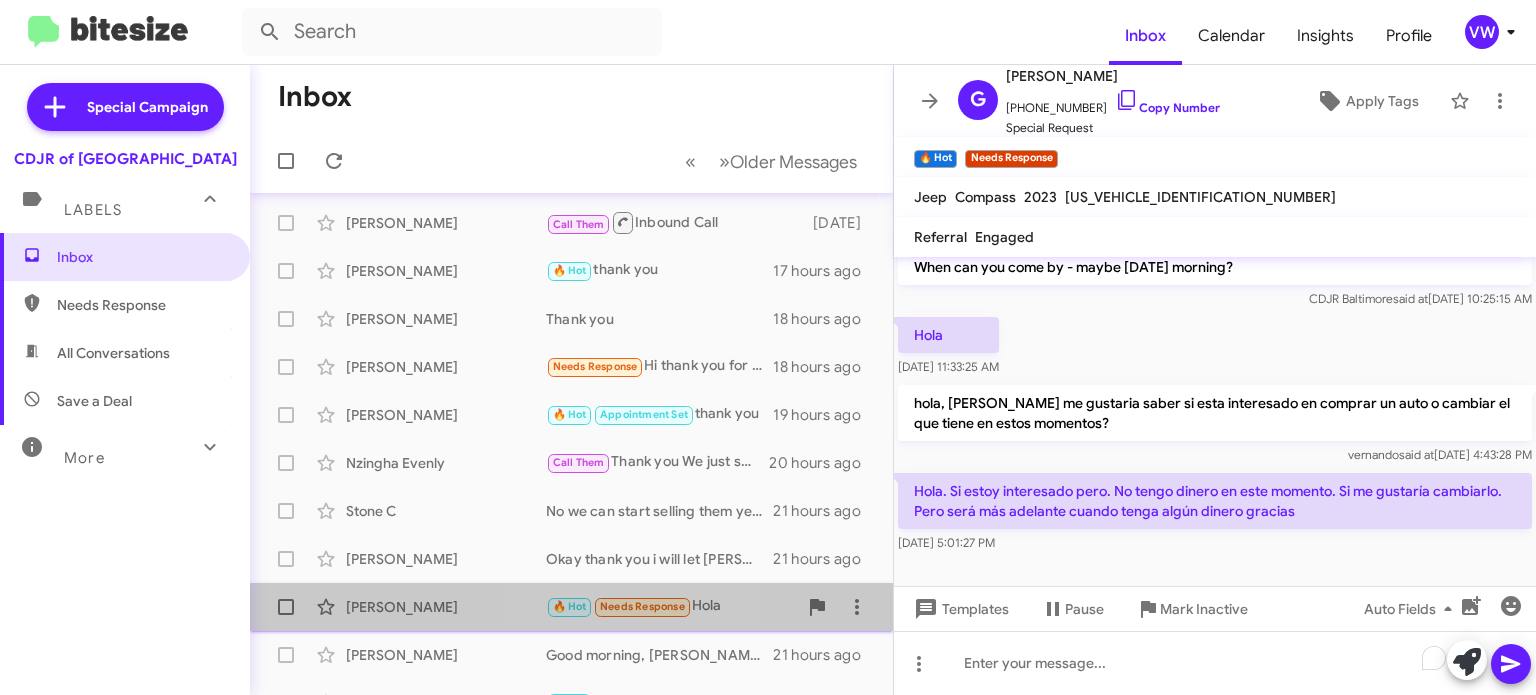 click on "🔥 Hot   Needs Response" 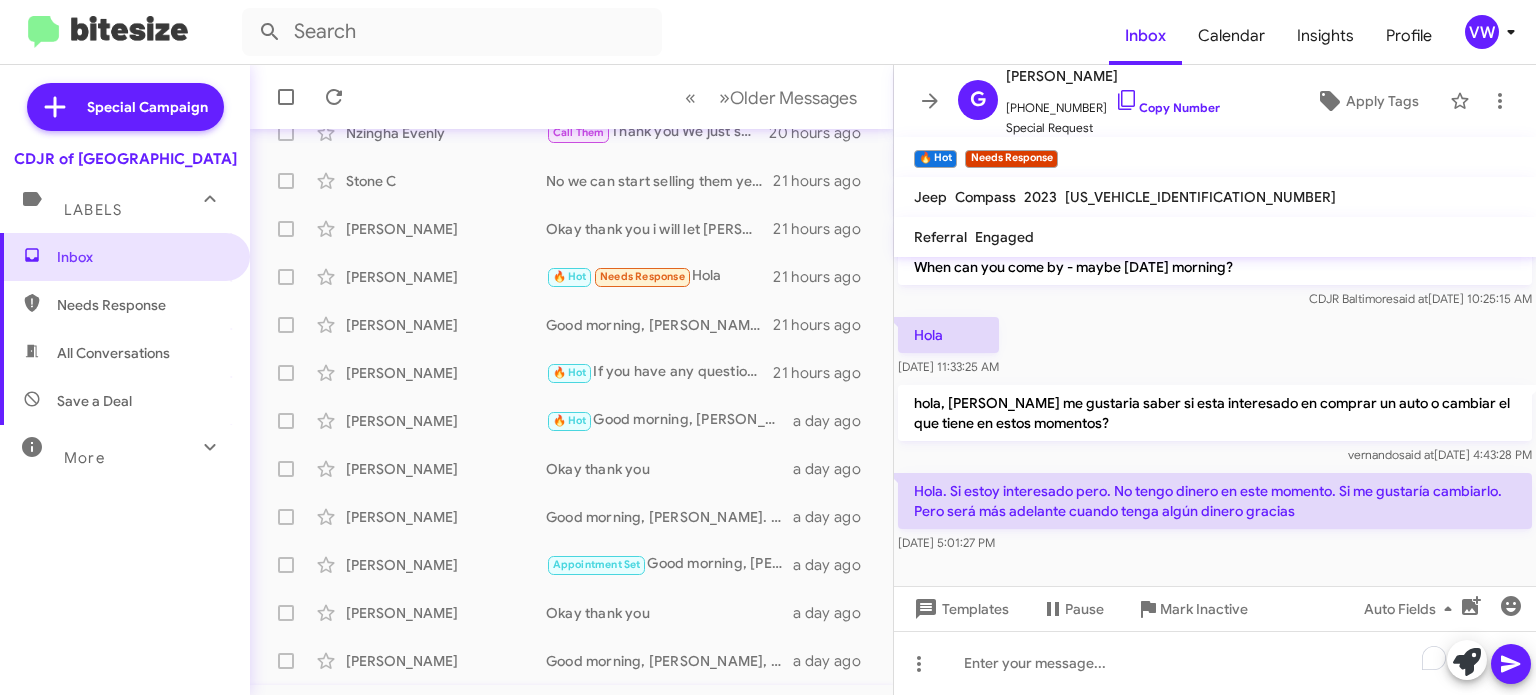 scroll, scrollTop: 465, scrollLeft: 0, axis: vertical 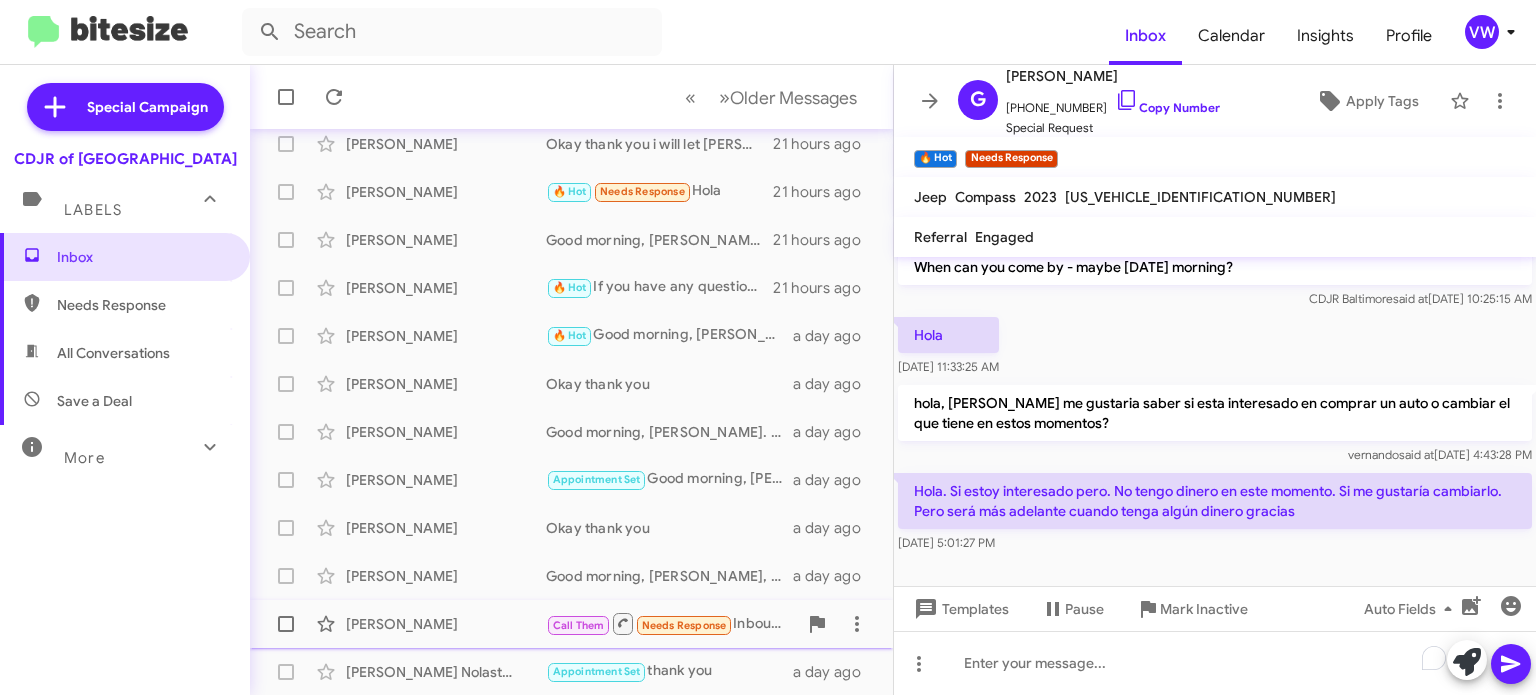 click on "Needs Response" 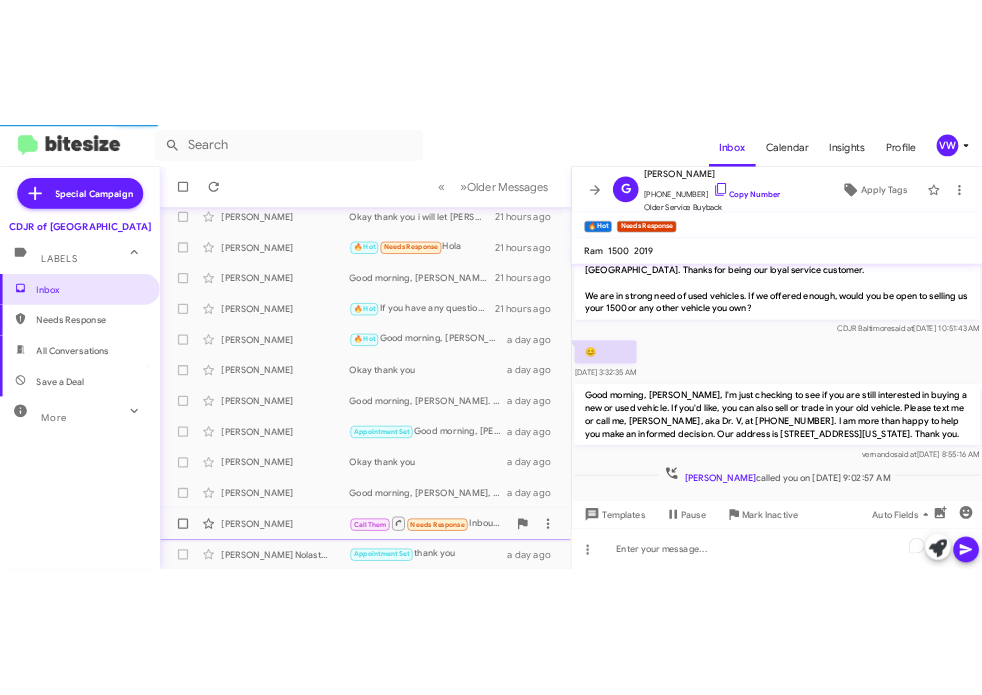 scroll, scrollTop: 52, scrollLeft: 0, axis: vertical 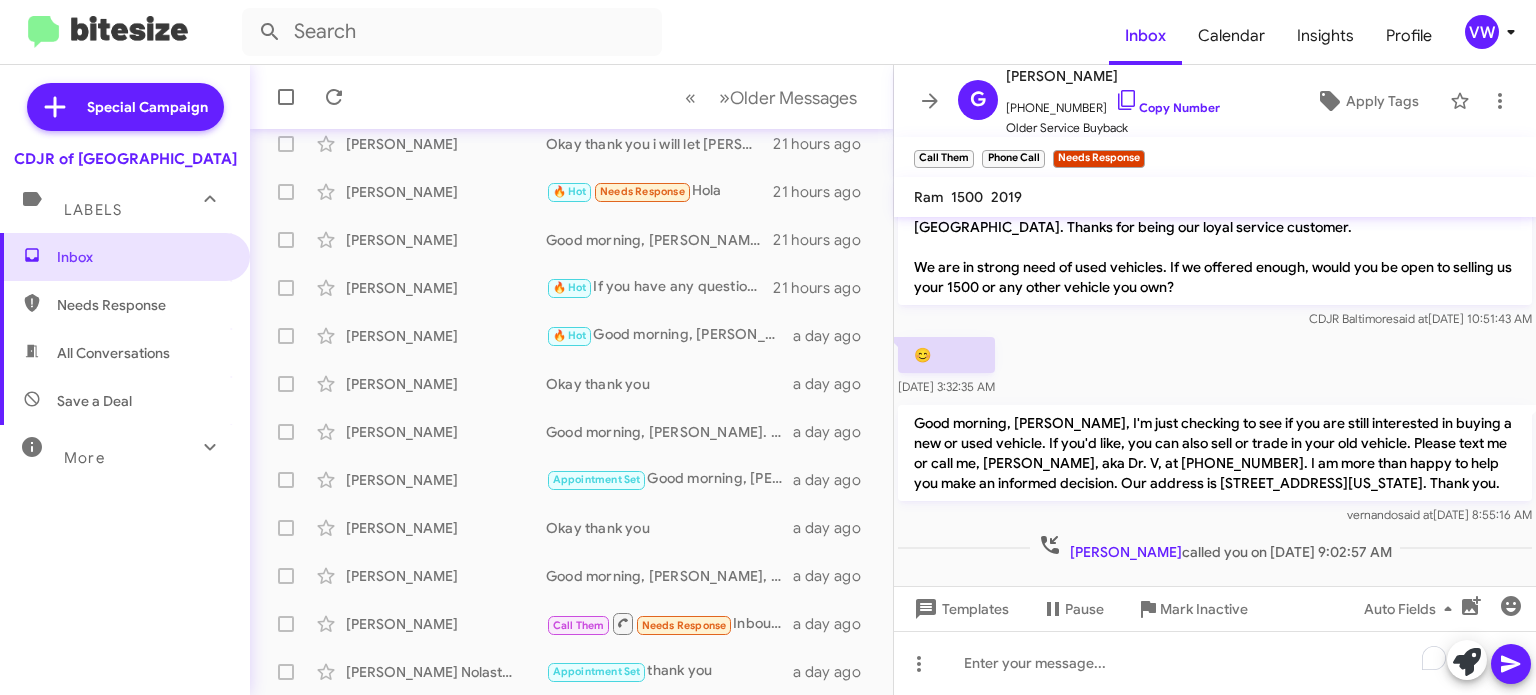 click on "Good morning, [PERSON_NAME], I'm just checking to see if you are still interested in buying a new or used vehicle. If you'd like, you can also sell or trade in your old vehicle. Please text me or call me, [PERSON_NAME], aka Dr. V, at [PHONE_NUMBER]. I am more than happy to help you make an informed decision. Our address is [STREET_ADDRESS][US_STATE]. Thank you." 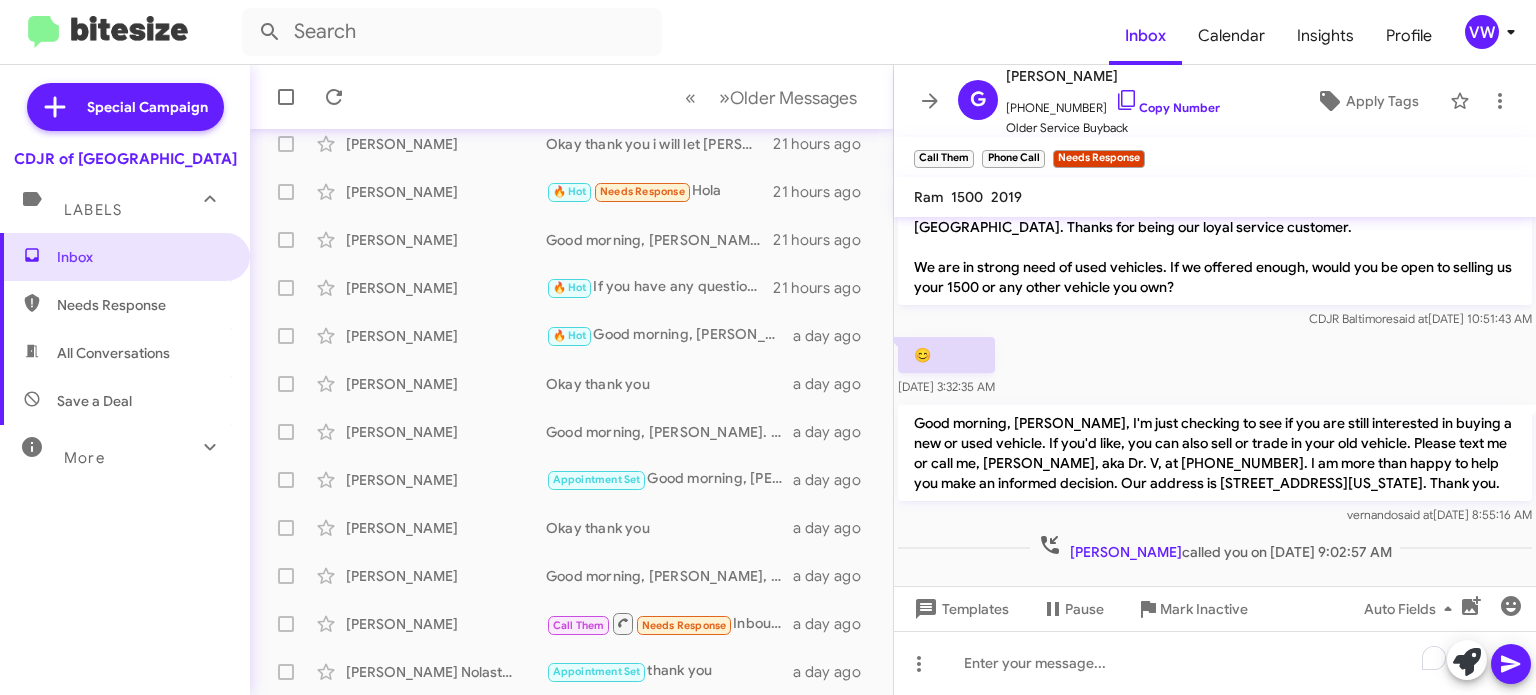 drag, startPoint x: 903, startPoint y: 397, endPoint x: 914, endPoint y: 392, distance: 12.083046 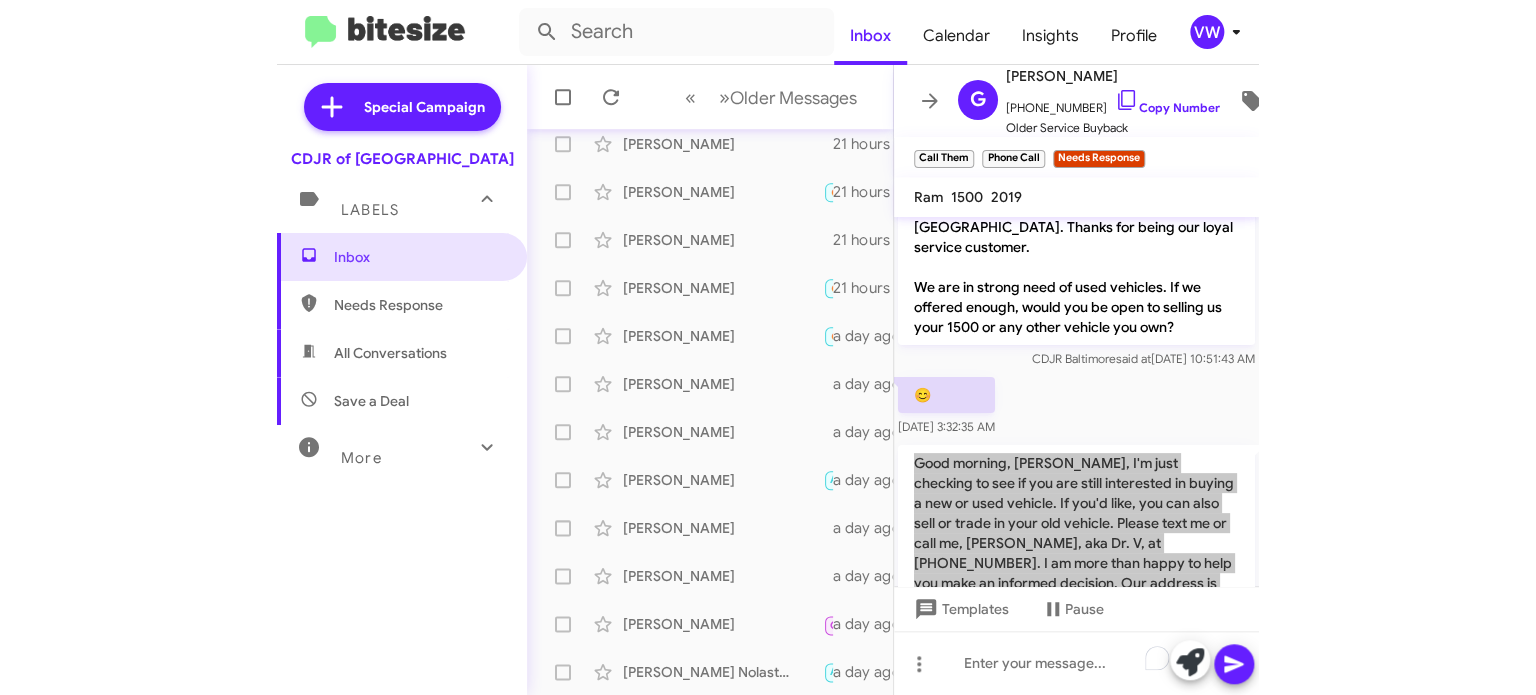 scroll, scrollTop: 172, scrollLeft: 0, axis: vertical 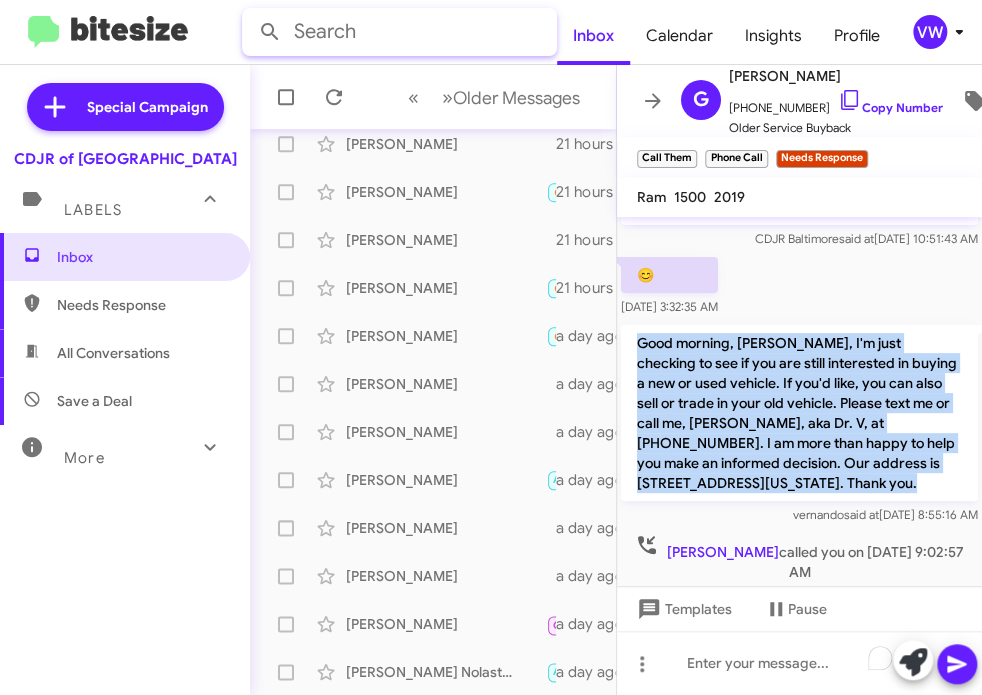 click 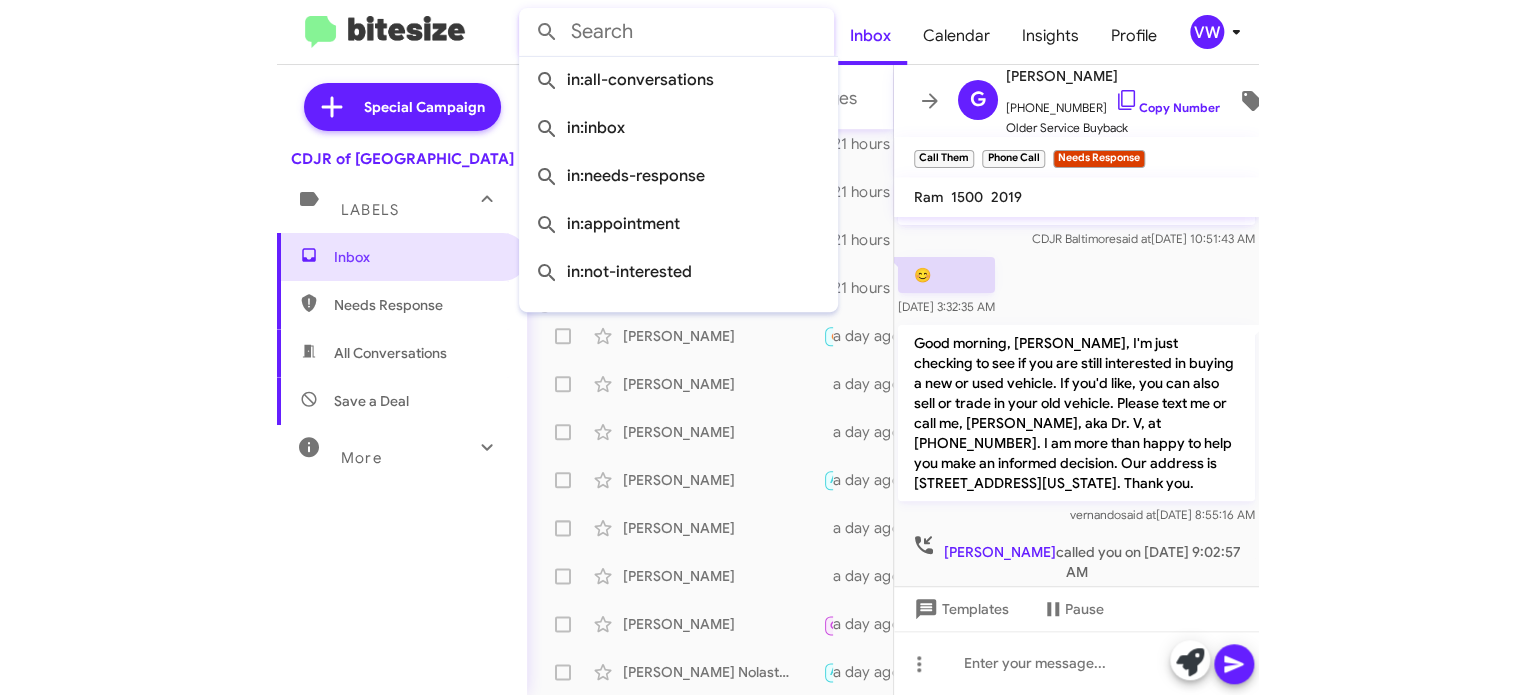 scroll, scrollTop: 52, scrollLeft: 0, axis: vertical 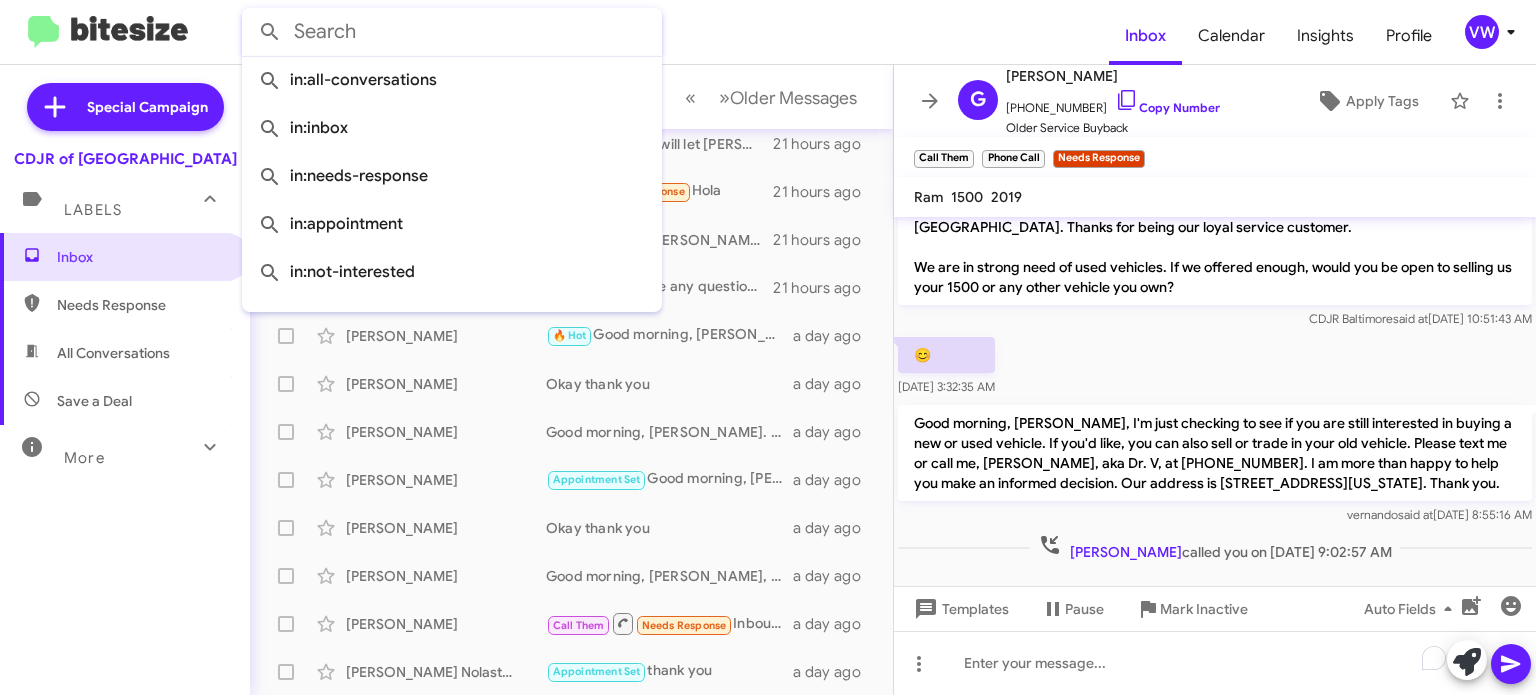 drag, startPoint x: 916, startPoint y: 388, endPoint x: 1064, endPoint y: 481, distance: 174.79416 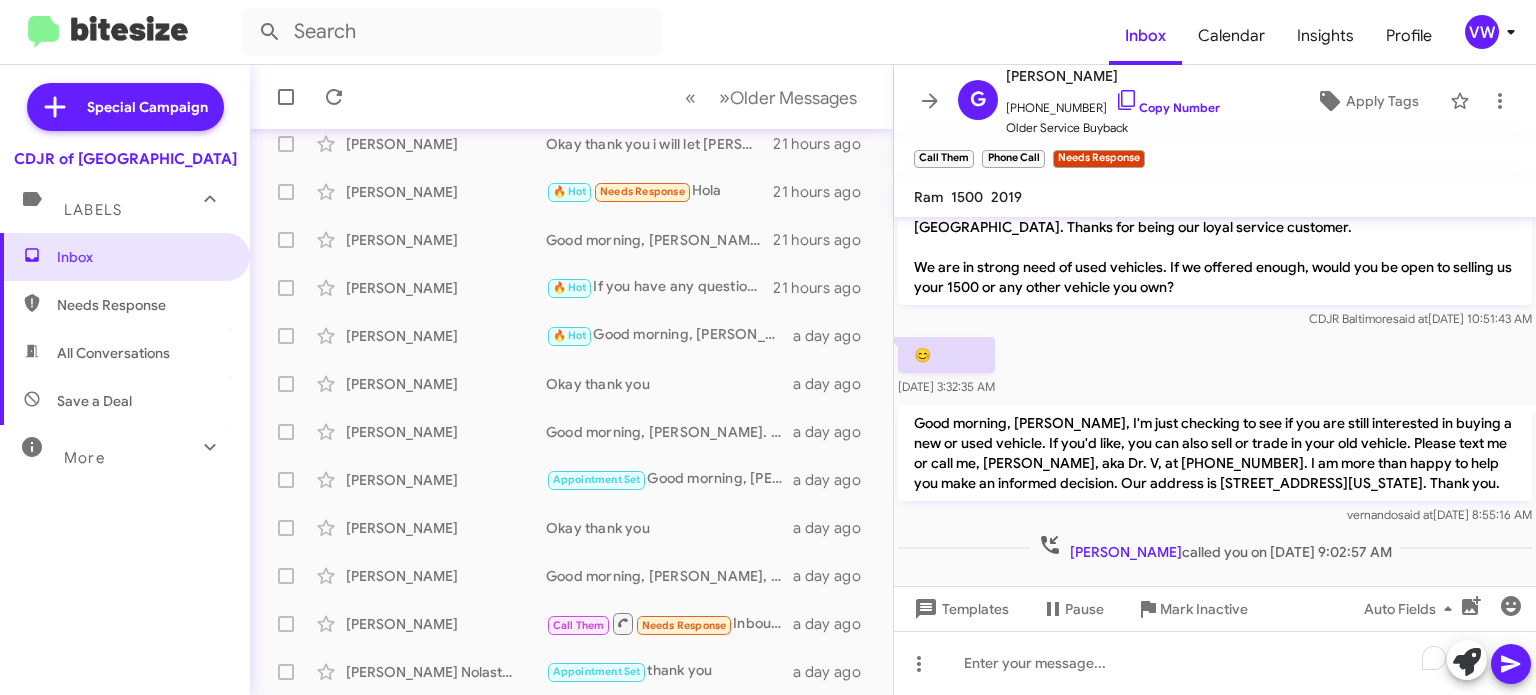 copy on "Good morning, [PERSON_NAME], I'm just checking to see if you are still interested in buying a new or used vehicle. If you'd like, you can also sell or trade in your old vehicle. Please text me or call me, [PERSON_NAME], aka Dr. V, at [PHONE_NUMBER]. I am more than happy to help you make an informed decision. Our address is [STREET_ADDRESS][US_STATE]. Thank you." 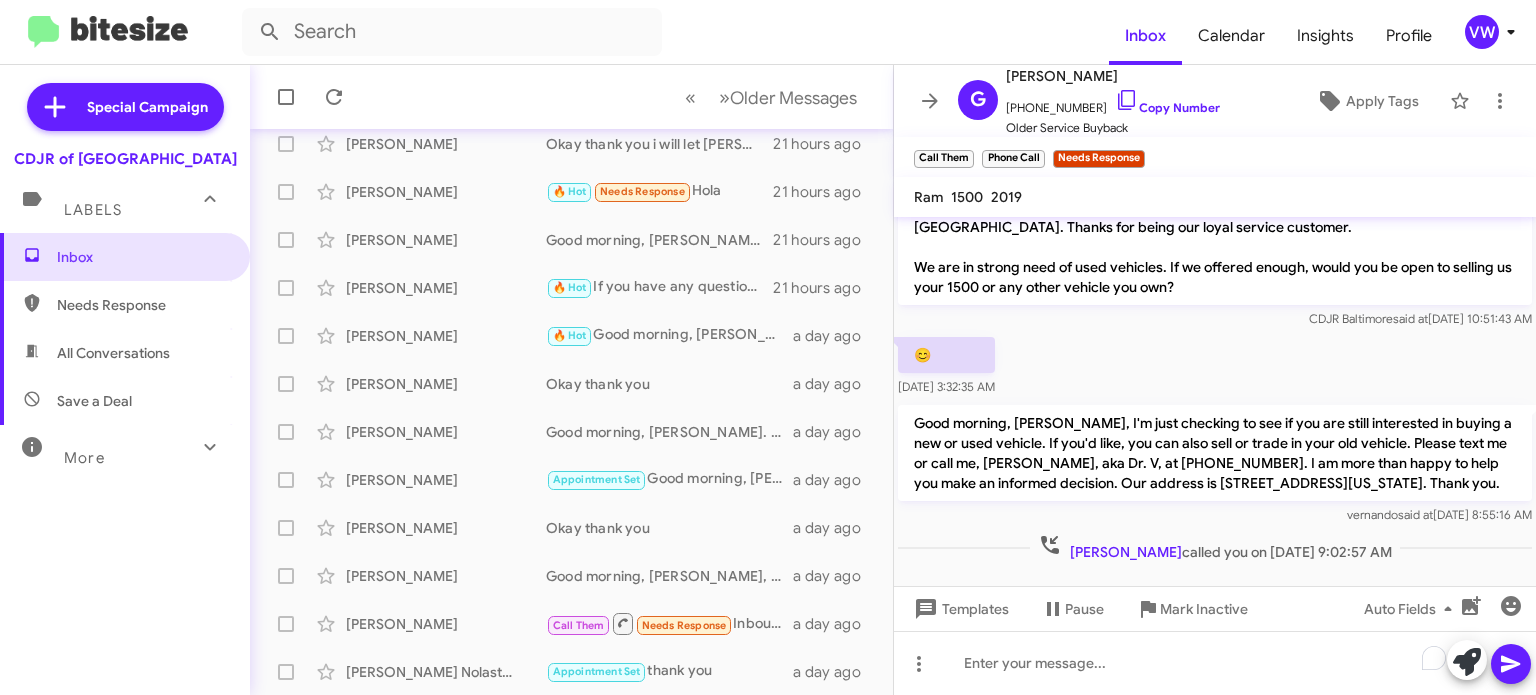 copy on "Good morning, [PERSON_NAME], I'm just checking to see if you are still interested in buying a new or used vehicle. If you'd like, you can also sell or trade in your old vehicle. Please text me or call me, [PERSON_NAME], aka Dr. V, at [PHONE_NUMBER]. I am more than happy to help you make an informed decision. Our address is [STREET_ADDRESS][US_STATE]. Thank you." 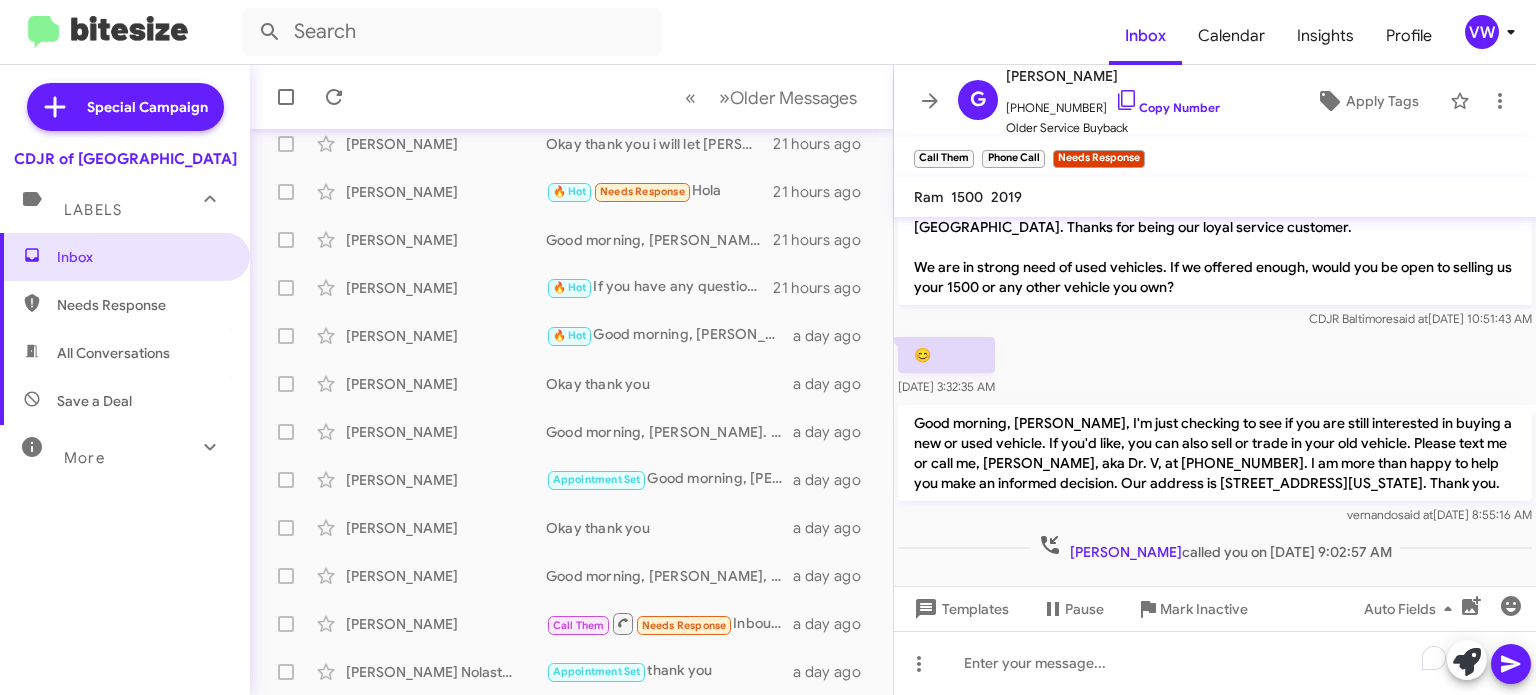 click on "« Previous » Next   Older Messages" 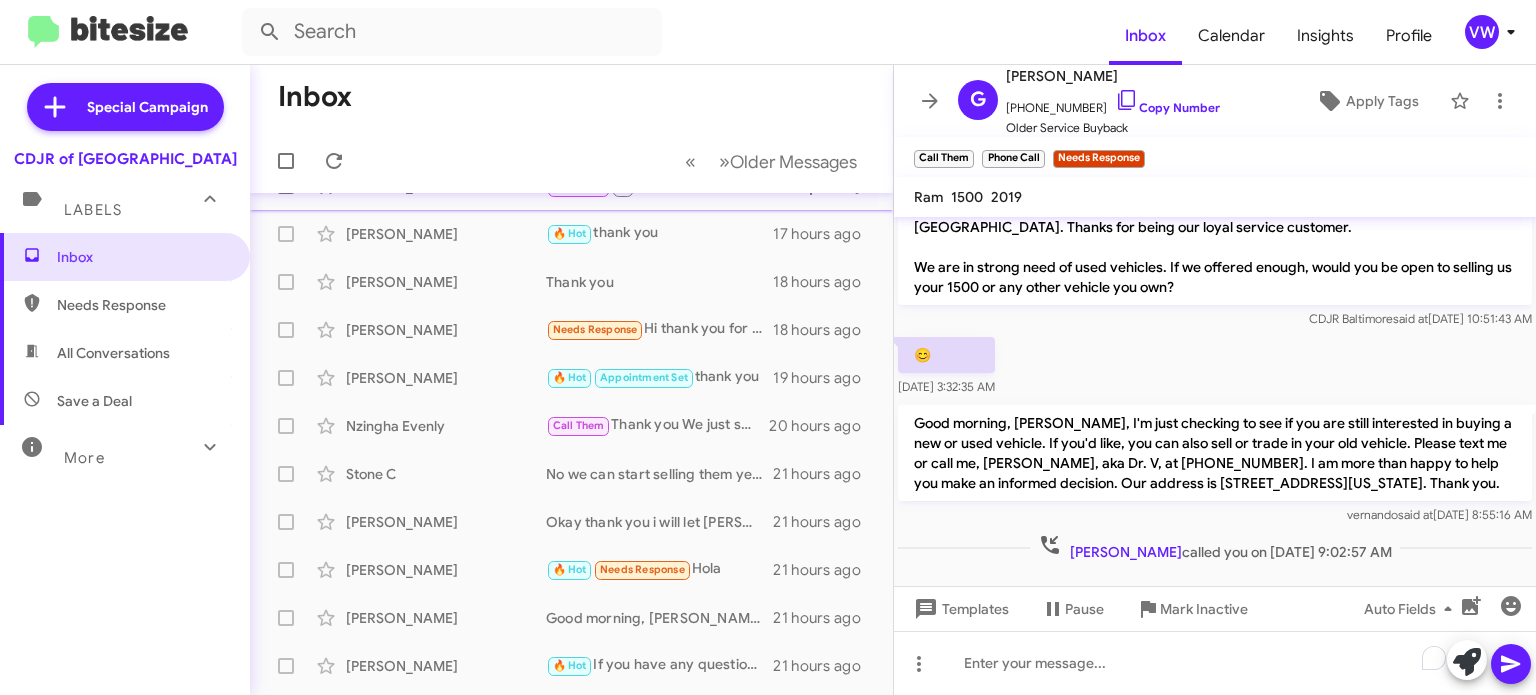 scroll, scrollTop: 0, scrollLeft: 0, axis: both 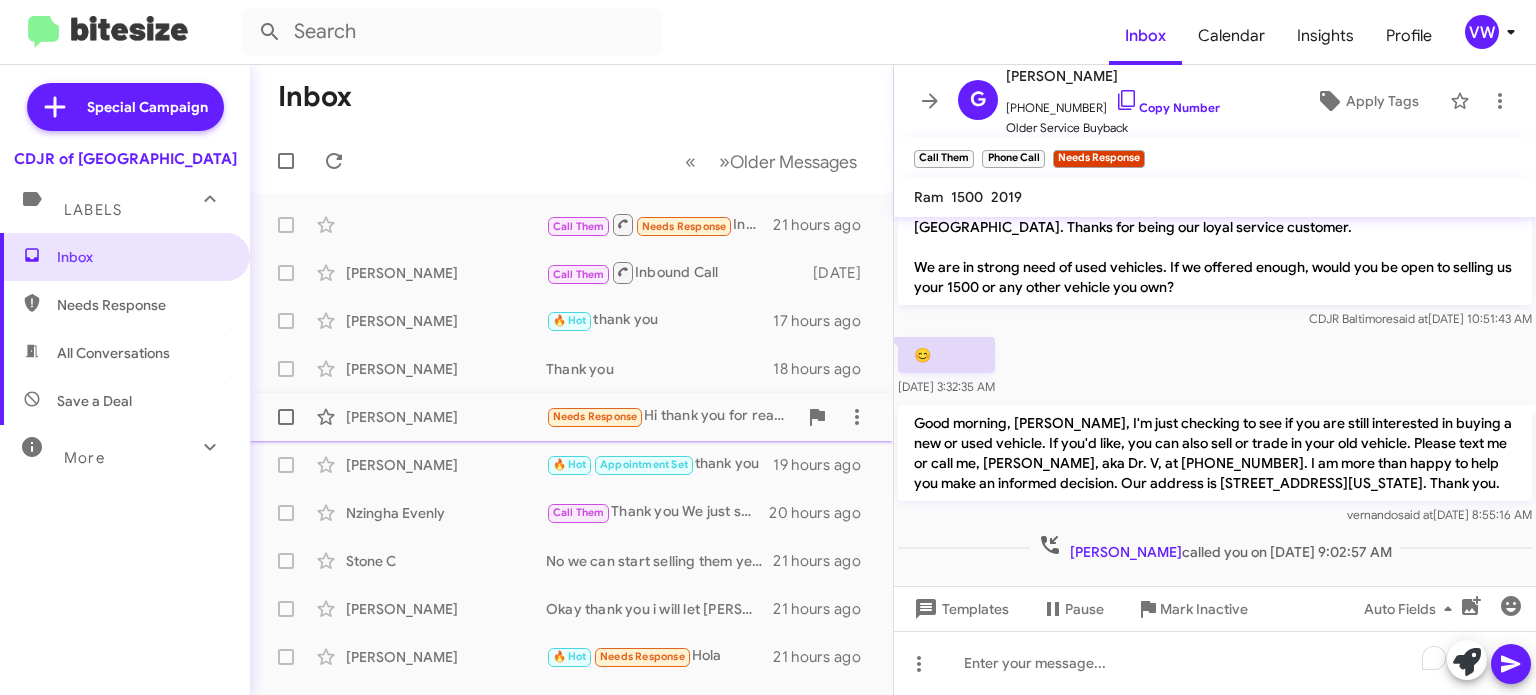 drag, startPoint x: 407, startPoint y: 416, endPoint x: 417, endPoint y: 411, distance: 11.18034 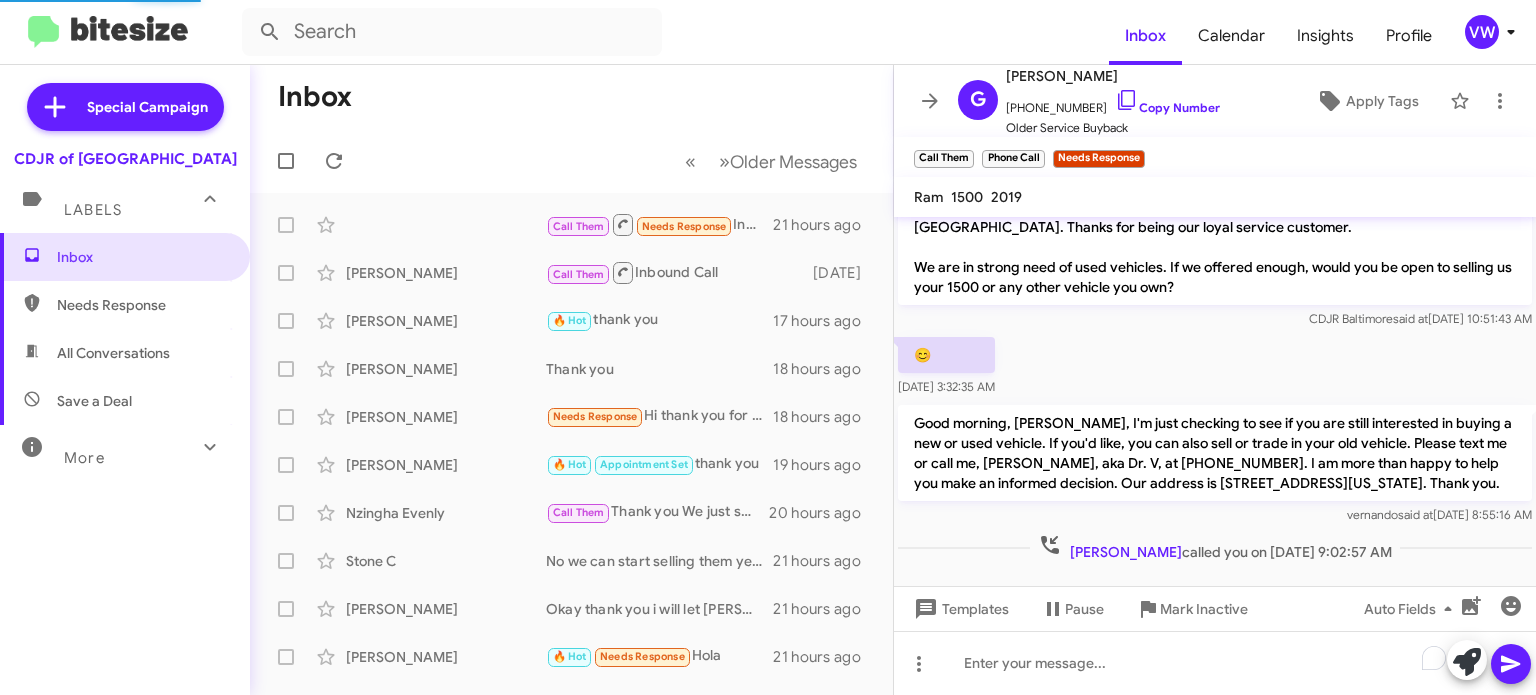 scroll, scrollTop: 89, scrollLeft: 0, axis: vertical 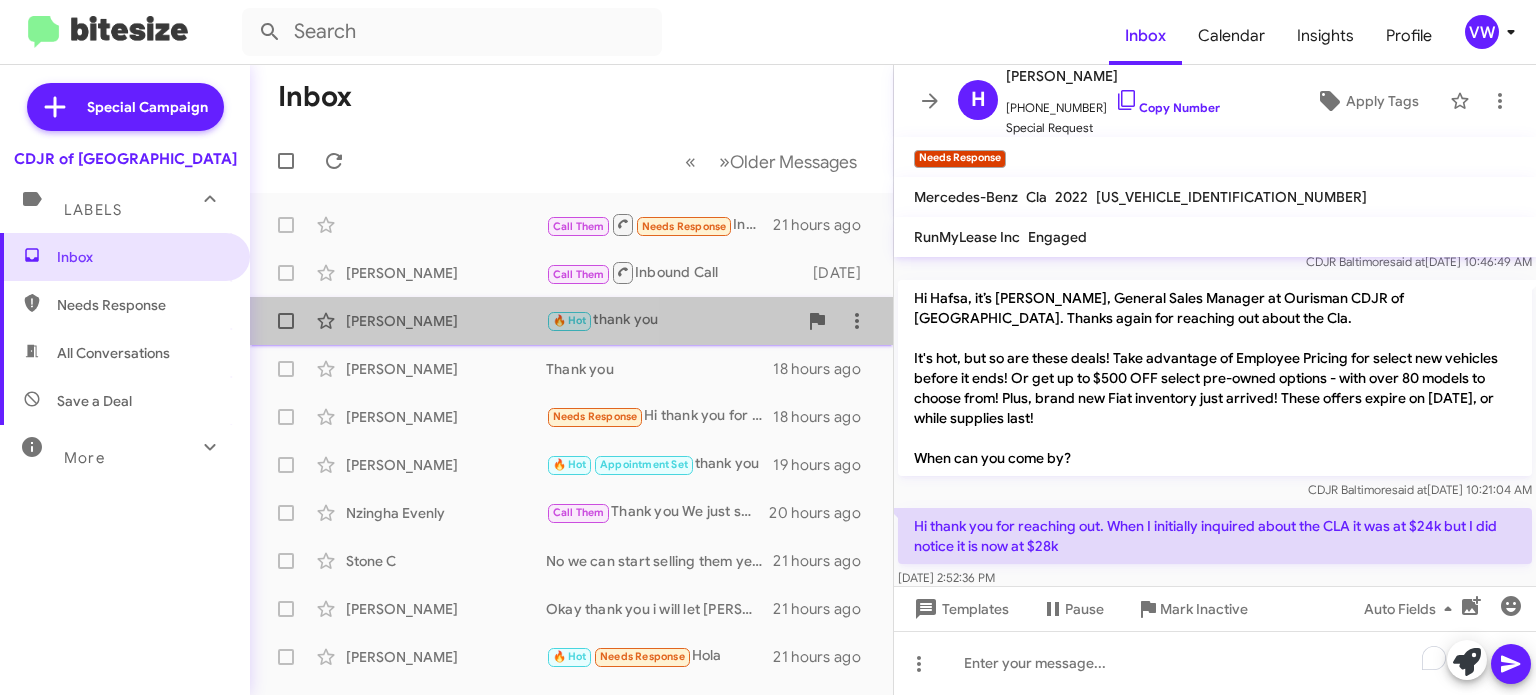 click on "[PERSON_NAME]" 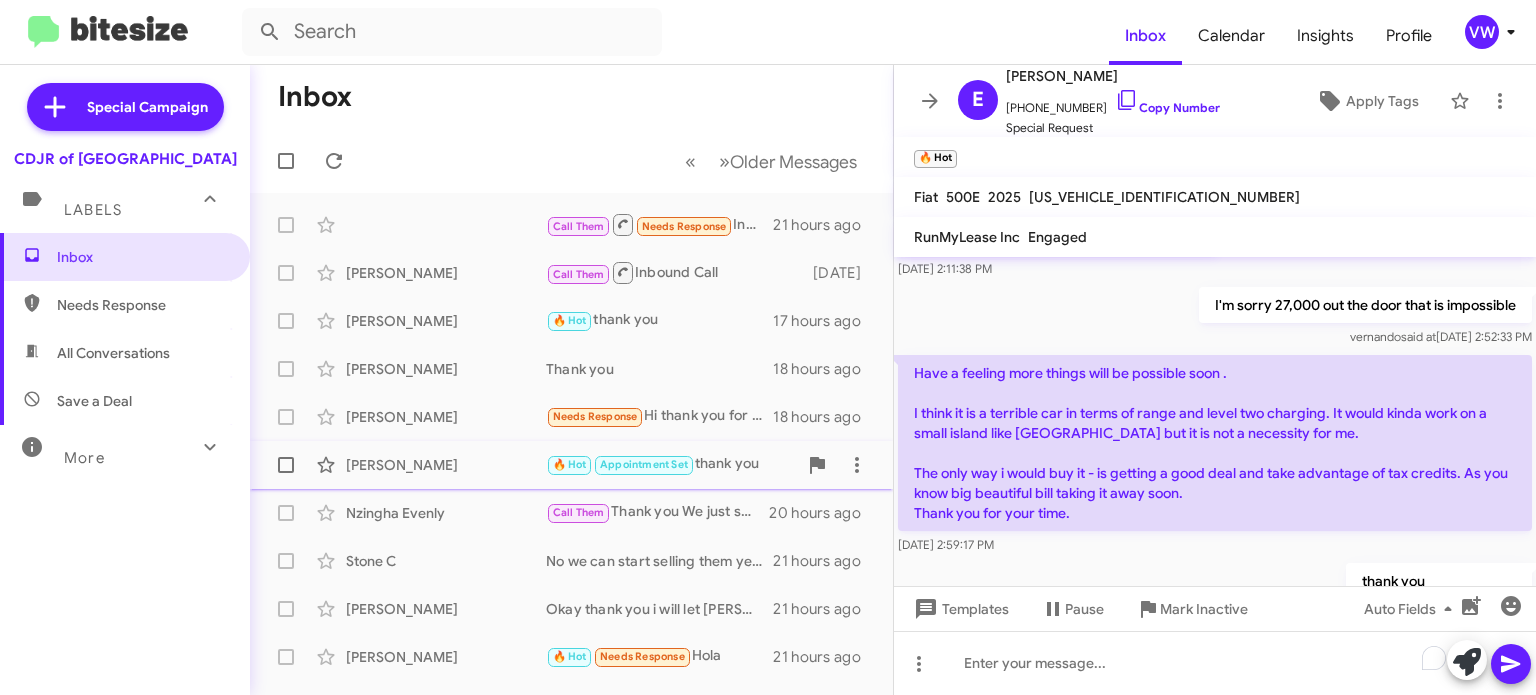 scroll, scrollTop: 538, scrollLeft: 0, axis: vertical 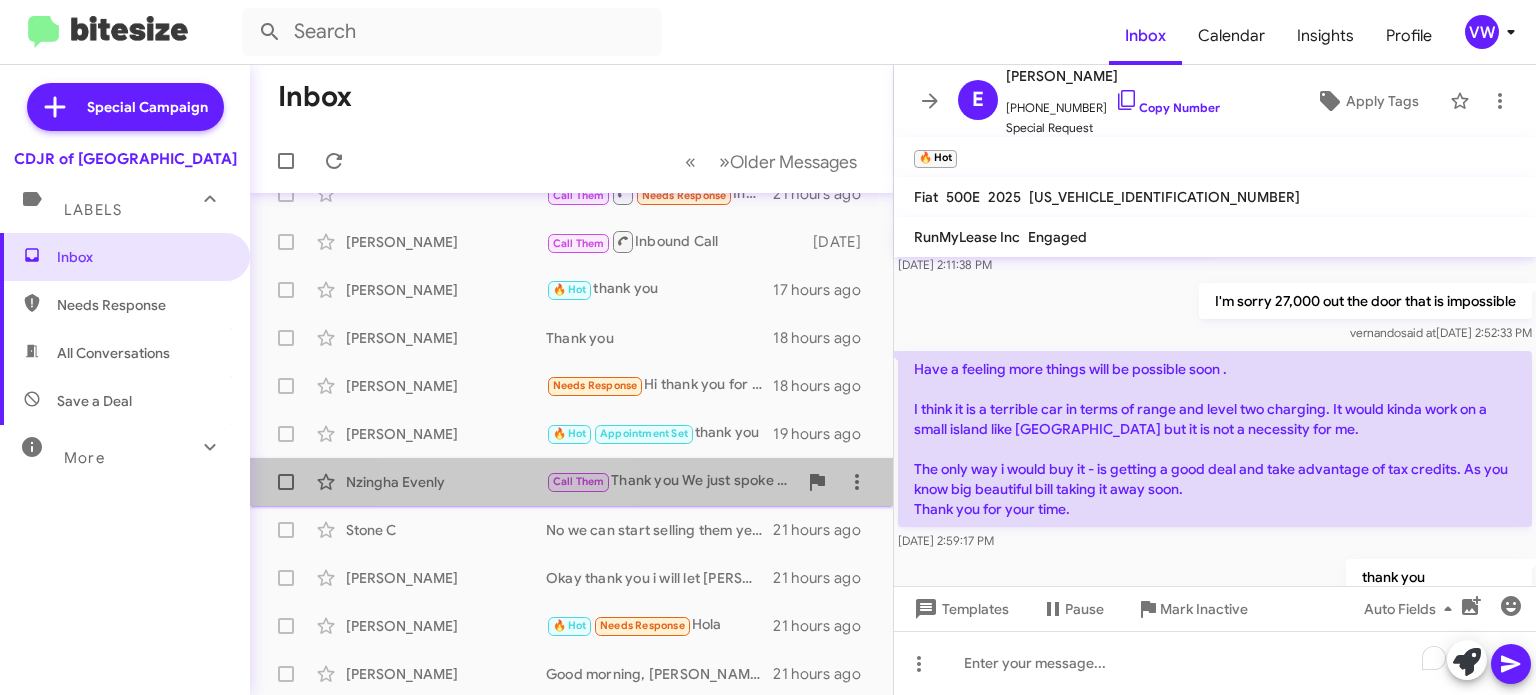 click on "Nzingha Evenly" 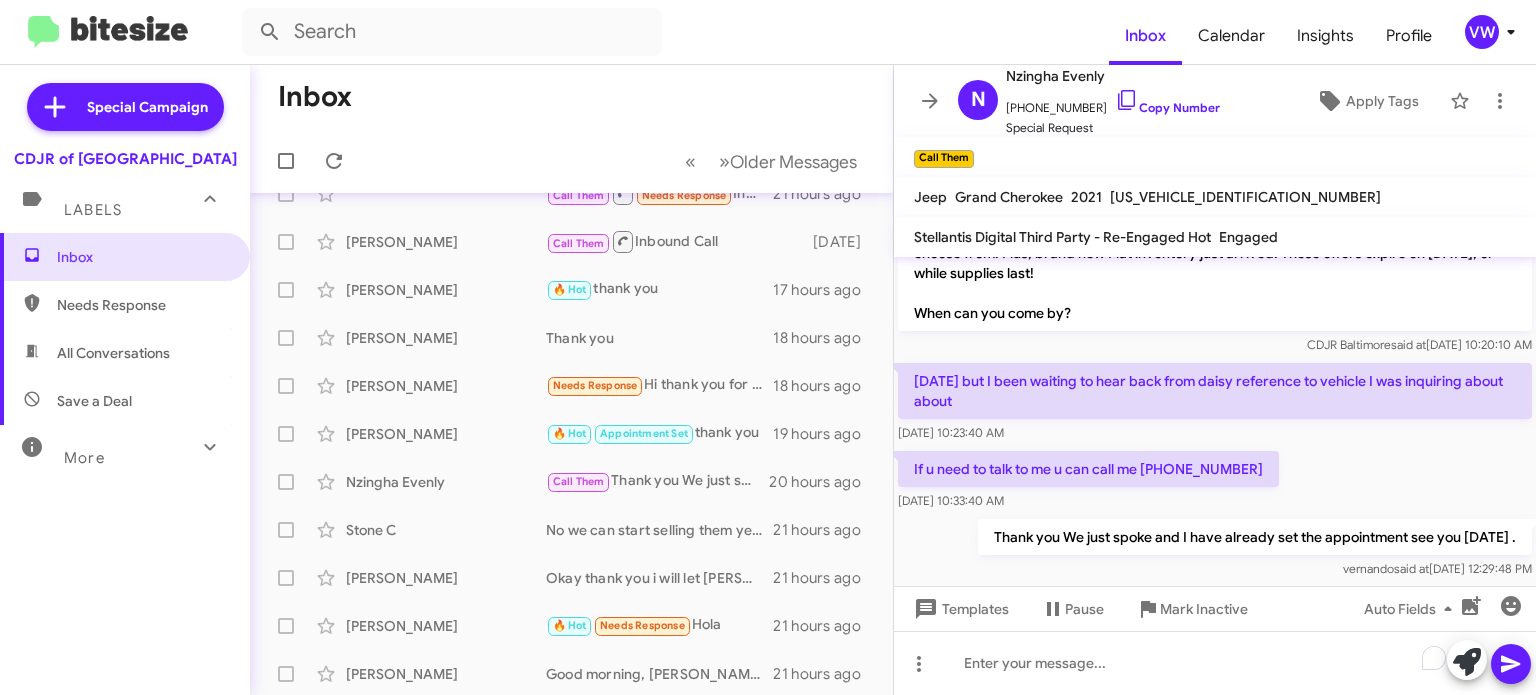 scroll, scrollTop: 142, scrollLeft: 0, axis: vertical 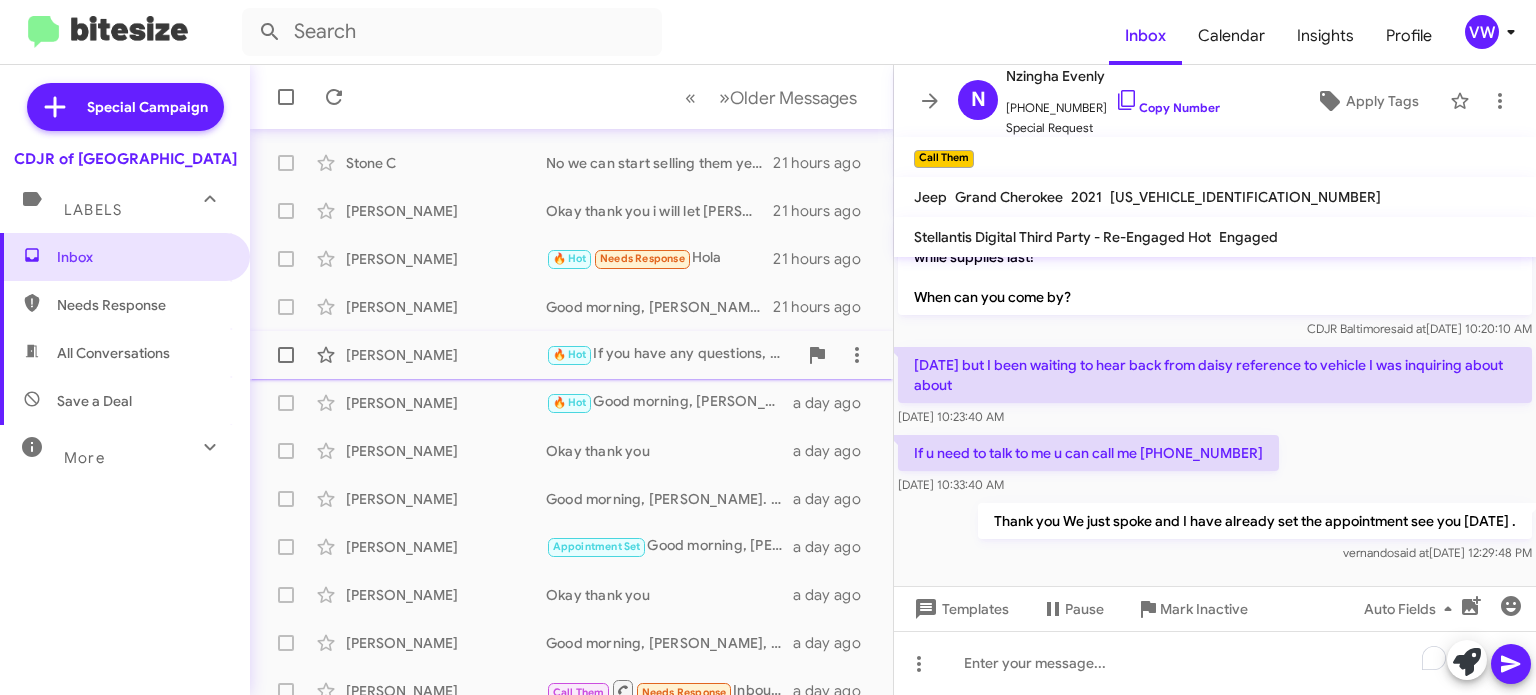 click on "[PERSON_NAME]  Good morning, [PERSON_NAME]. Okay, I found out what's going on. You have to call Experian and unfreeze your credit report. If you have any questions, please text me or call [PHONE_NUMBER]. Thank you   a day ago" 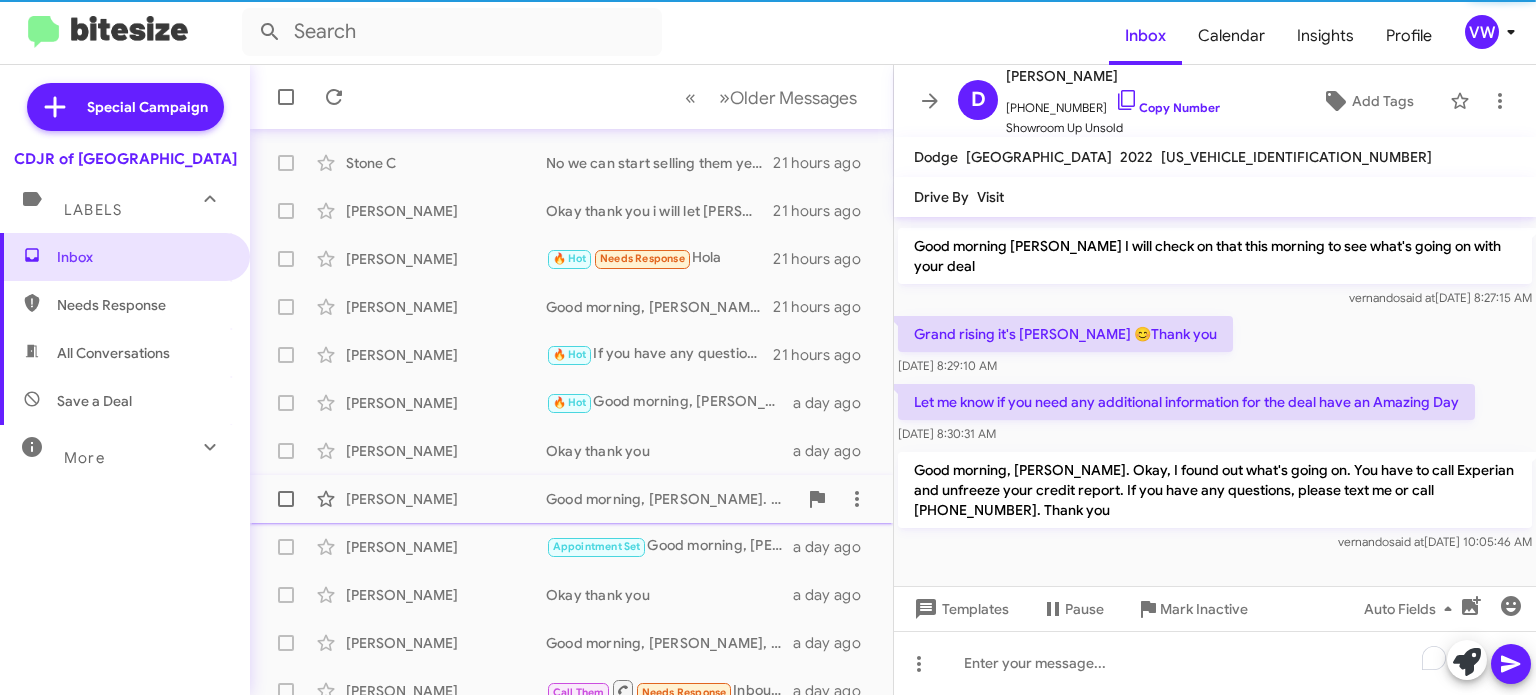 scroll, scrollTop: 188, scrollLeft: 0, axis: vertical 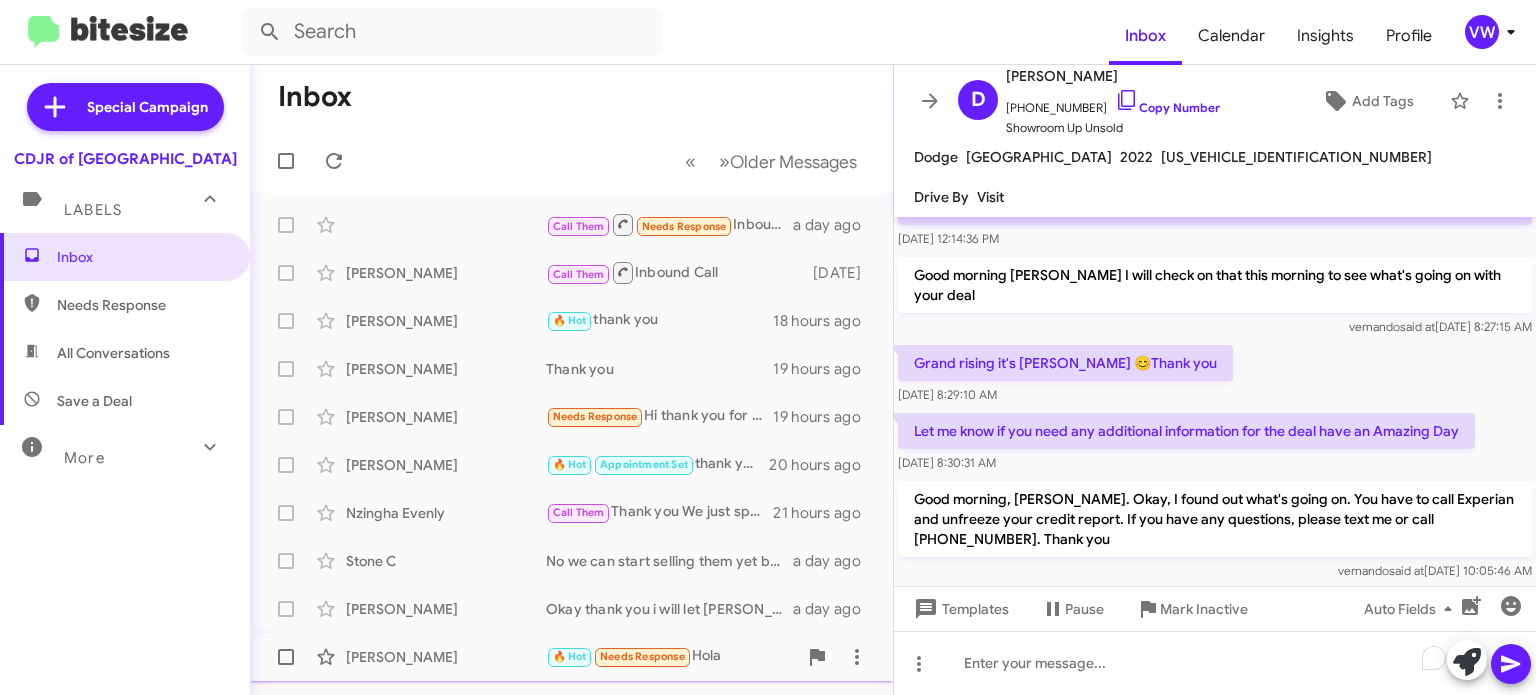 click on "Needs Response" 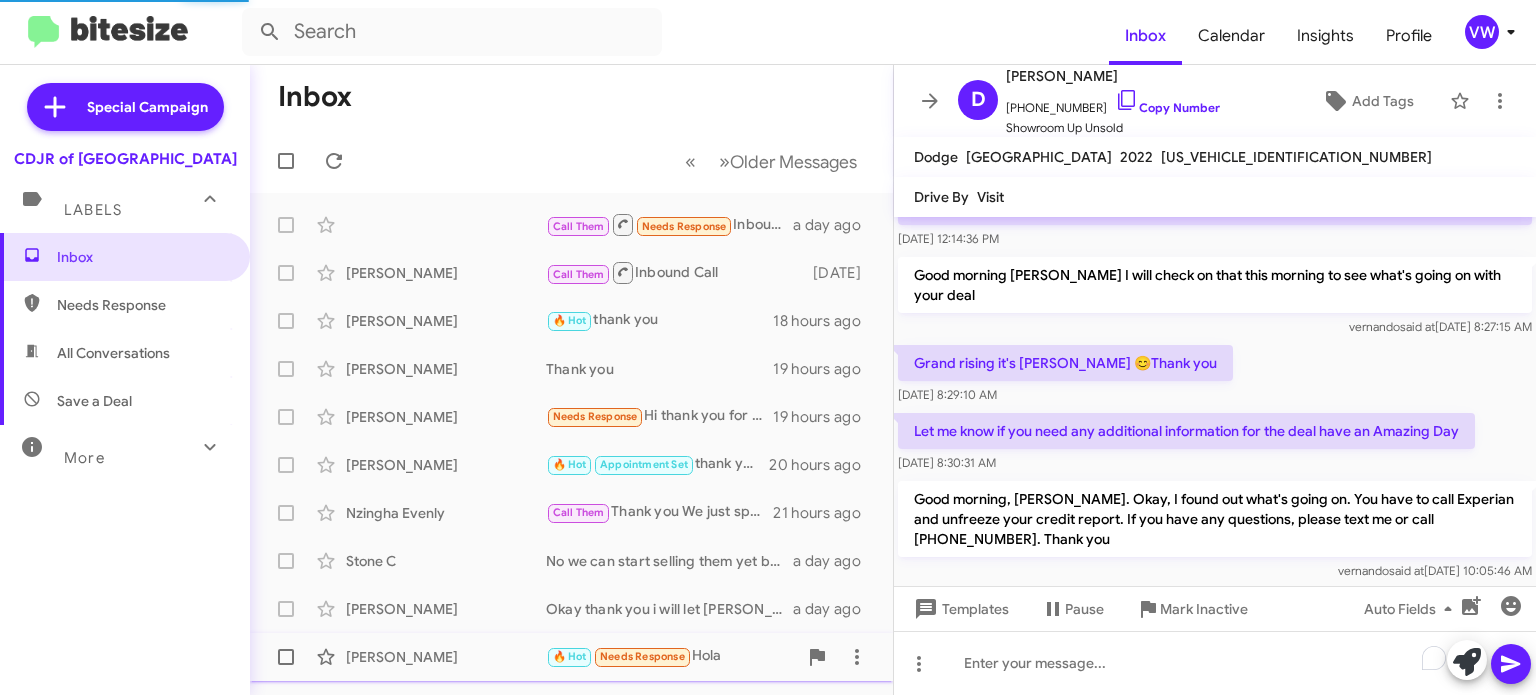 scroll, scrollTop: 1132, scrollLeft: 0, axis: vertical 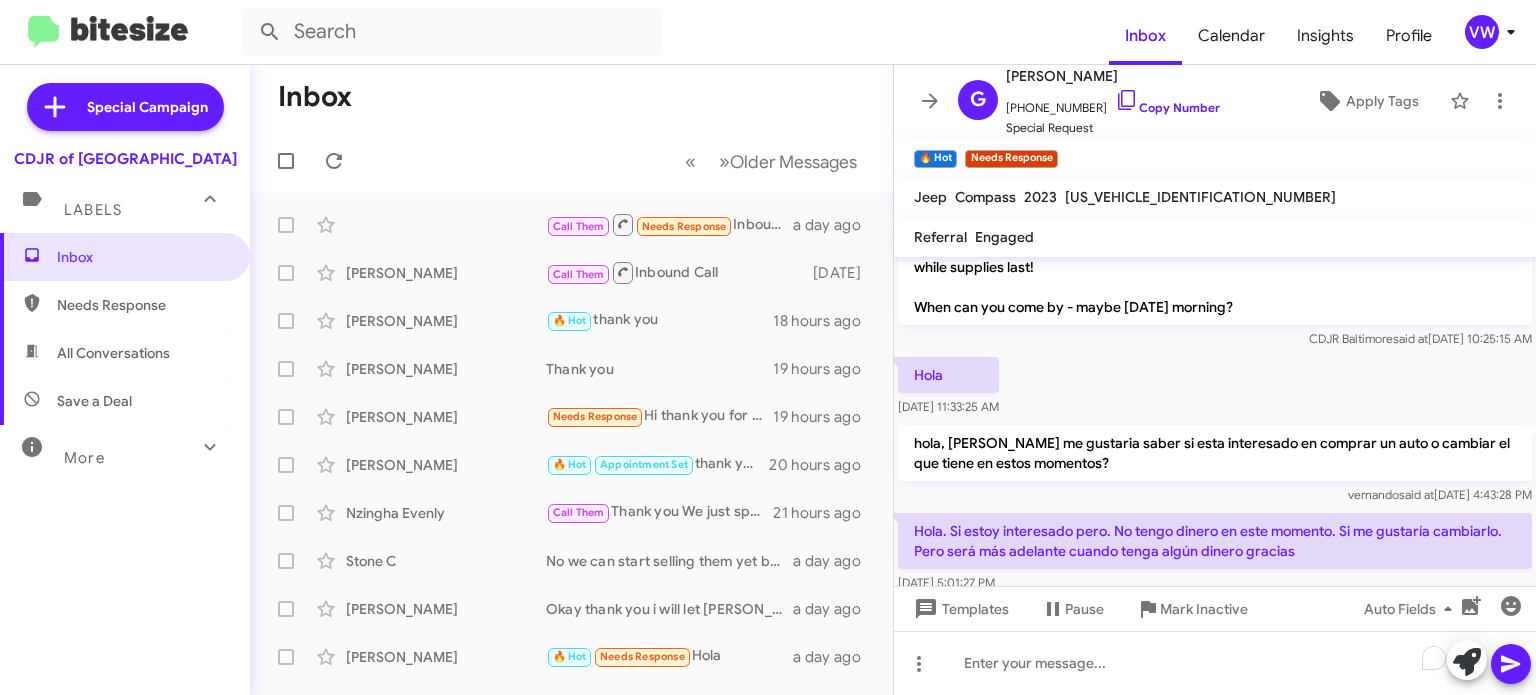 click on "« Previous » Next   Older Messages" 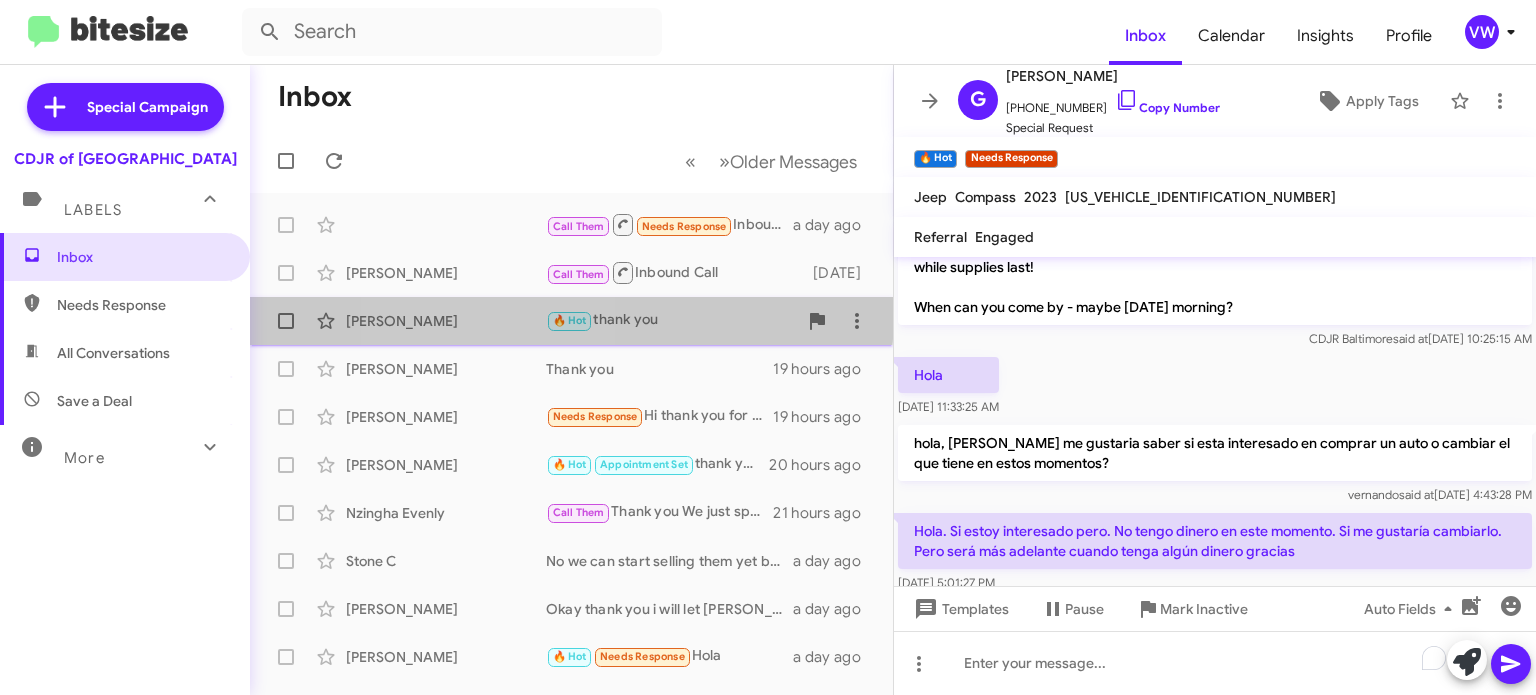 click on "[PERSON_NAME]" 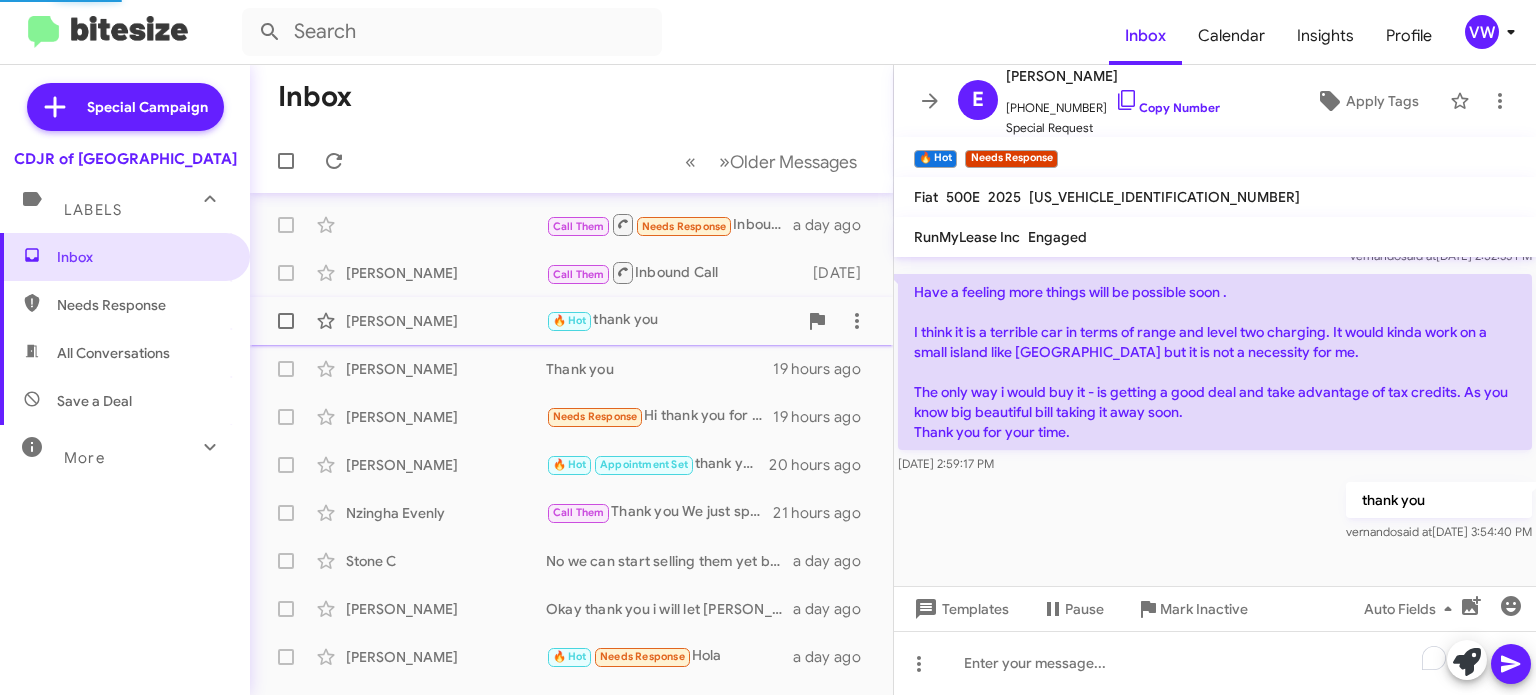 scroll, scrollTop: 614, scrollLeft: 0, axis: vertical 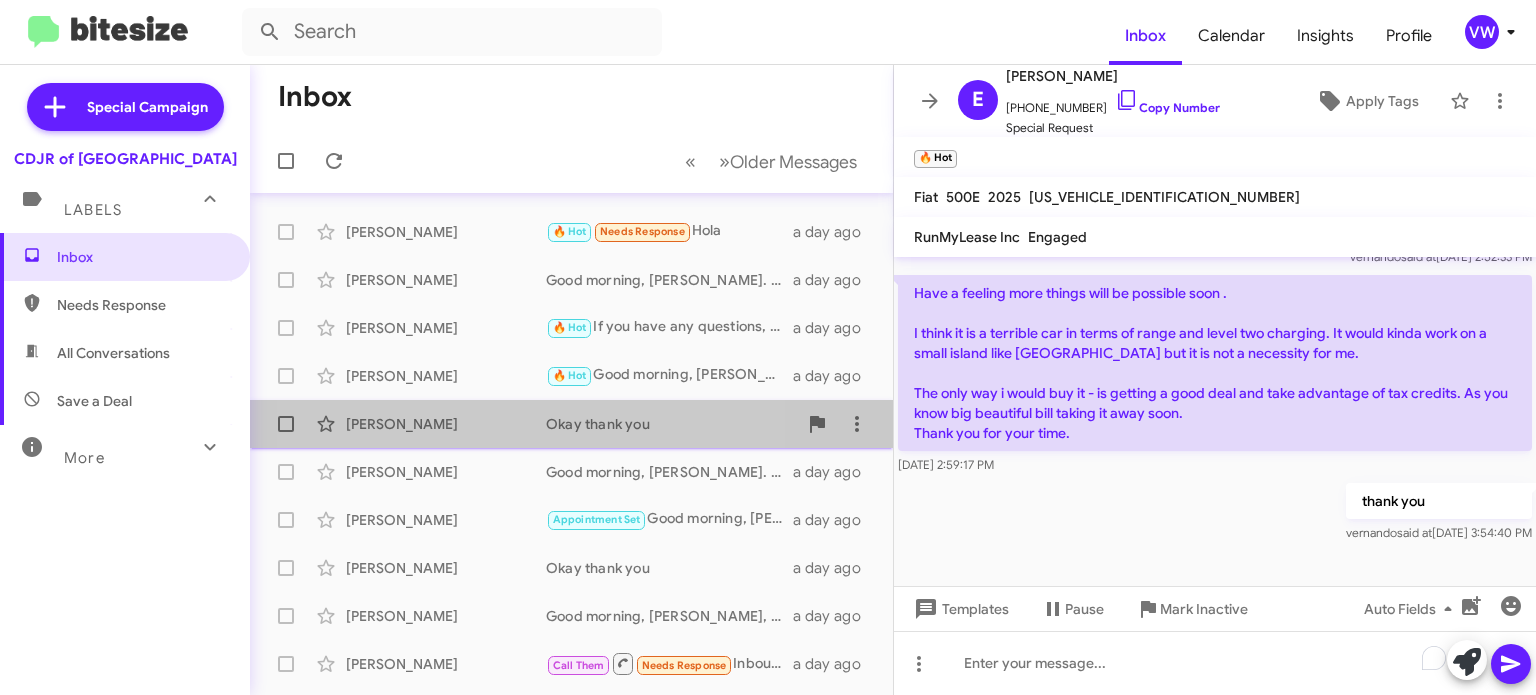 click on "[PERSON_NAME]" 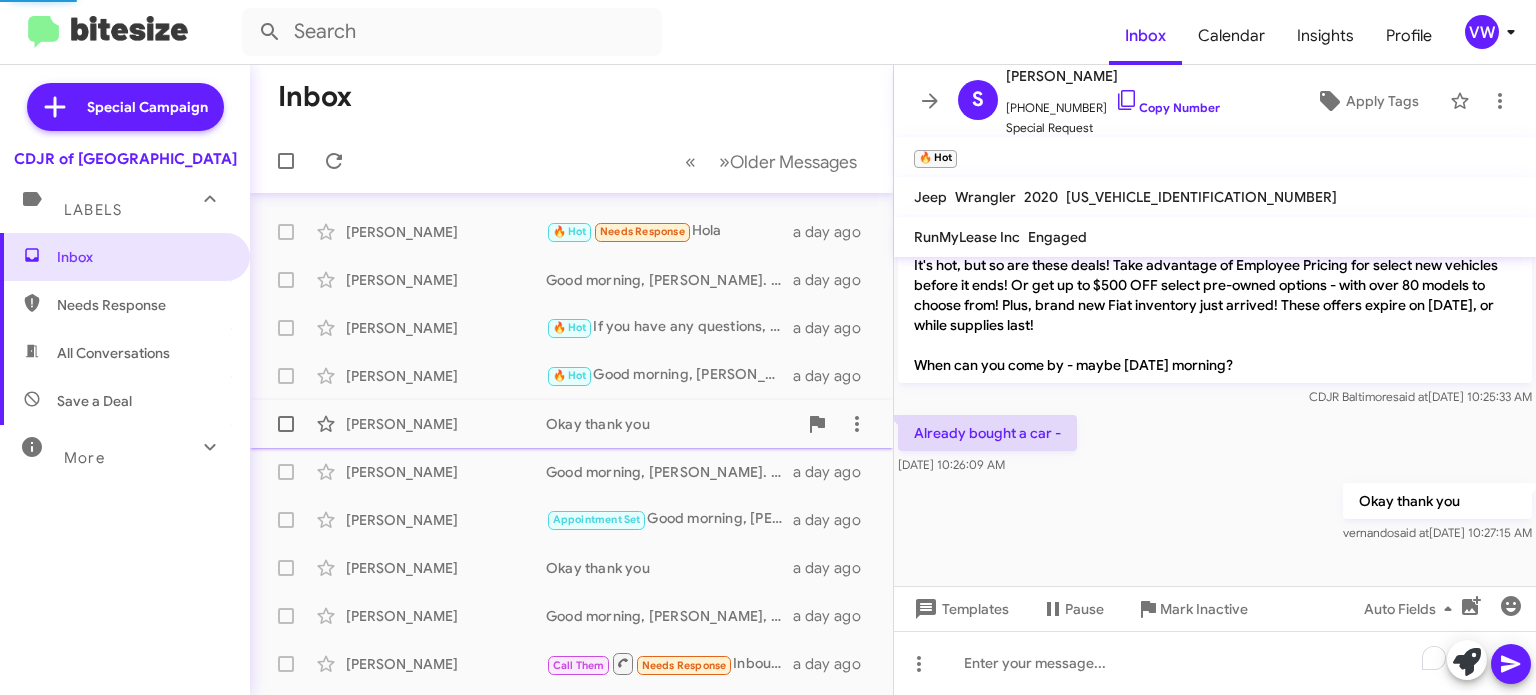 scroll, scrollTop: 385, scrollLeft: 0, axis: vertical 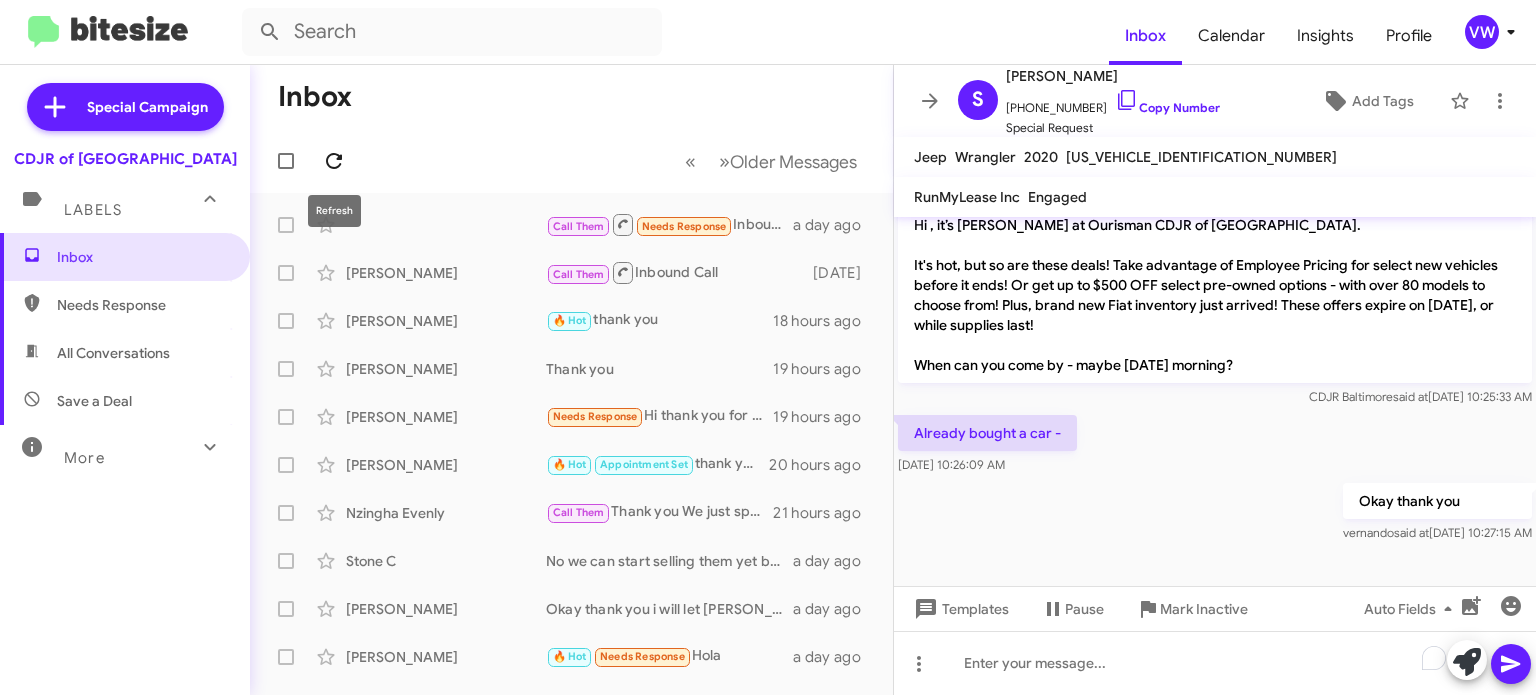 click 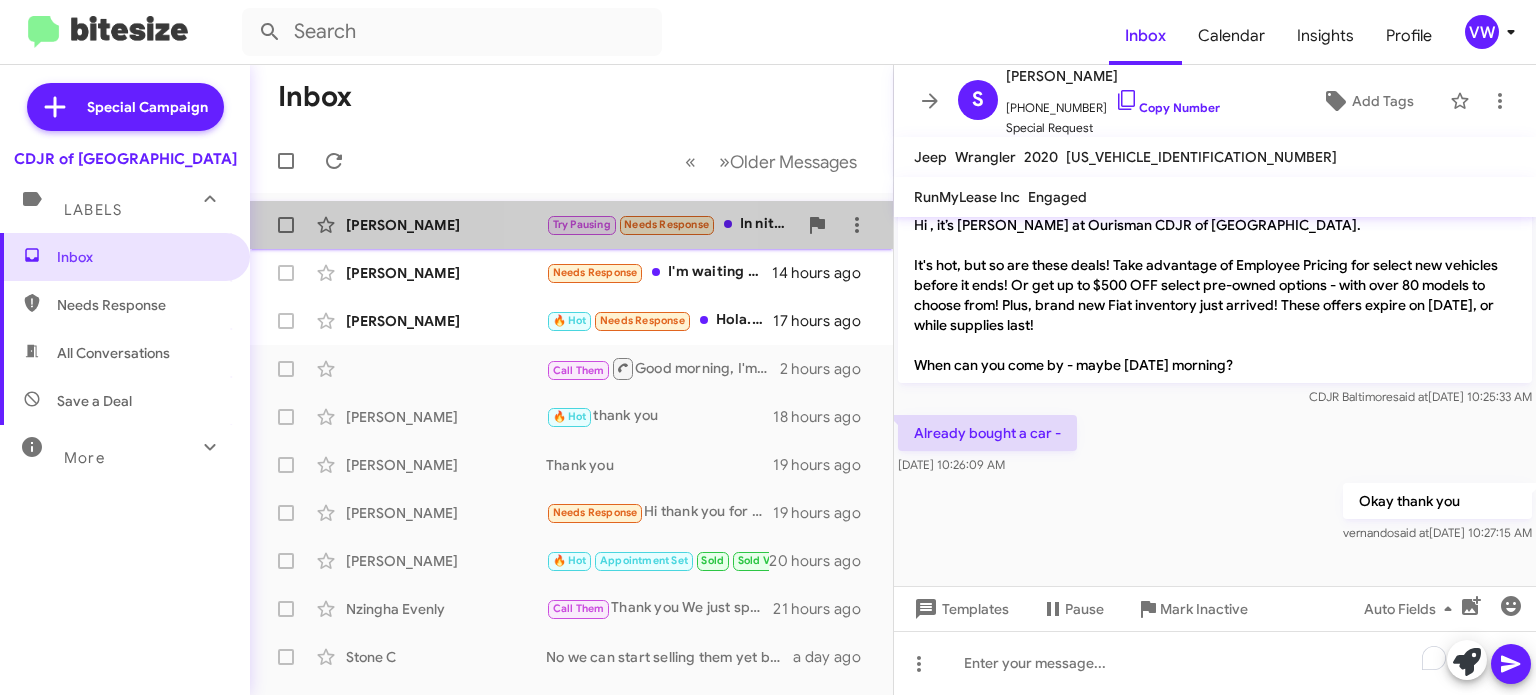 click on "Needs Response" 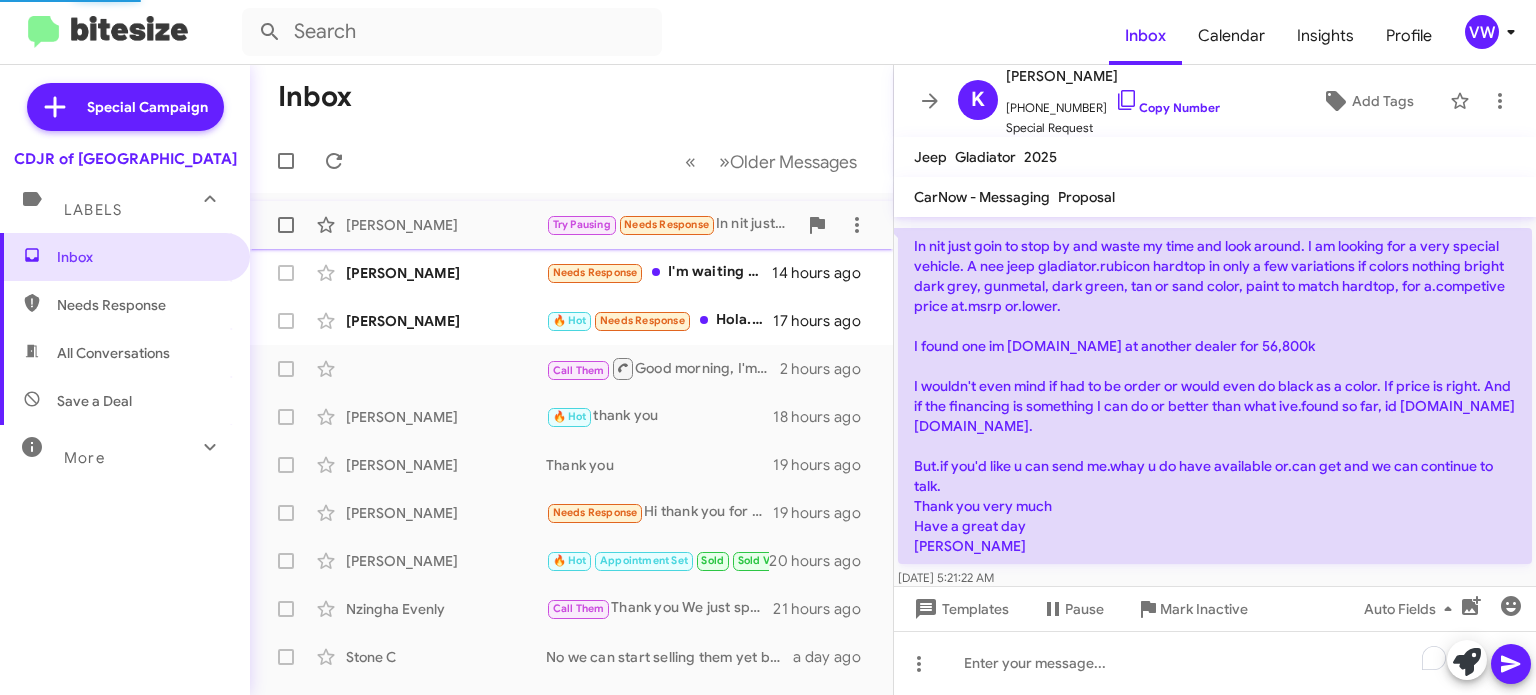 scroll, scrollTop: 941, scrollLeft: 0, axis: vertical 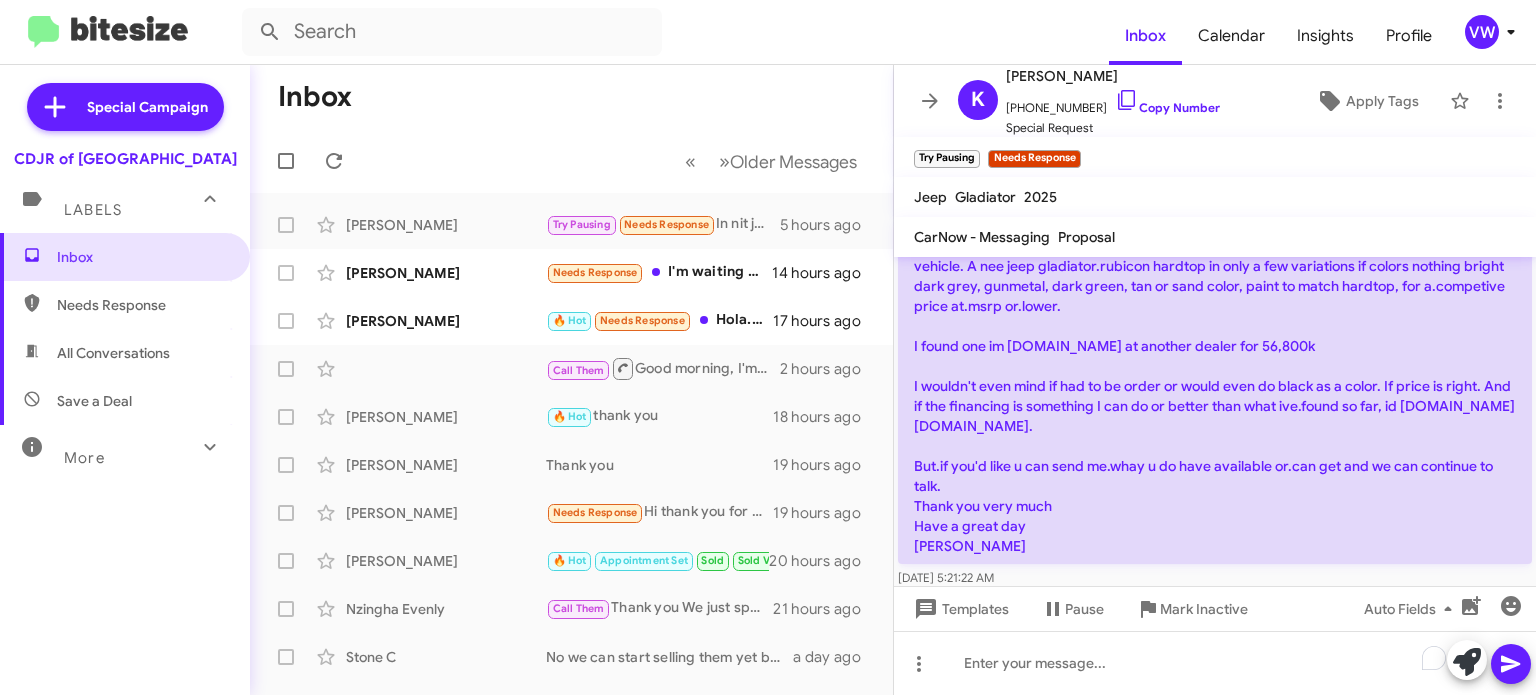 click 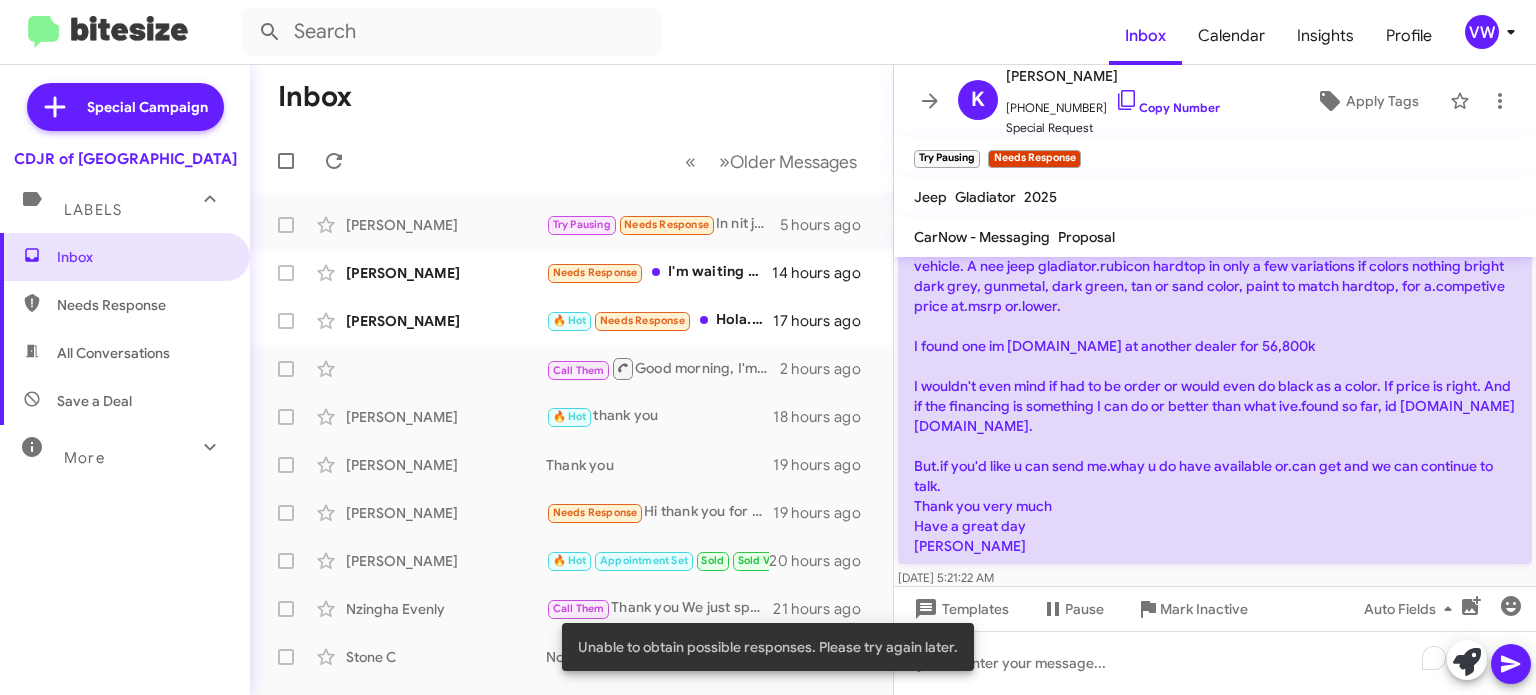 click on "Inbox" 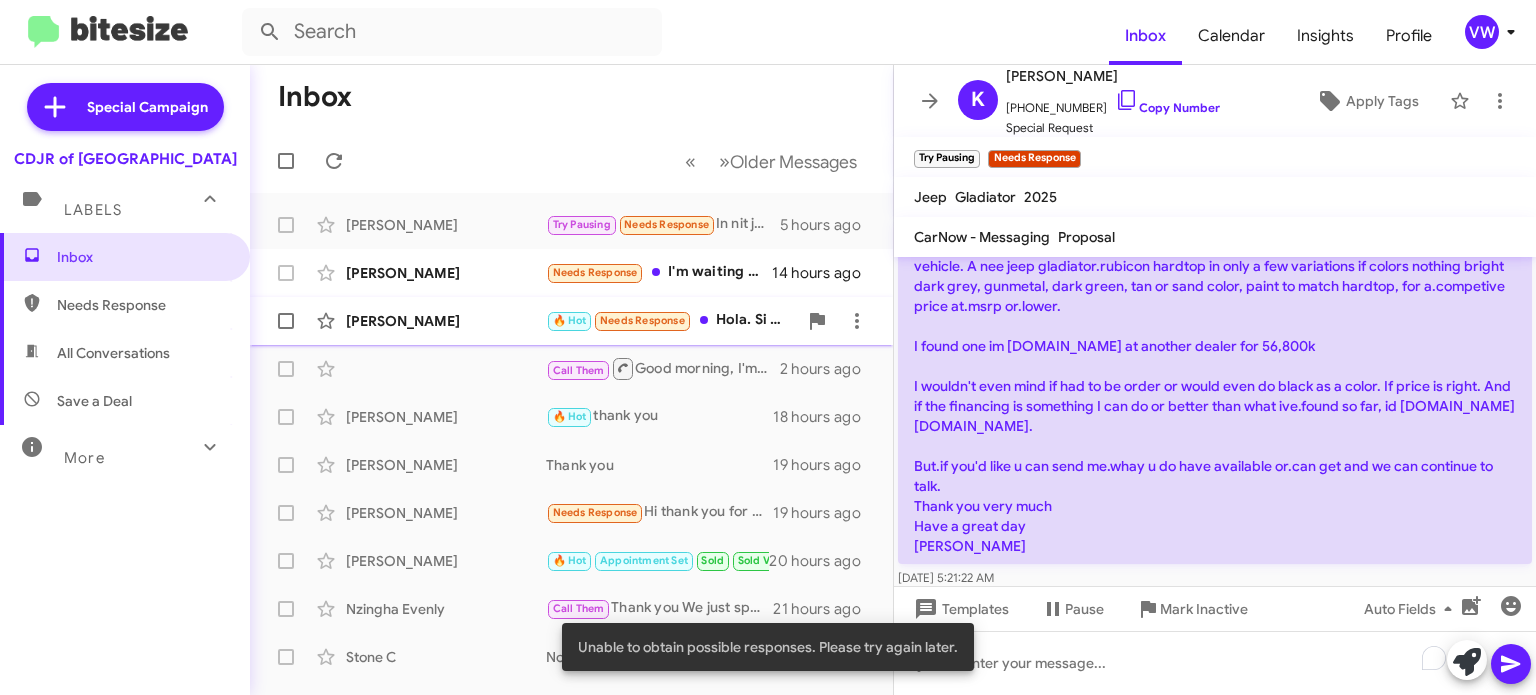 scroll, scrollTop: 846, scrollLeft: 0, axis: vertical 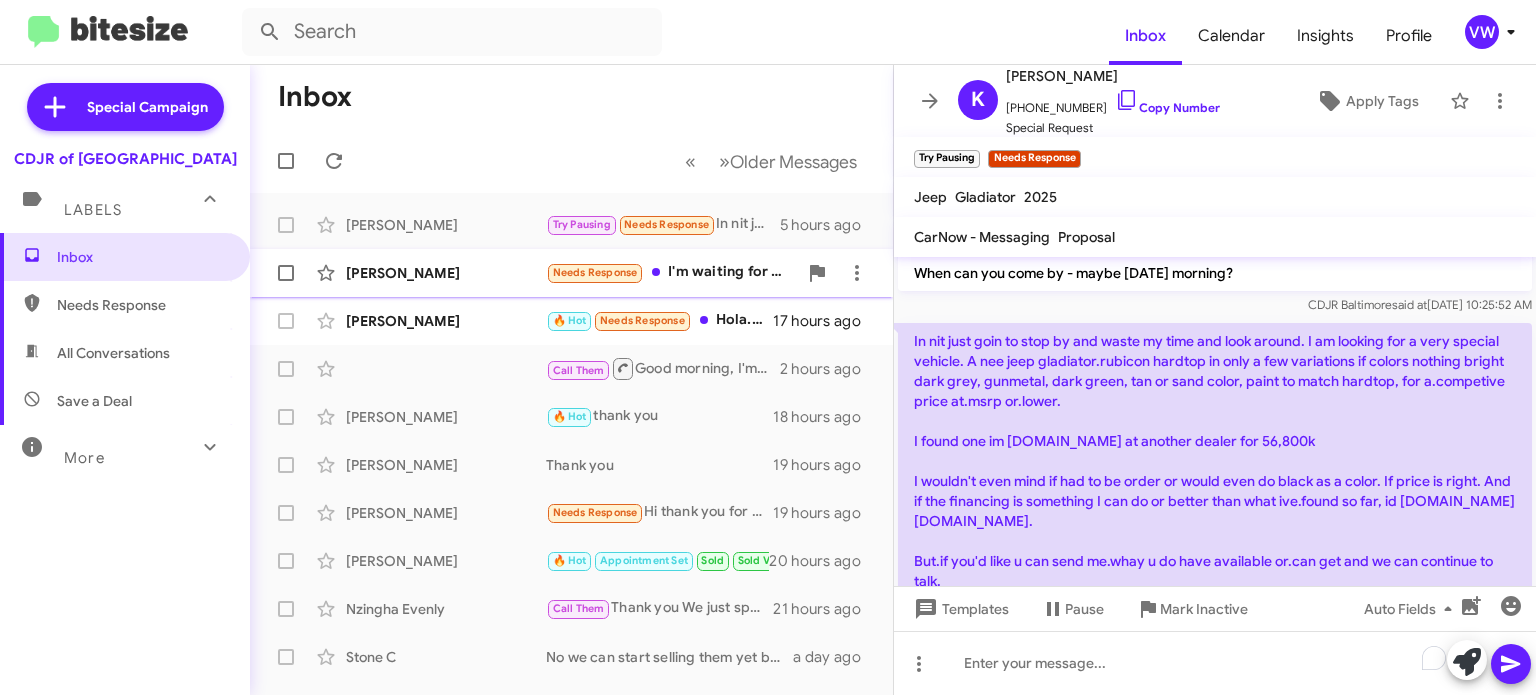 click on "Needs Response" 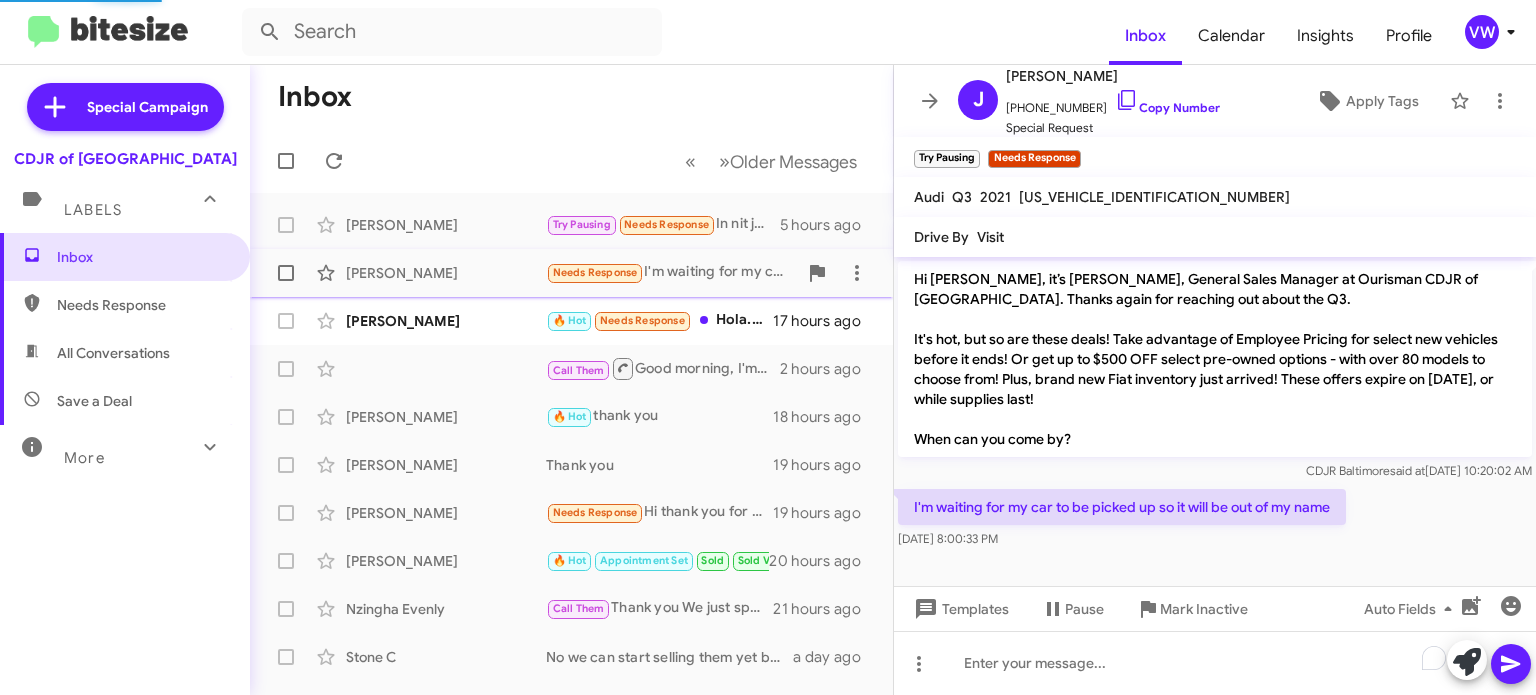 scroll, scrollTop: 0, scrollLeft: 0, axis: both 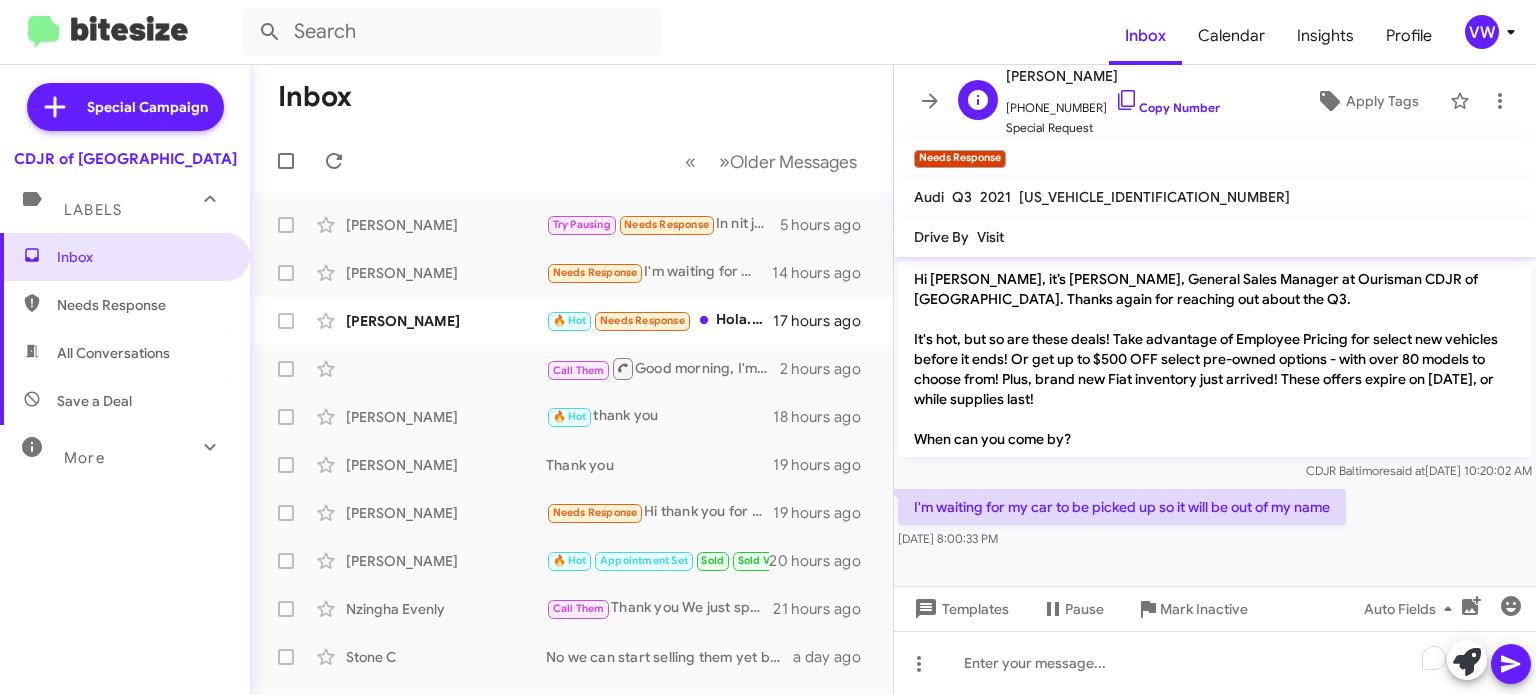 click on "[PERSON_NAME]   [PHONE_NUMBER]   Copy Number   Special Request  Apply Tags" 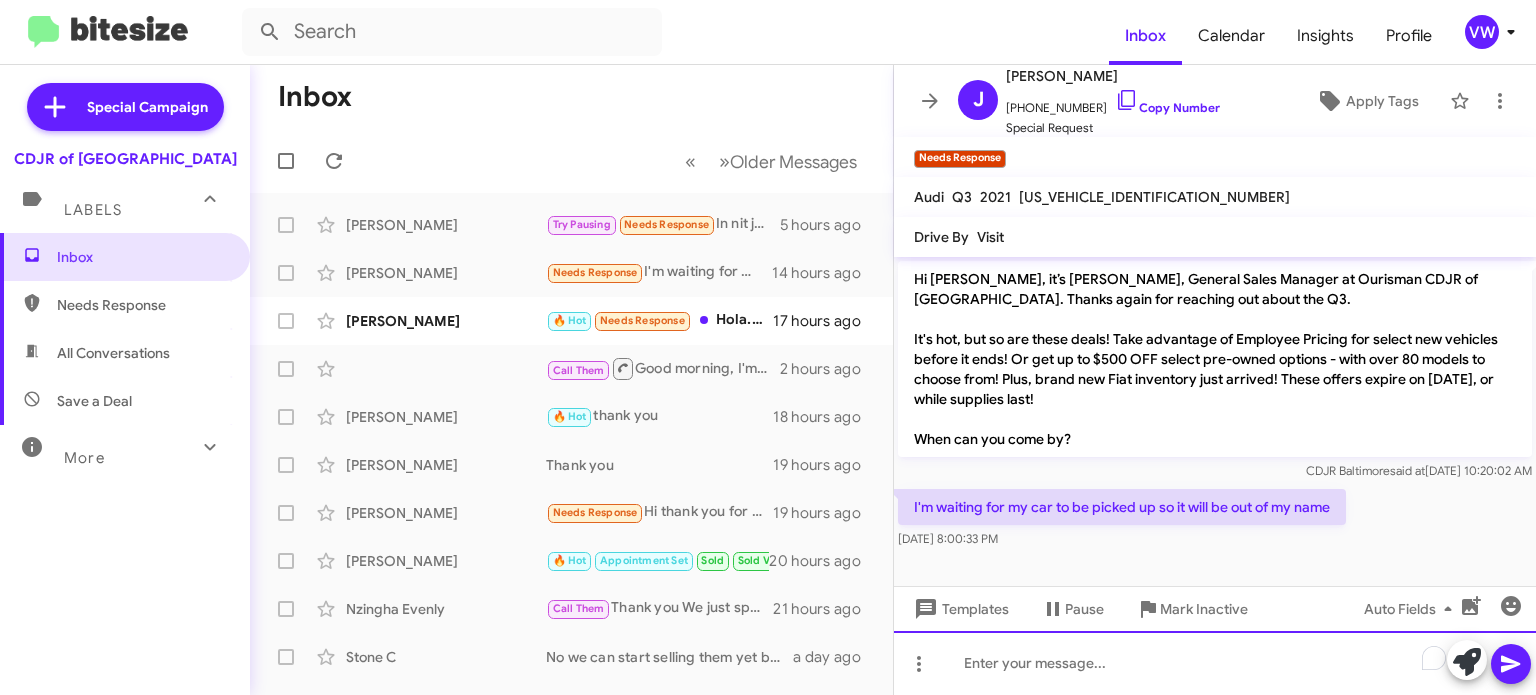 click 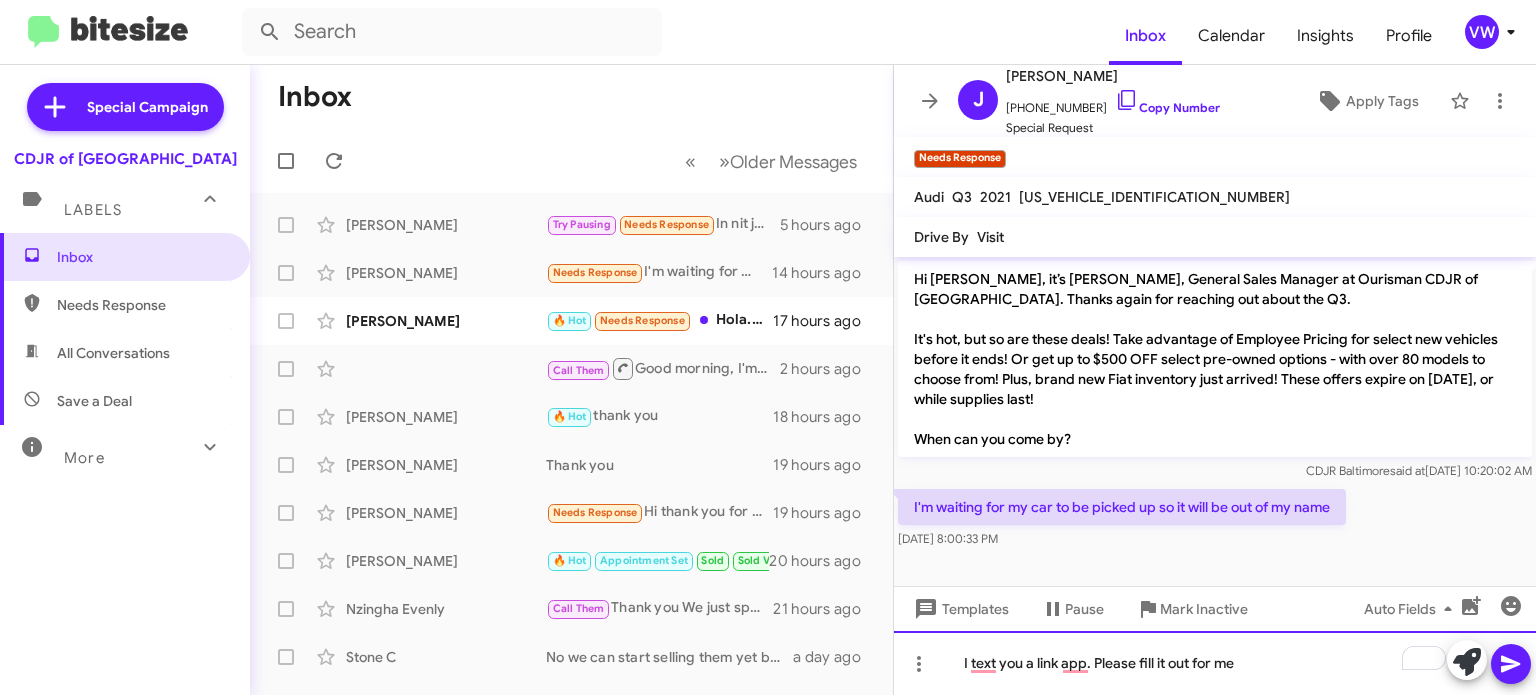 click on "I text you a link app. Please fill it out for me" 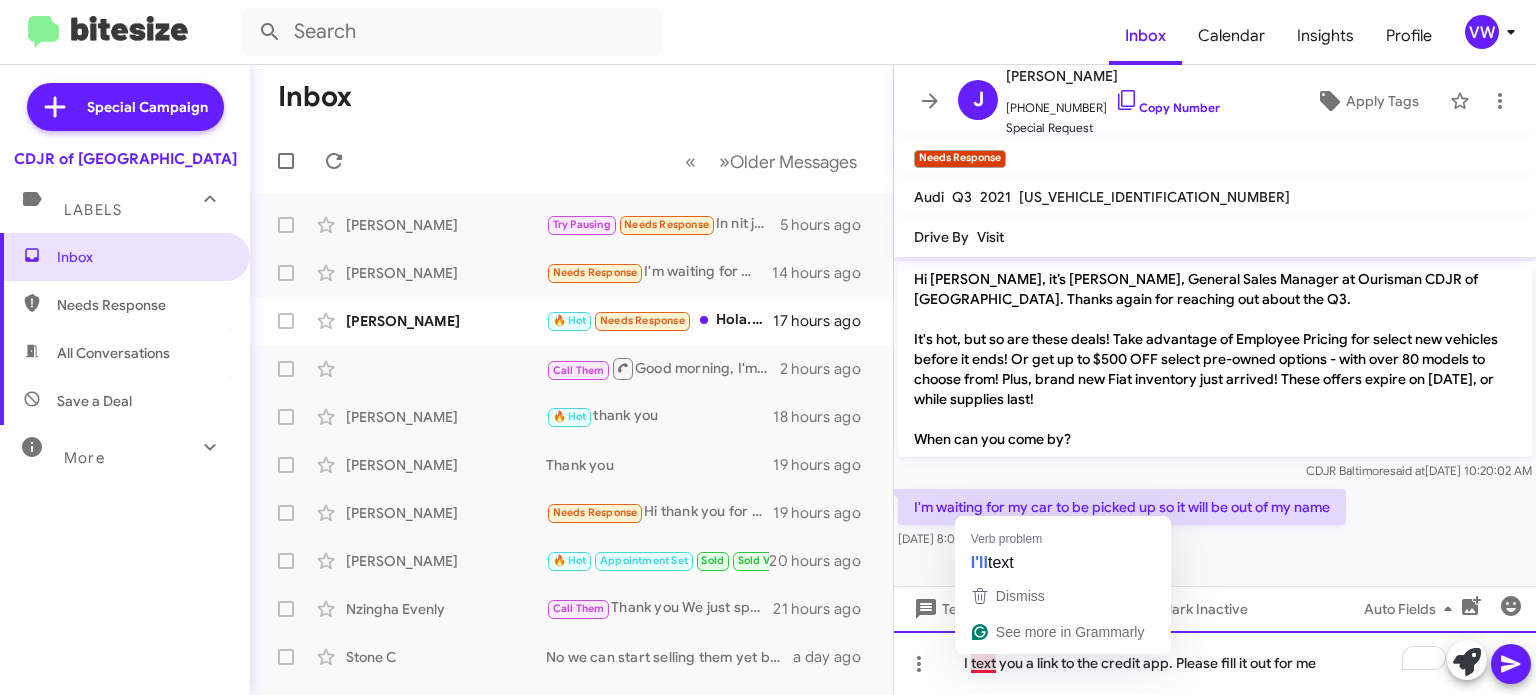 click on "I text you a link to the credit app. Please fill it out for me" 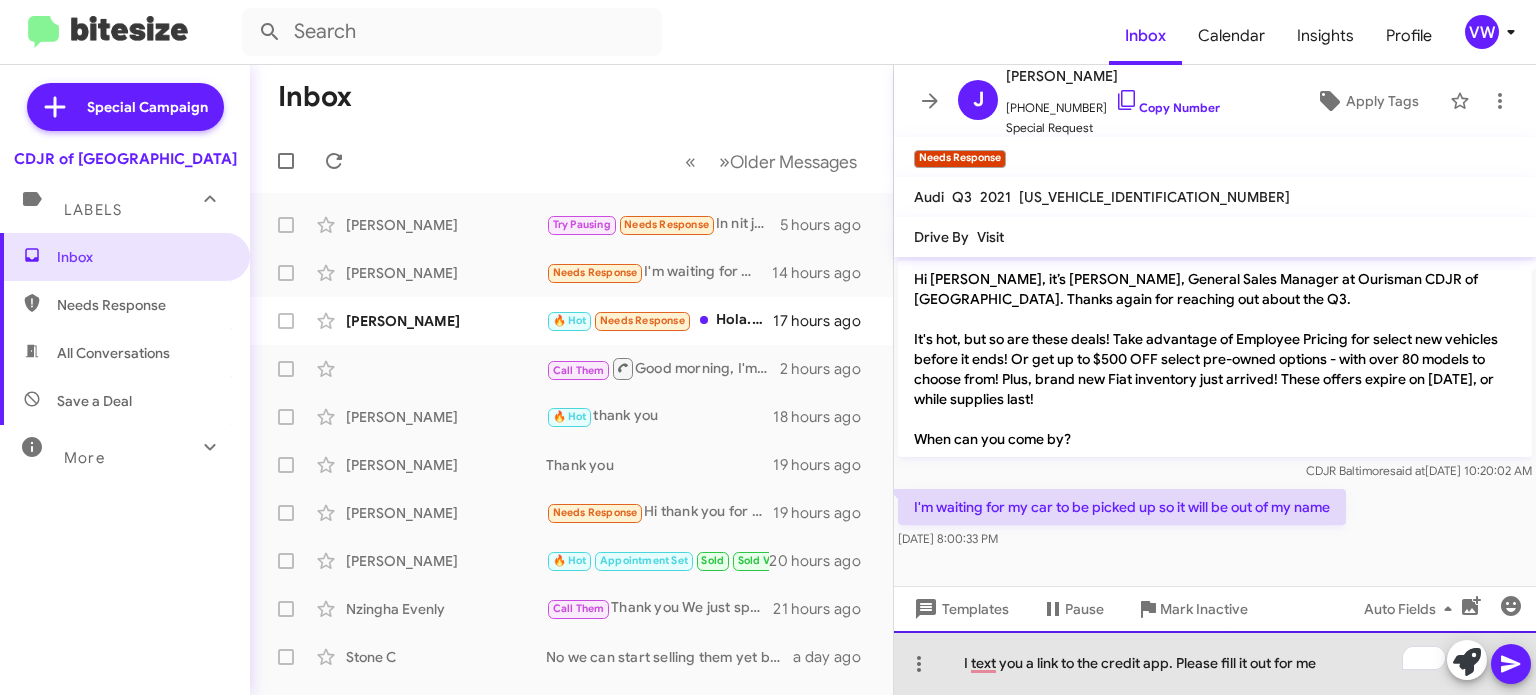 click on "I text you a link to the credit app. Please fill it out for me" 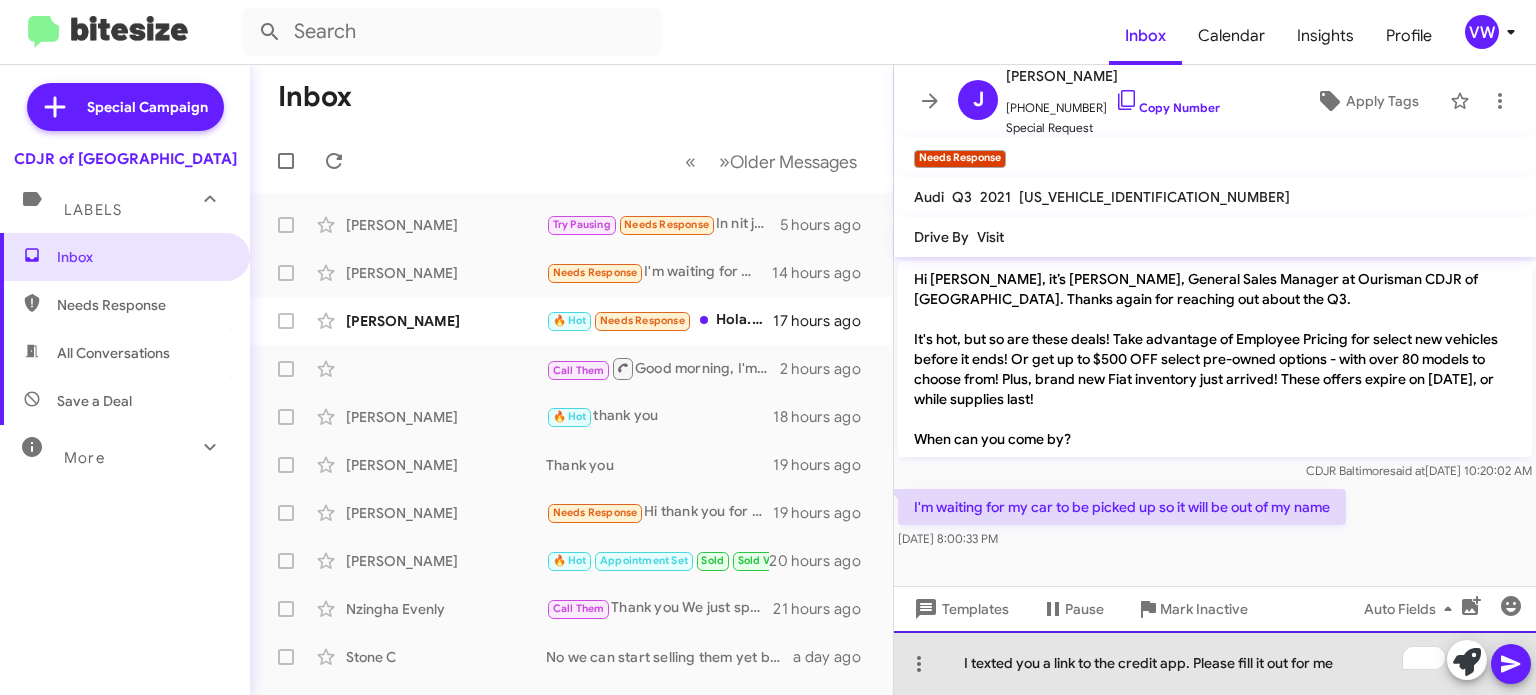 click on "I texted you a link to the credit app. Please fill it out for me" 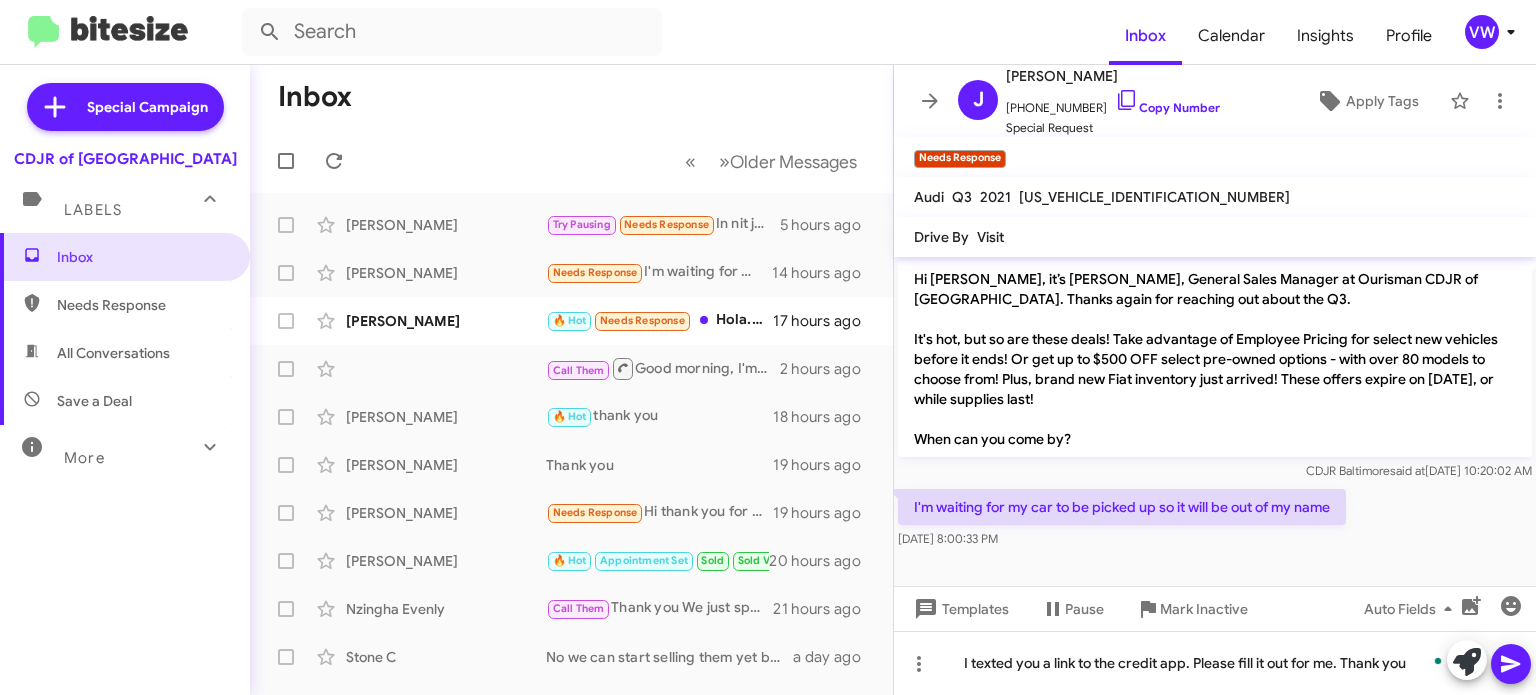 click 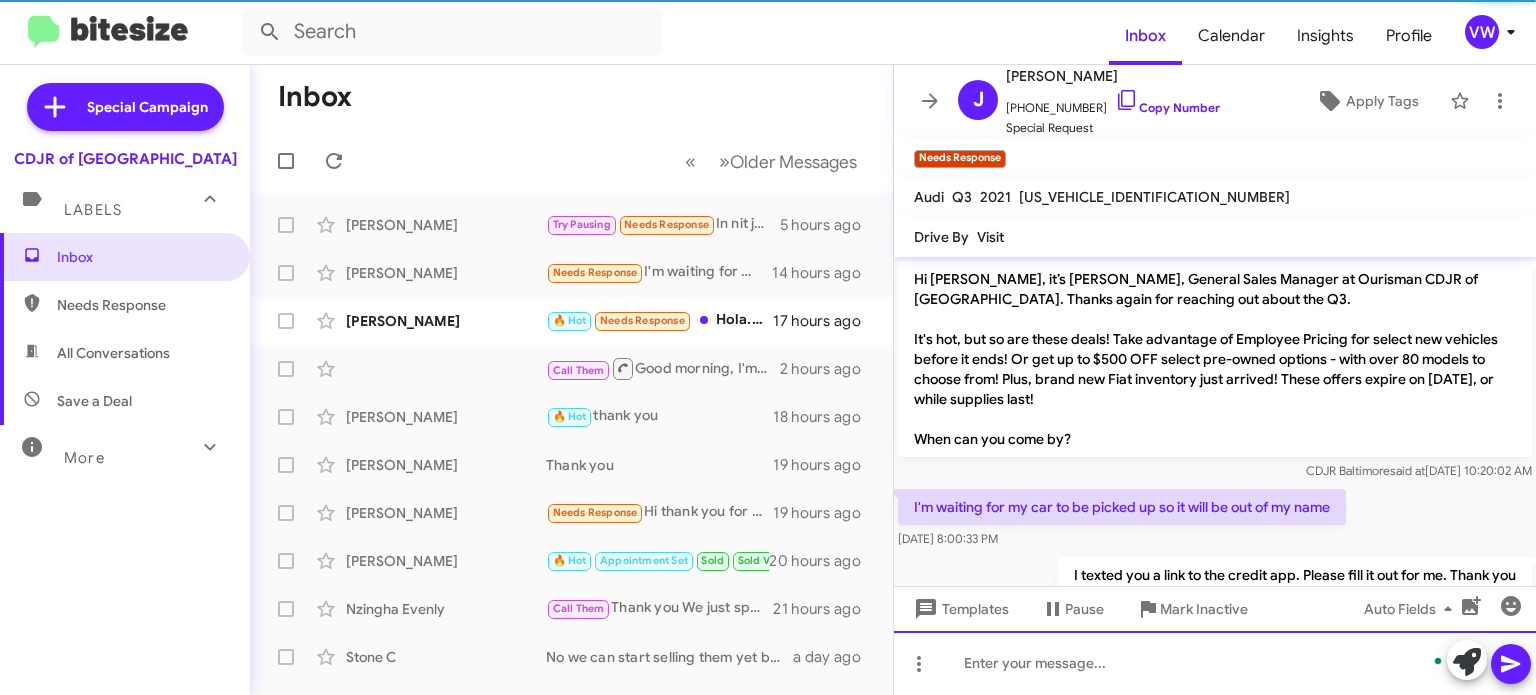 scroll, scrollTop: 49, scrollLeft: 0, axis: vertical 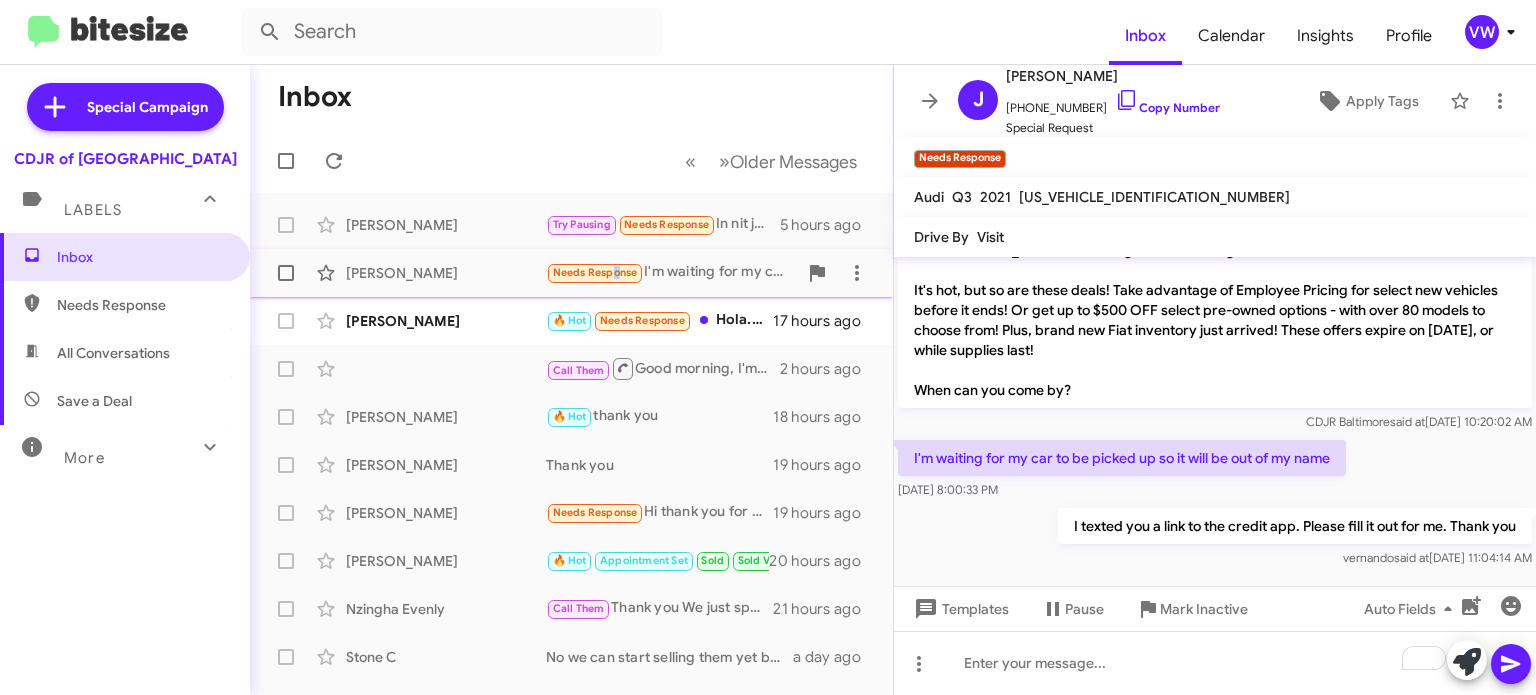 click on "Needs Response" 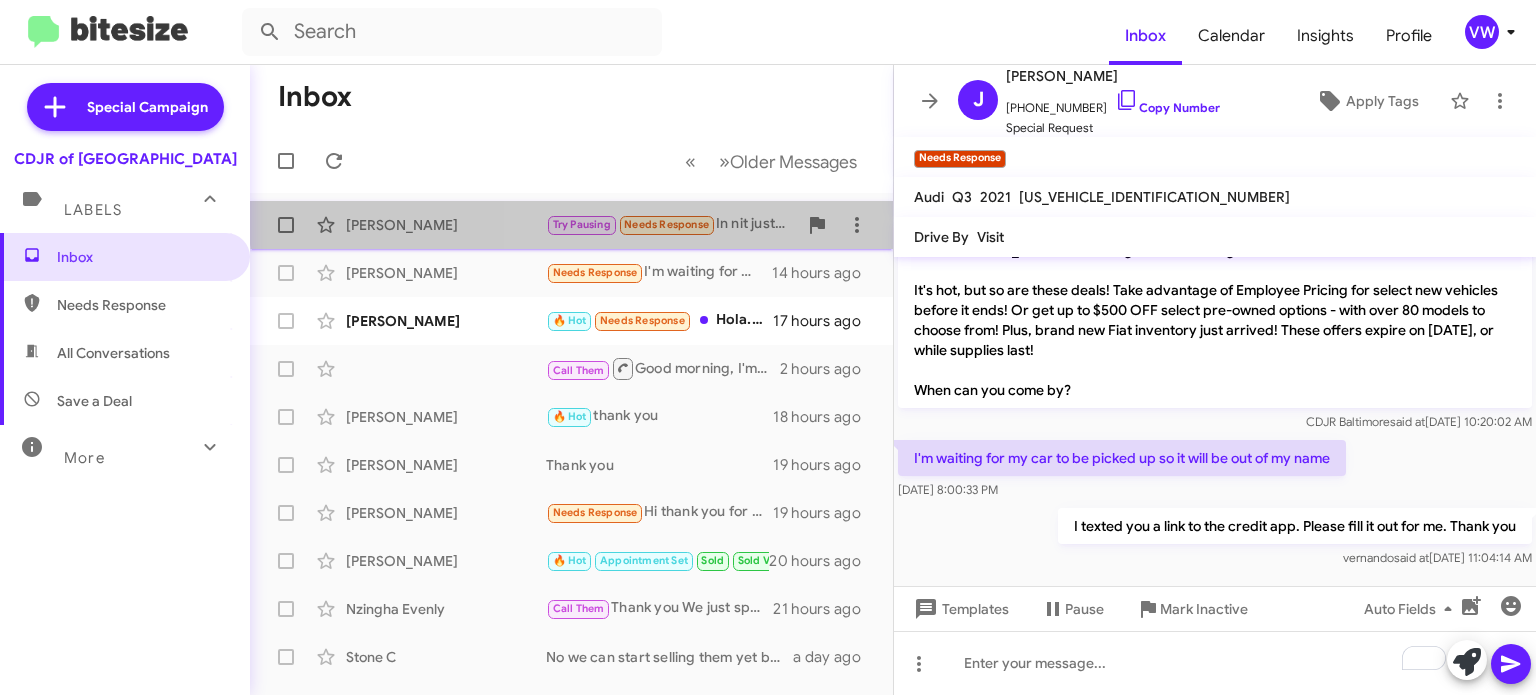 click on "Needs Response" 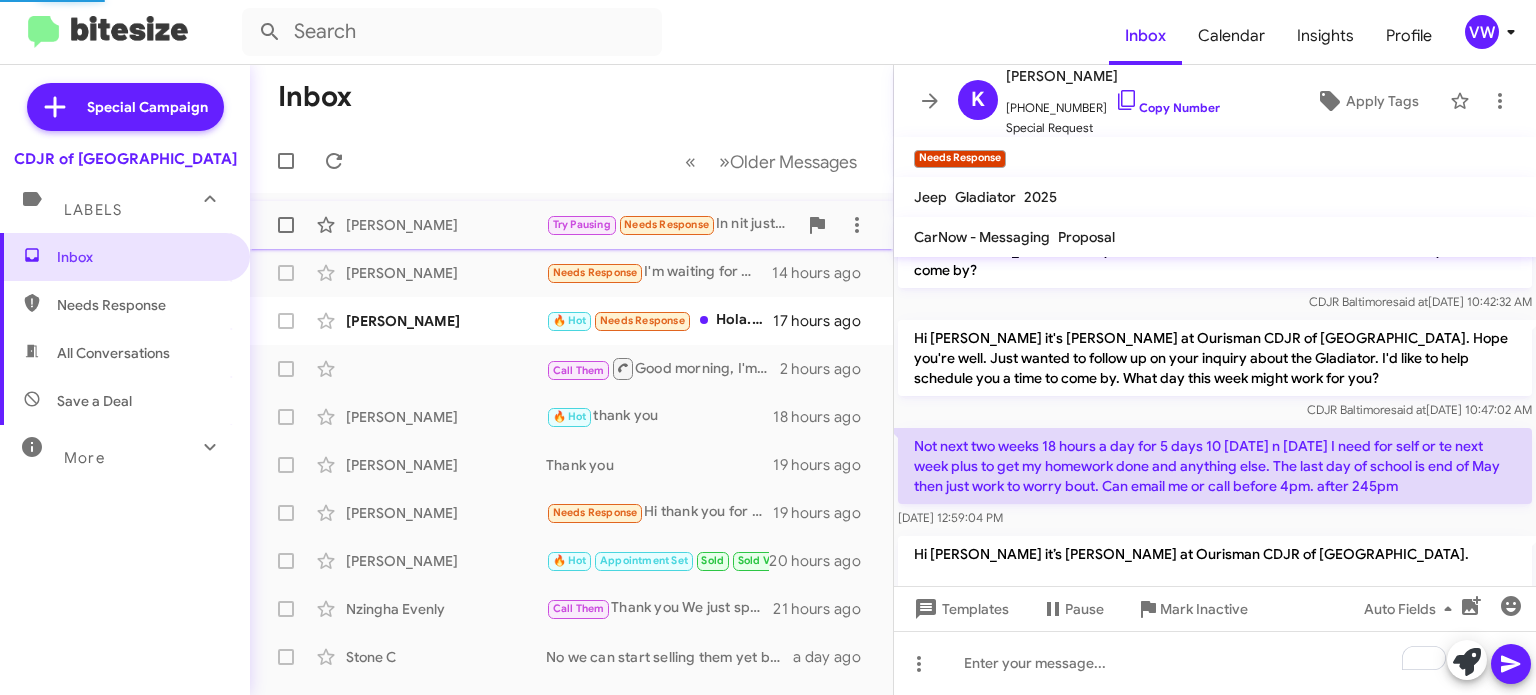 scroll, scrollTop: 941, scrollLeft: 0, axis: vertical 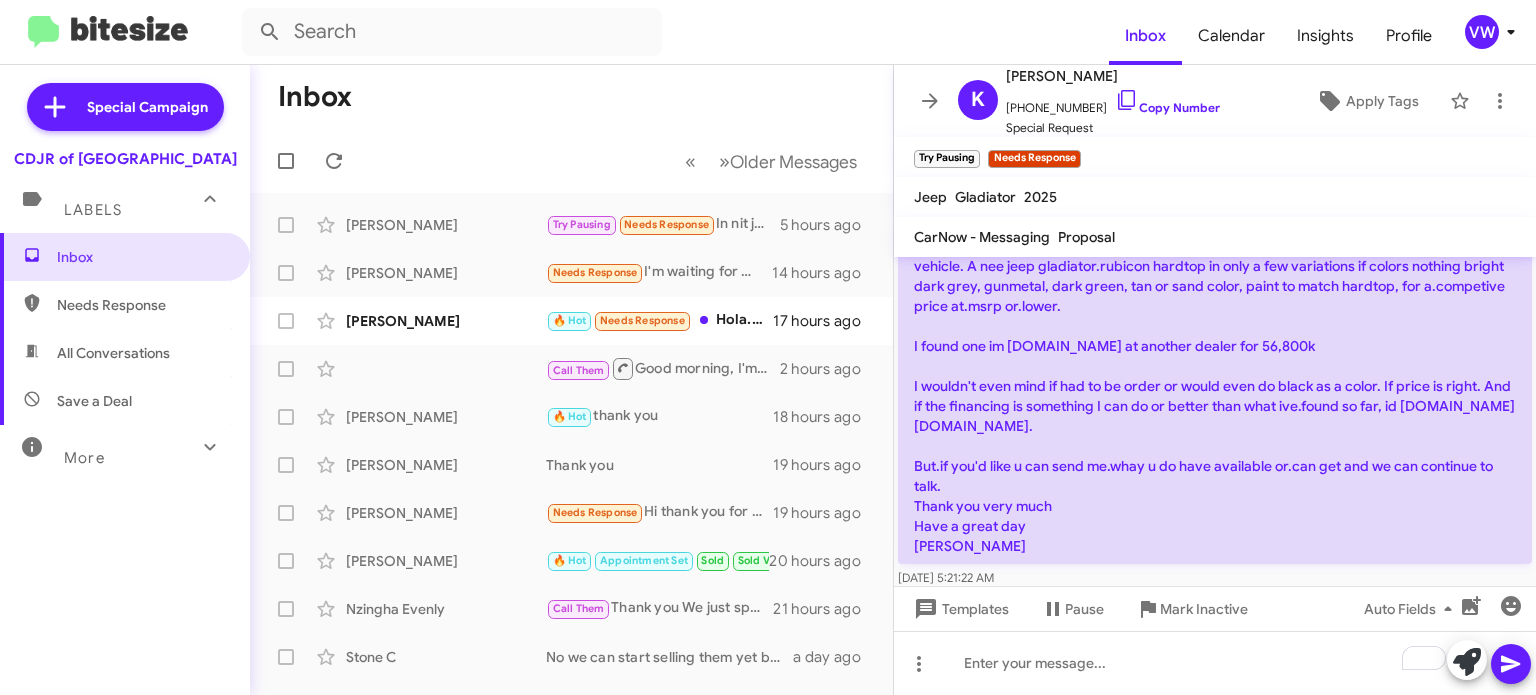click on "Templates  Pause Mark Inactive  Auto Fields" 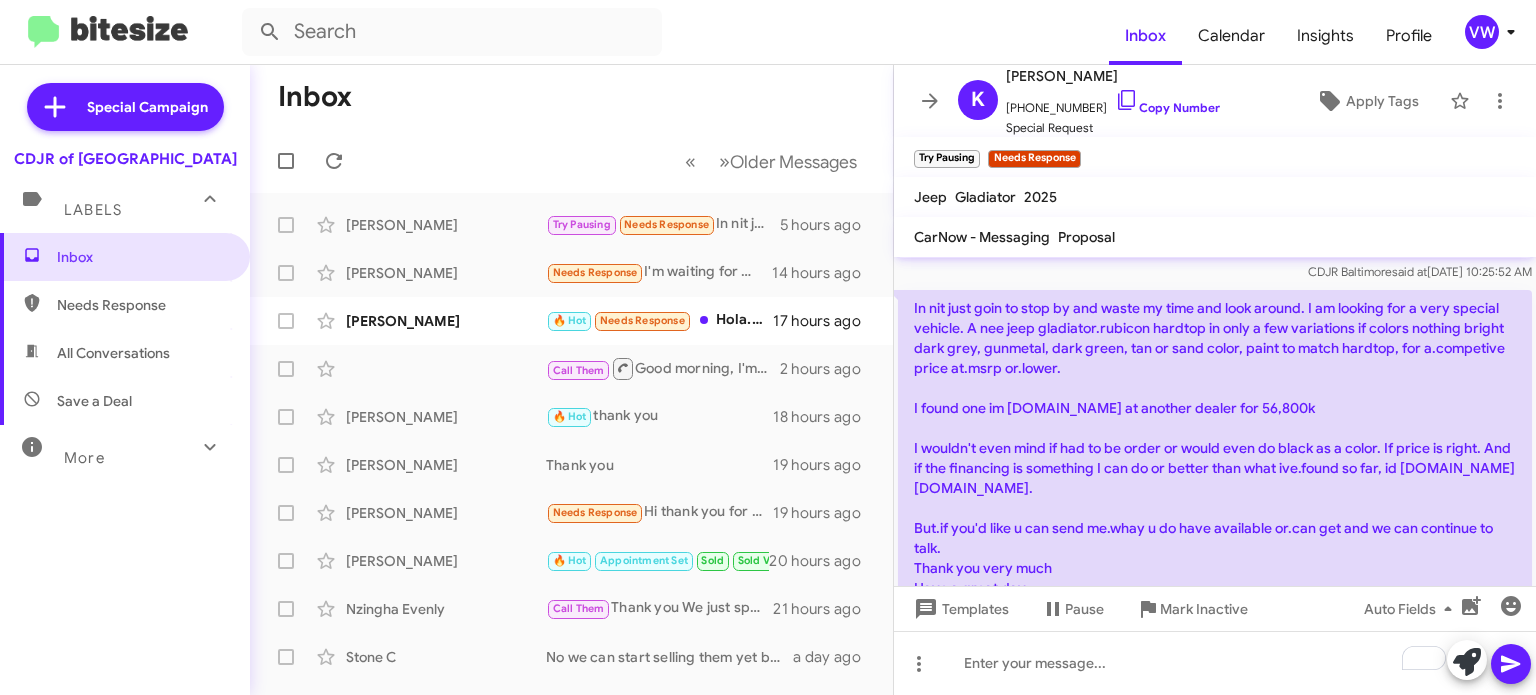 scroll, scrollTop: 941, scrollLeft: 0, axis: vertical 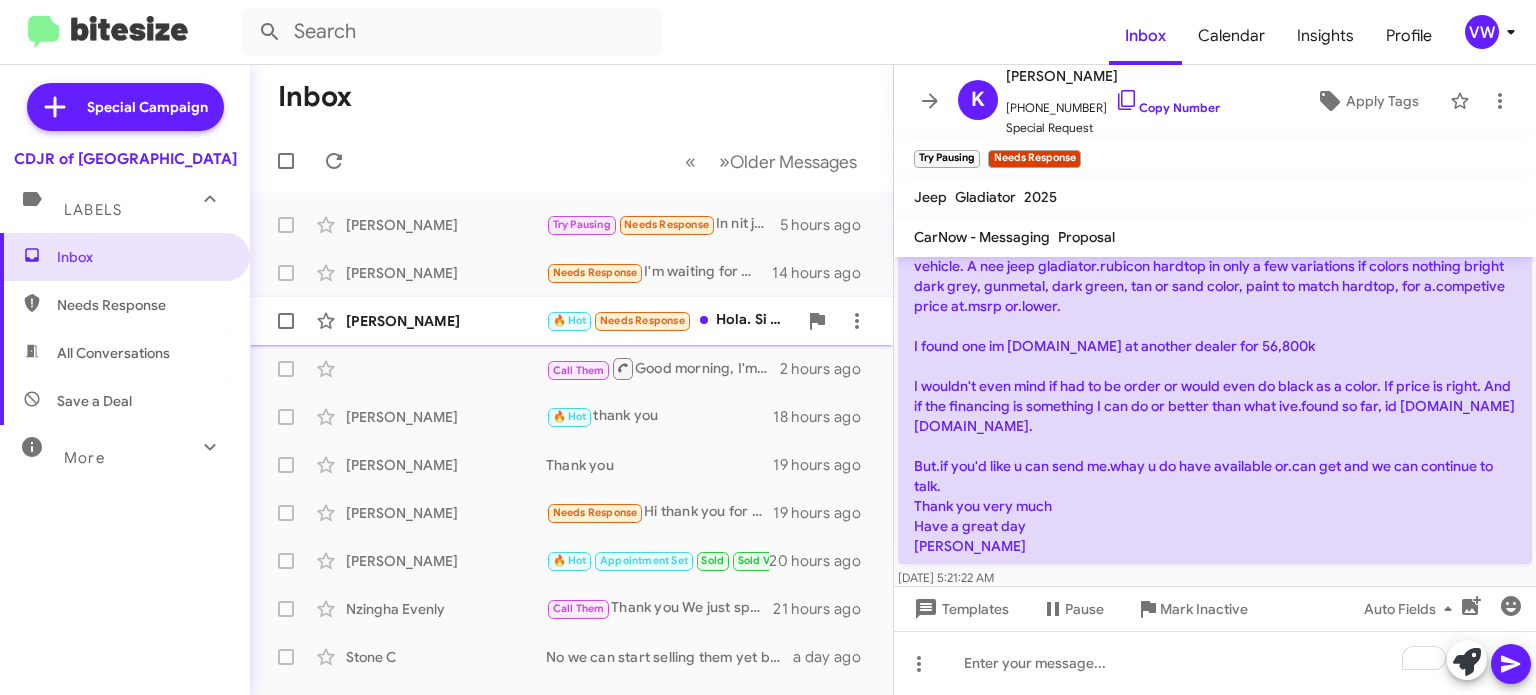 click on "Needs Response" 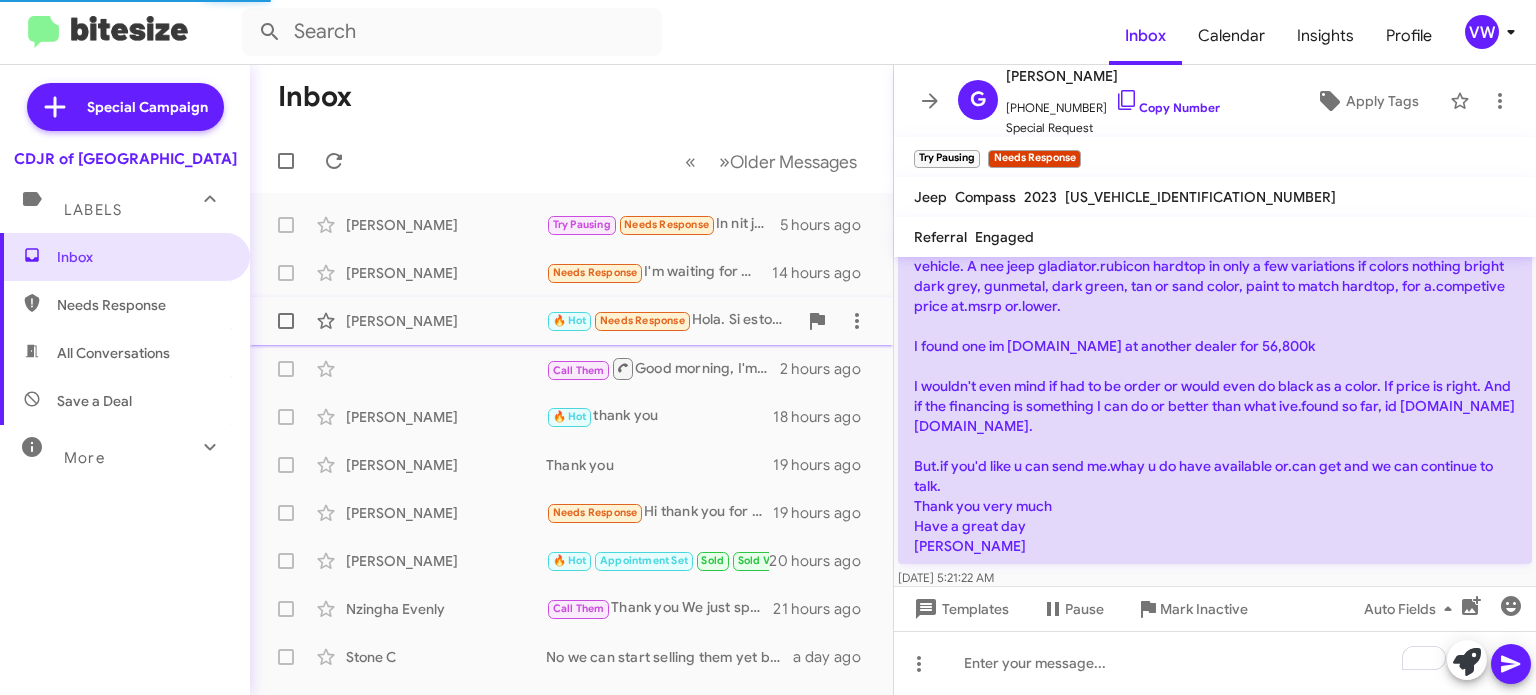 scroll, scrollTop: 1172, scrollLeft: 0, axis: vertical 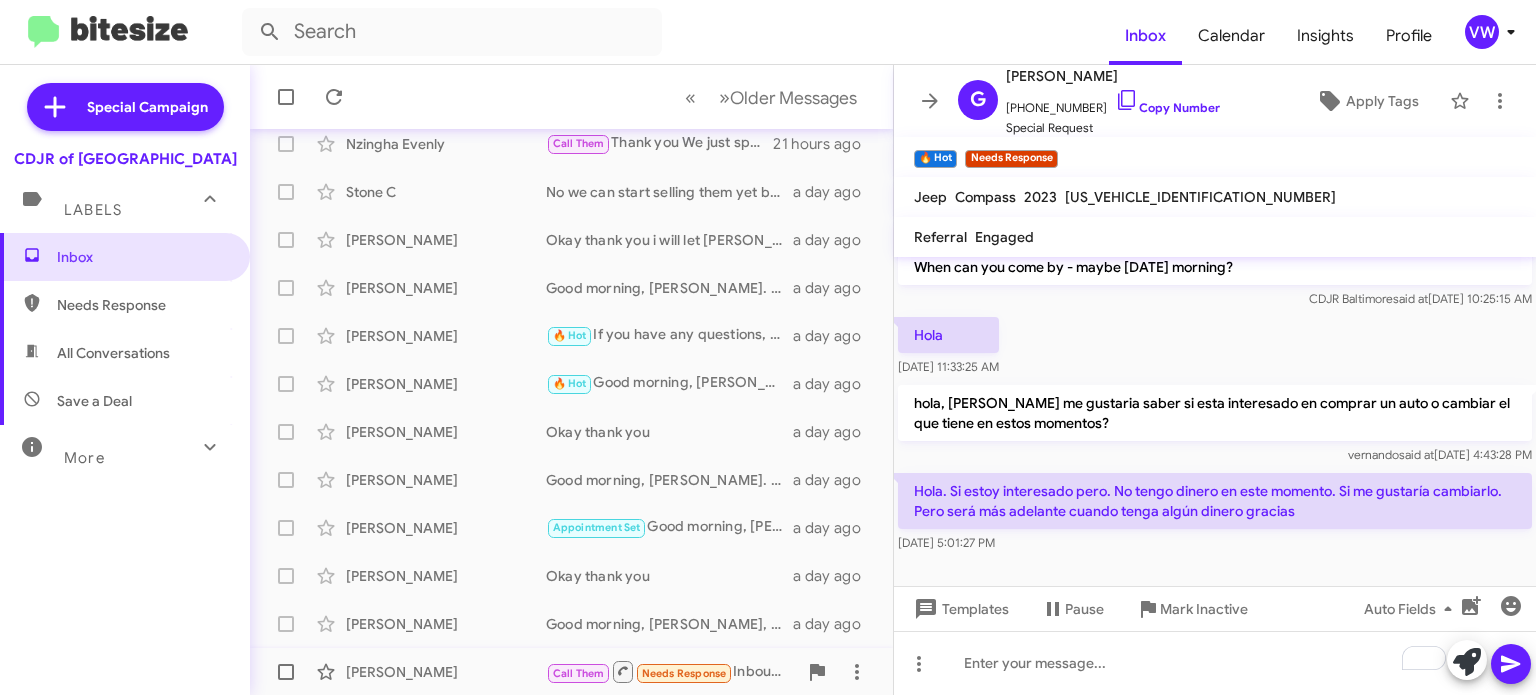 click on "Needs Response" 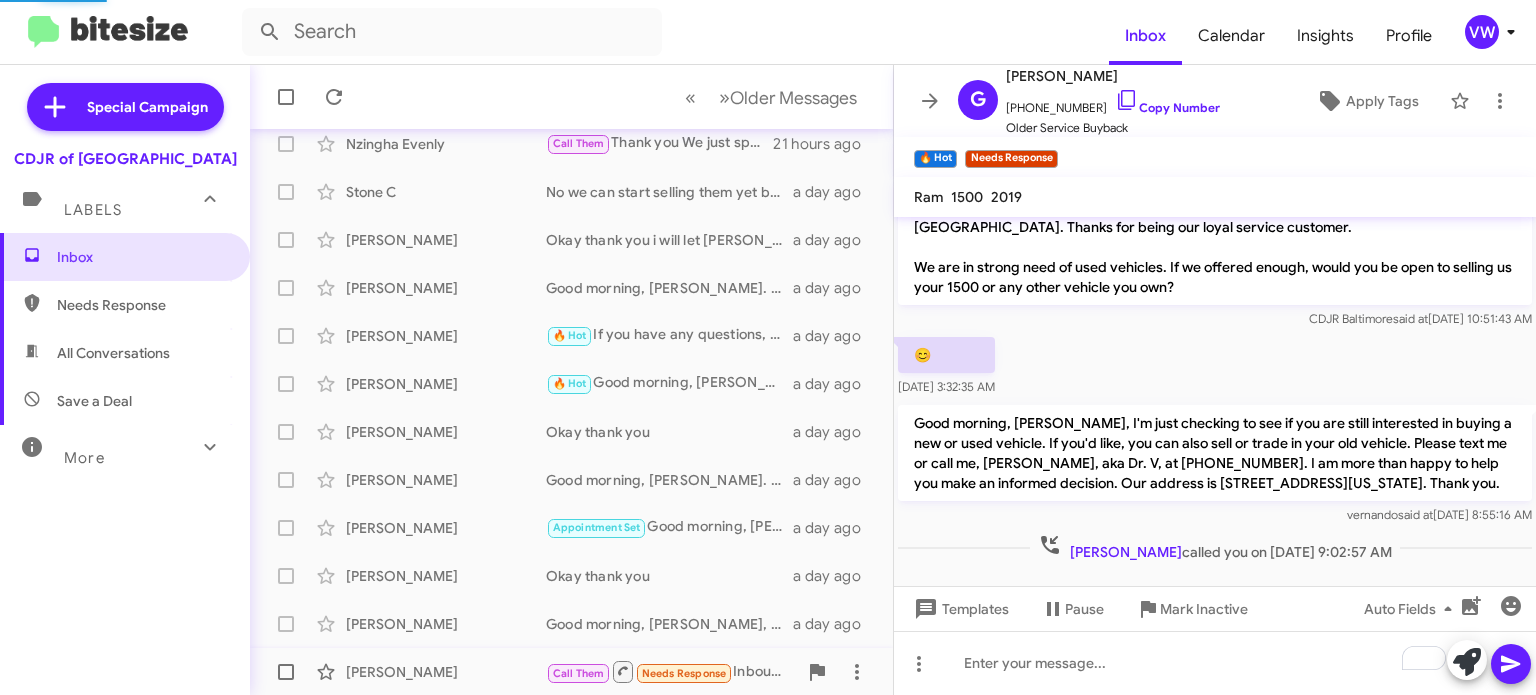 scroll, scrollTop: 52, scrollLeft: 0, axis: vertical 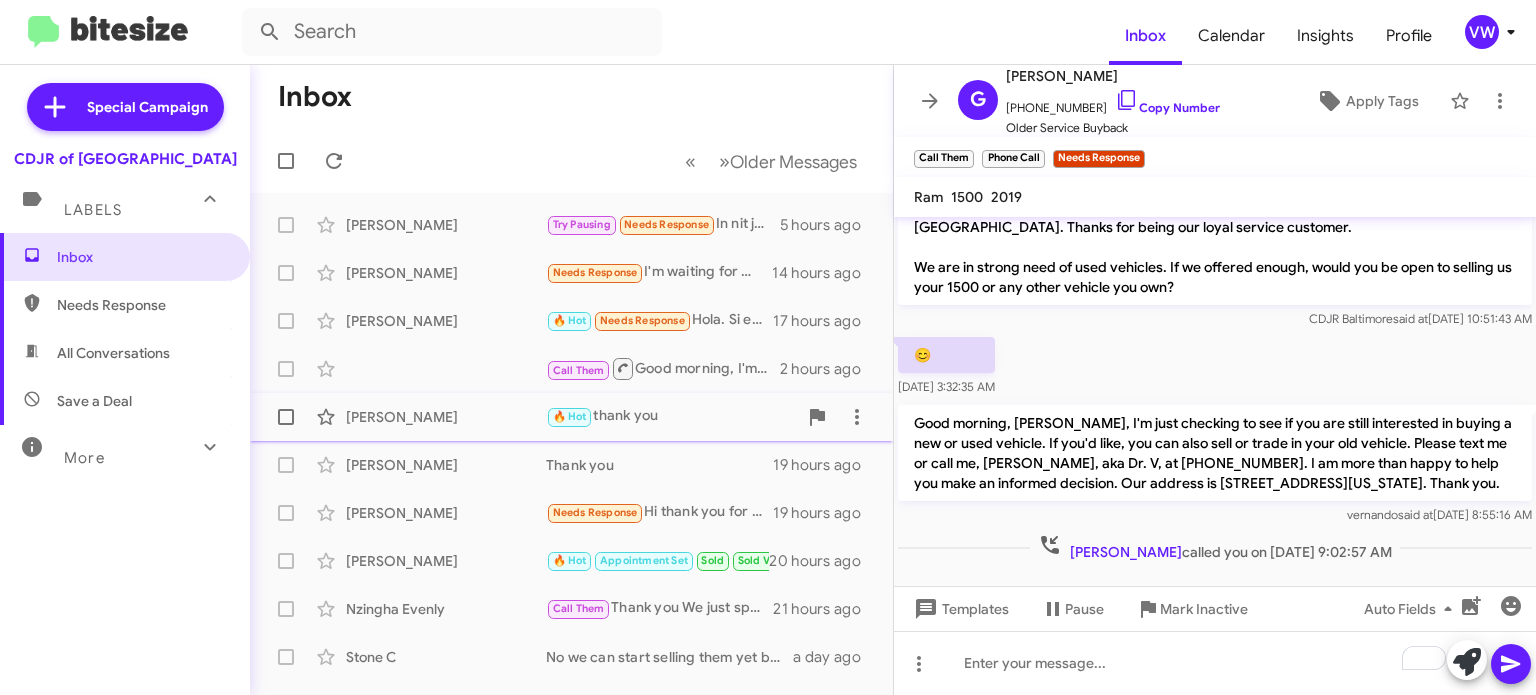 click on "[PERSON_NAME]" 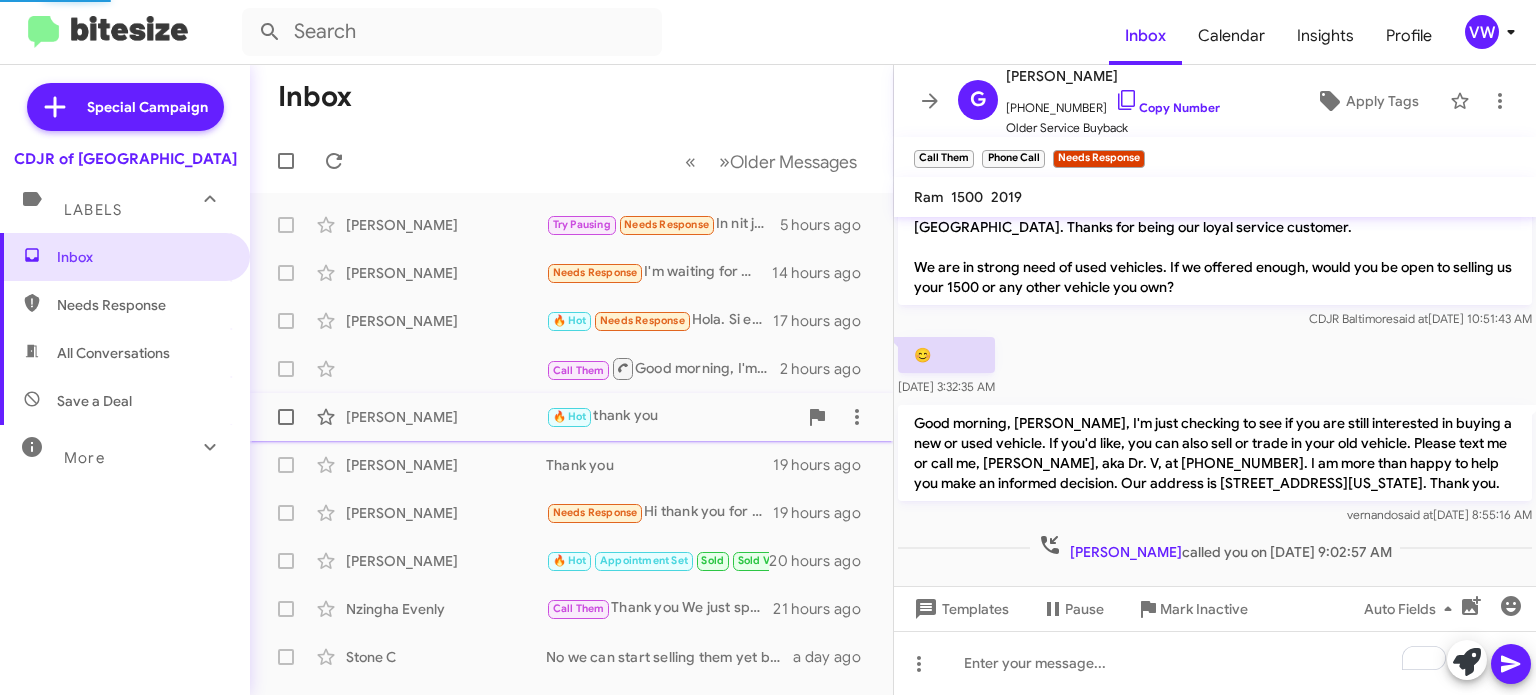 scroll, scrollTop: 614, scrollLeft: 0, axis: vertical 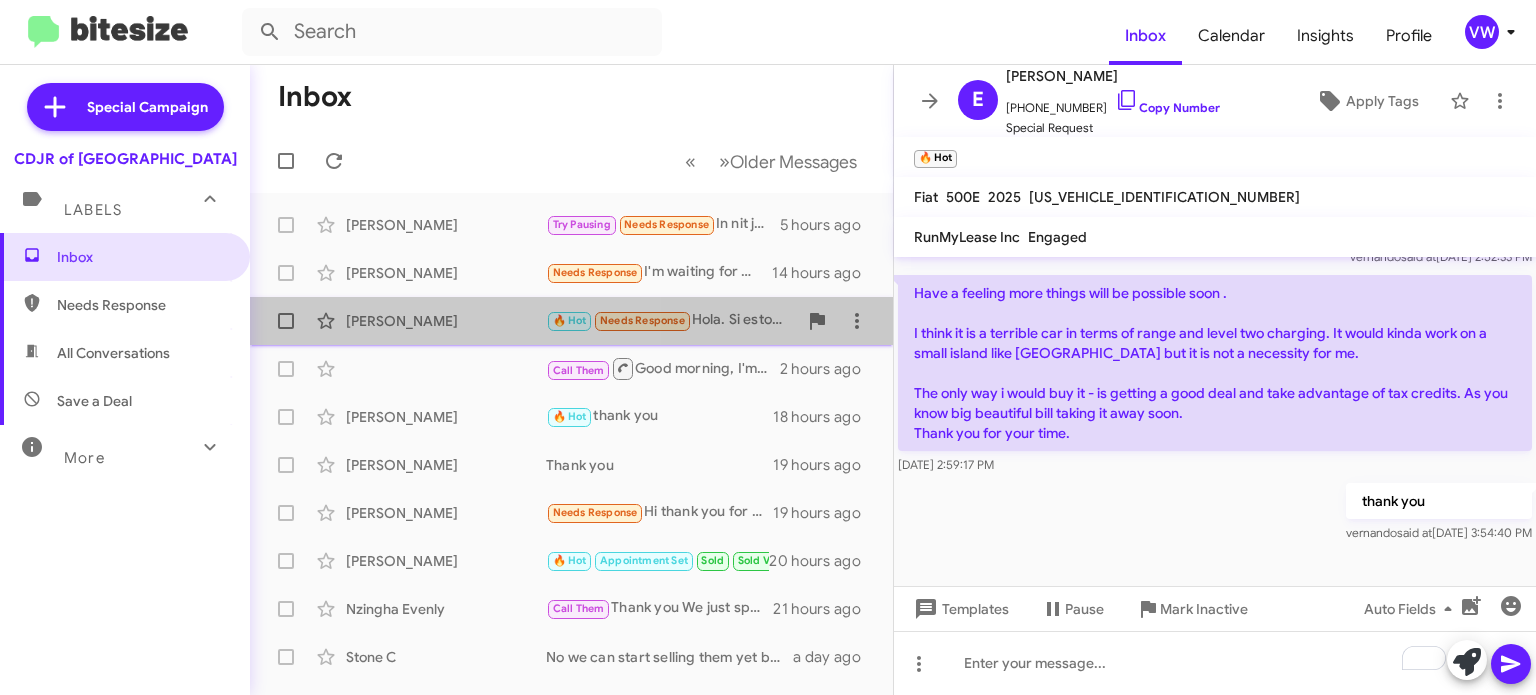 click on "[PERSON_NAME]" 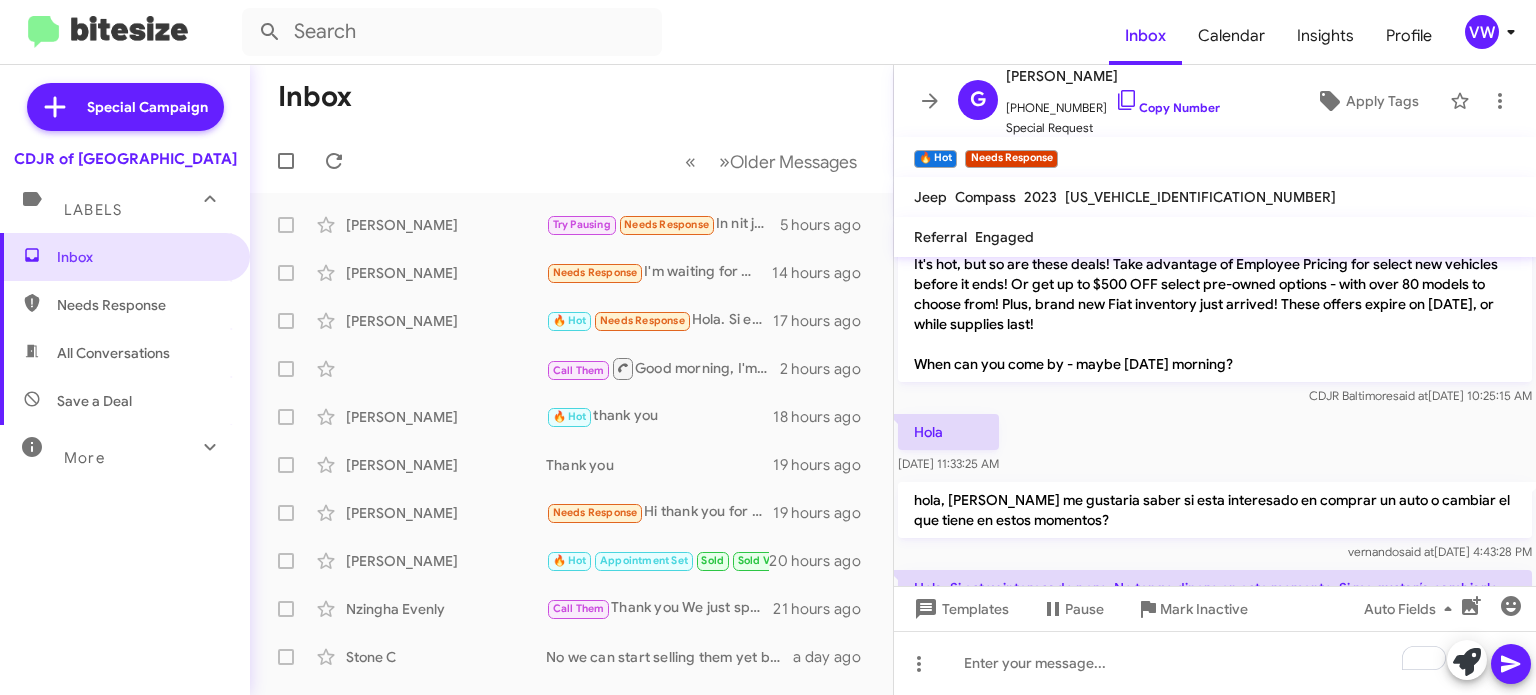 scroll, scrollTop: 867, scrollLeft: 0, axis: vertical 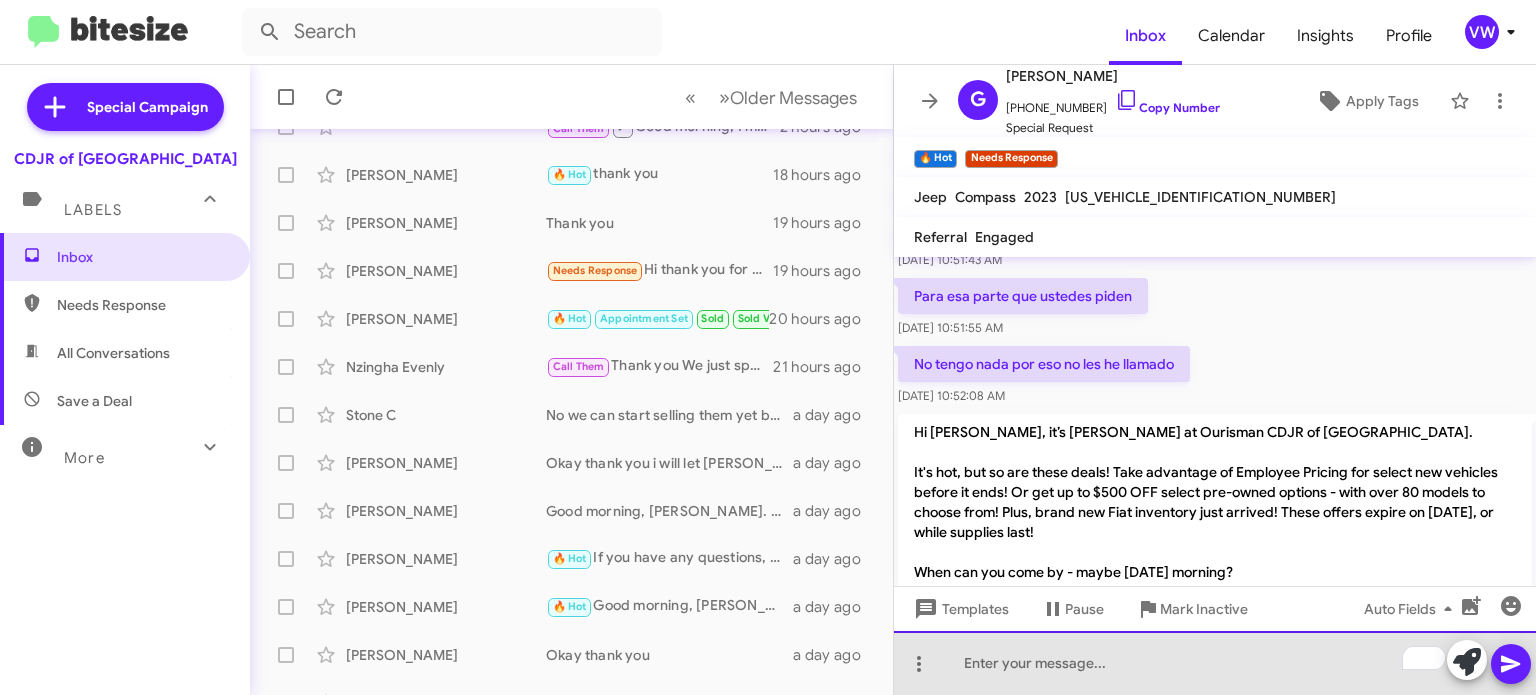 click 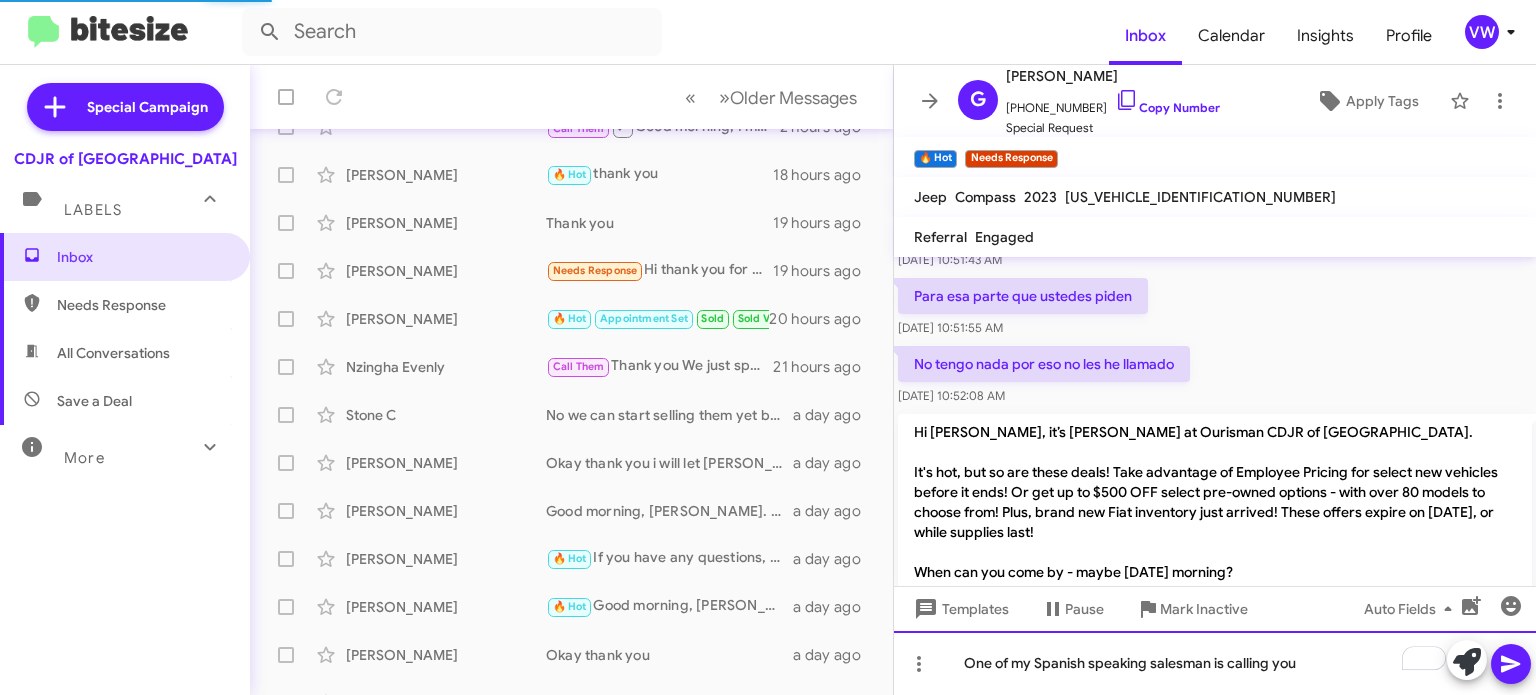scroll, scrollTop: 290, scrollLeft: 0, axis: vertical 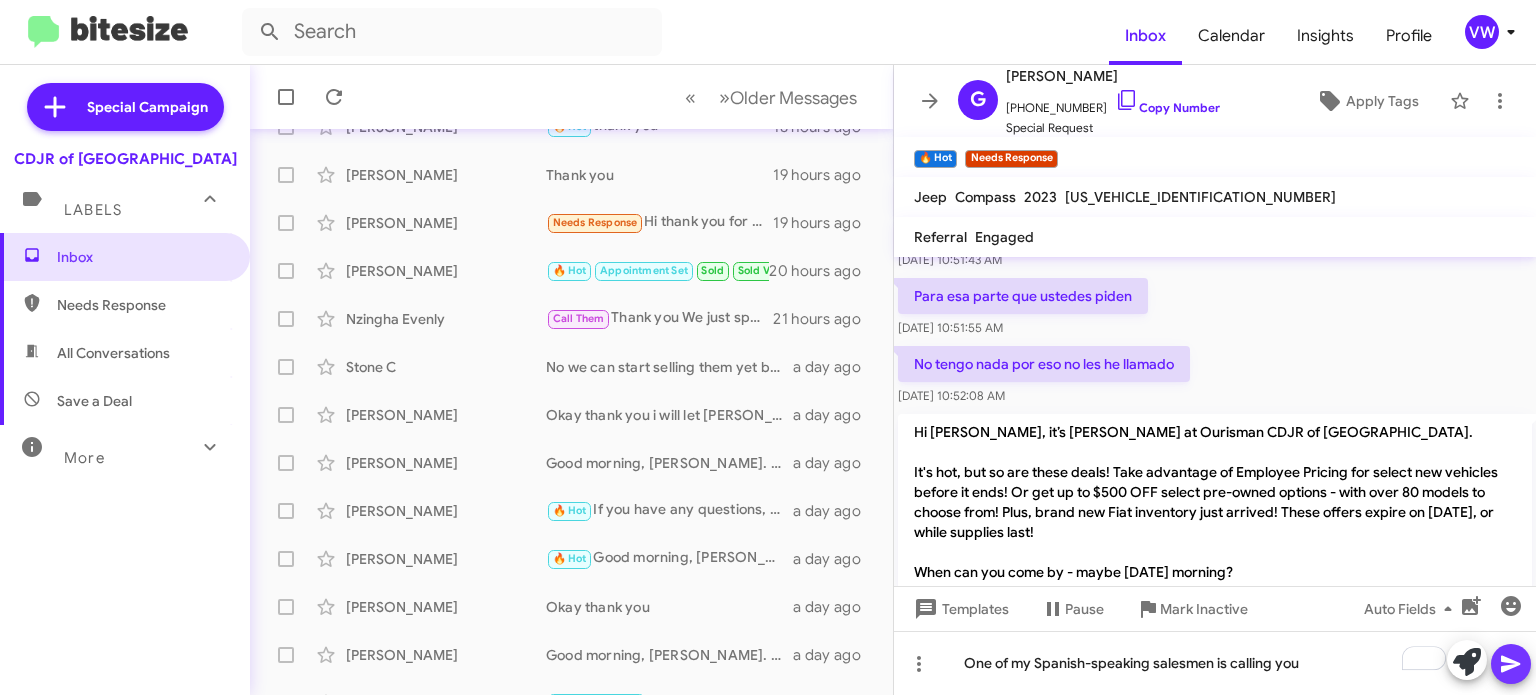 click 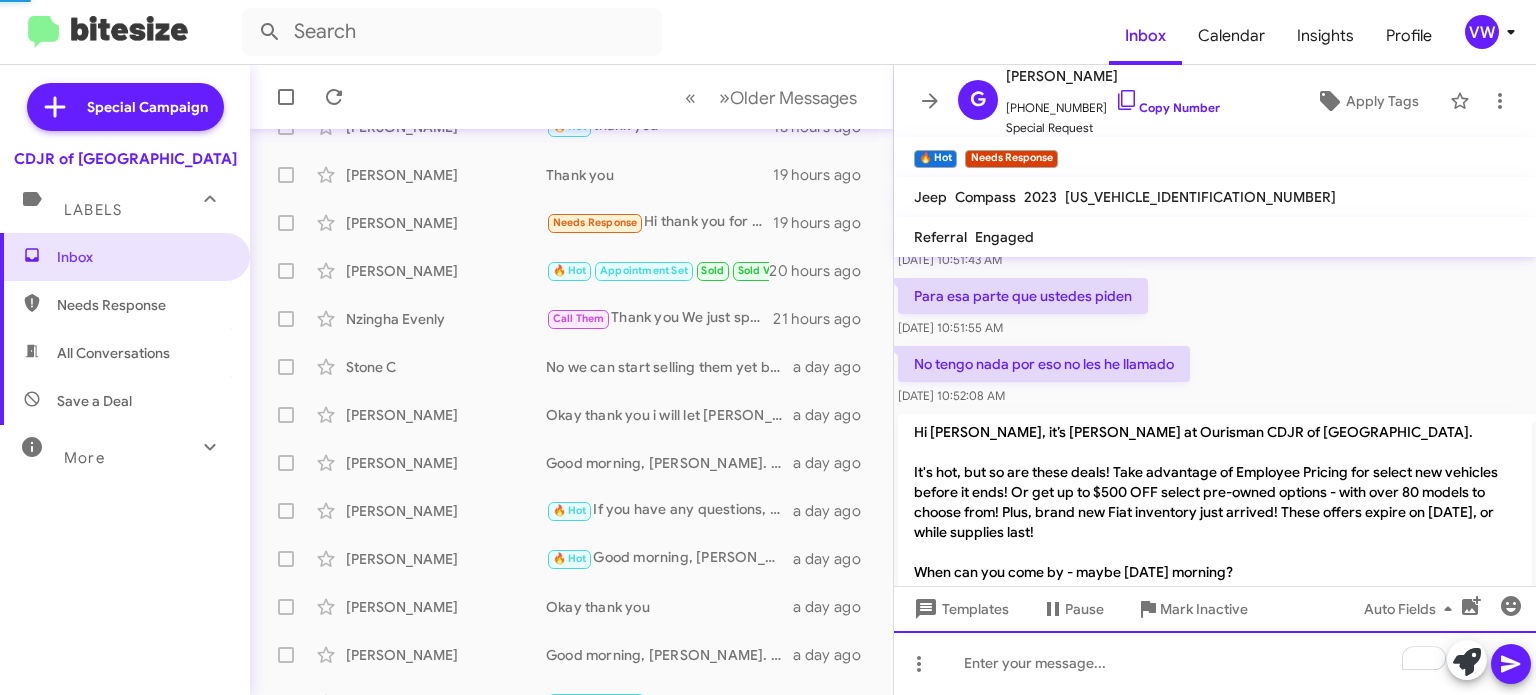 scroll, scrollTop: 0, scrollLeft: 0, axis: both 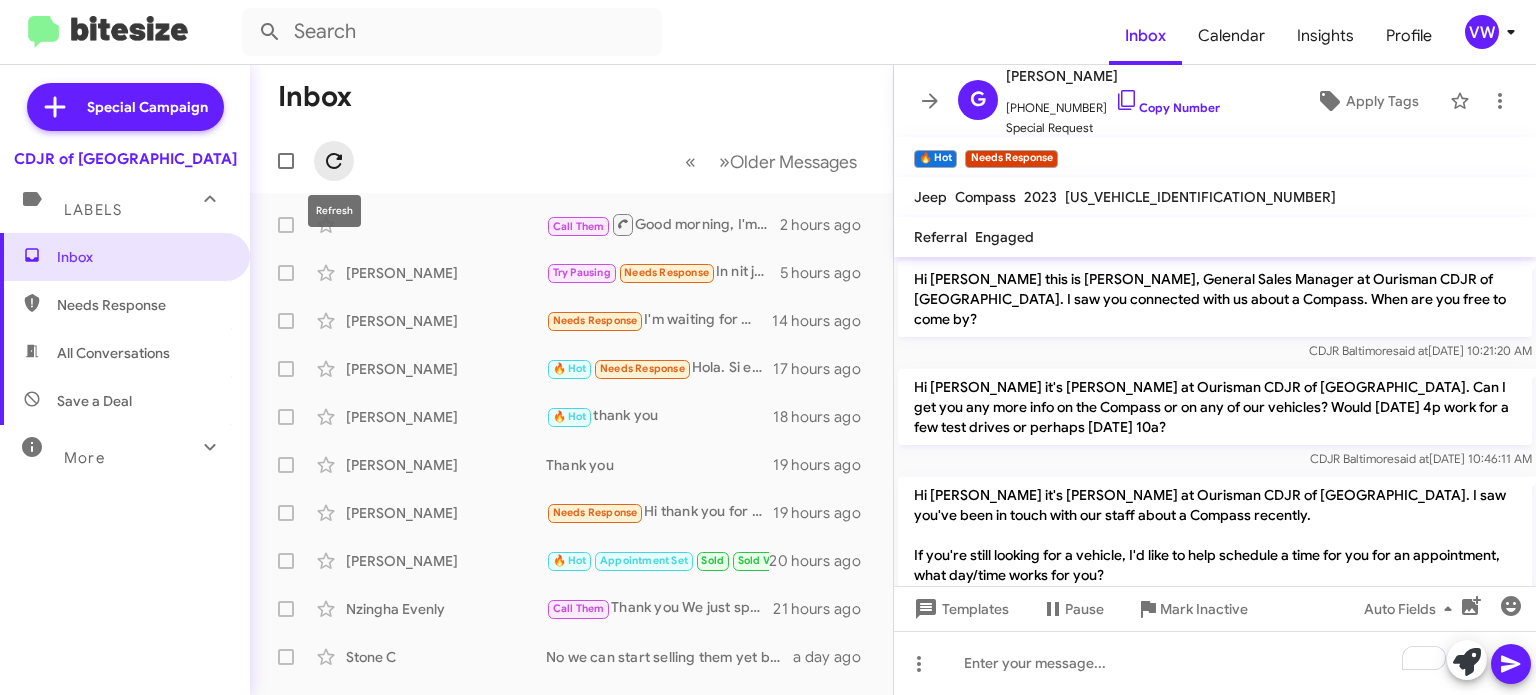 click 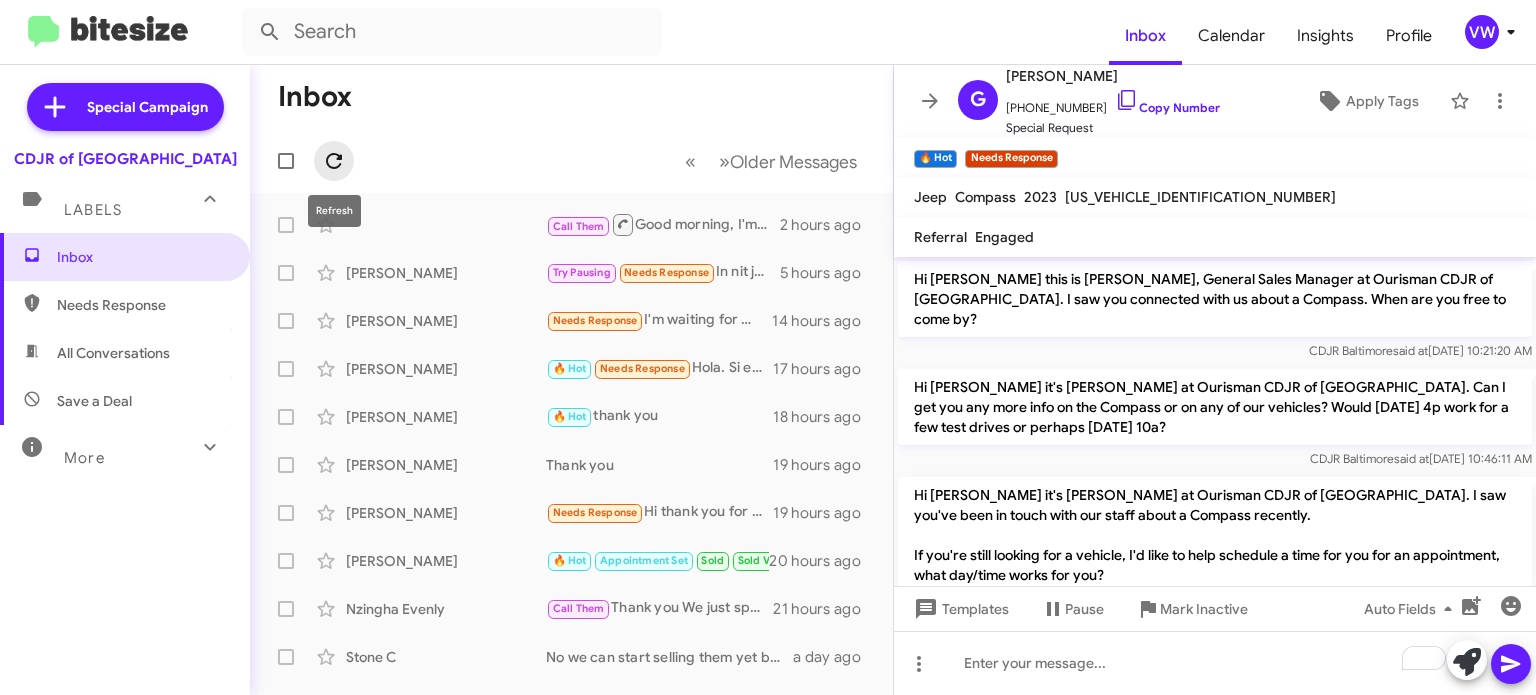 click 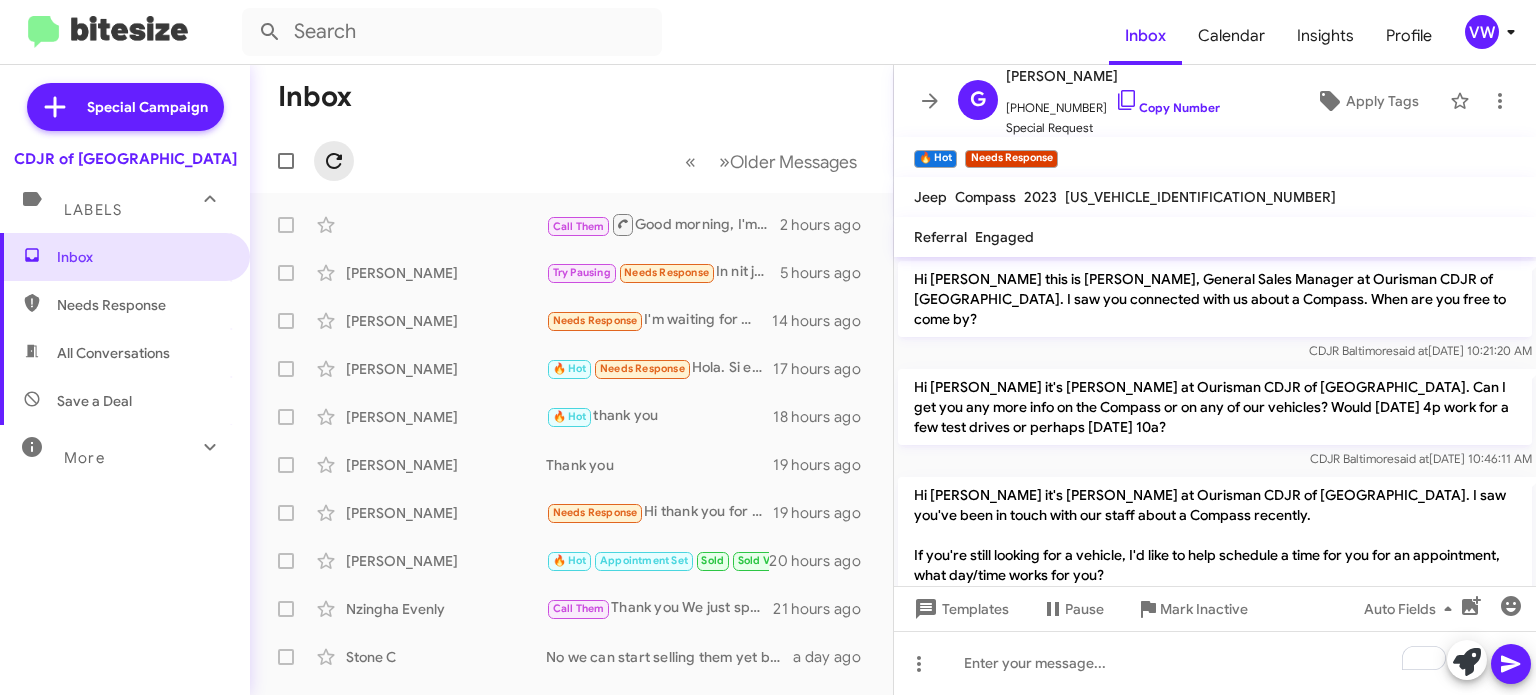 click 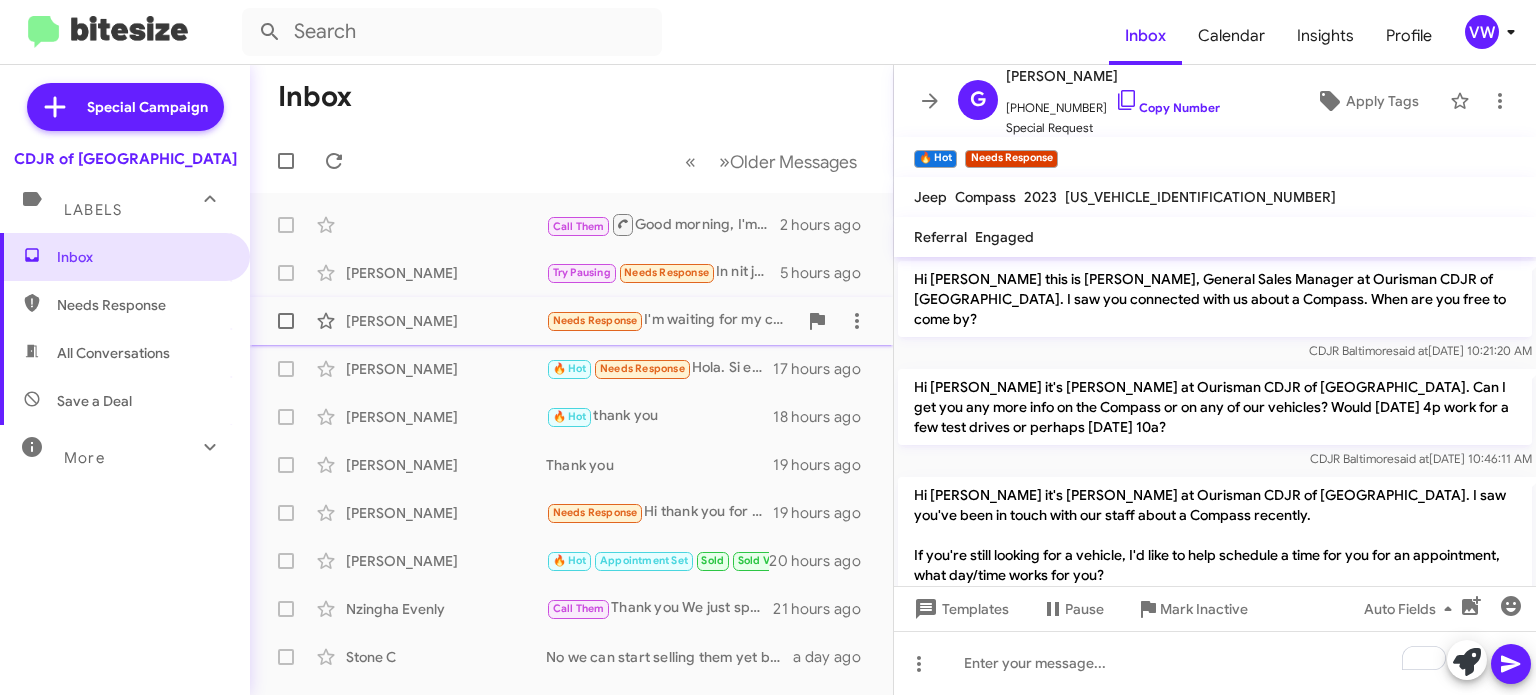 click on "Needs Response" 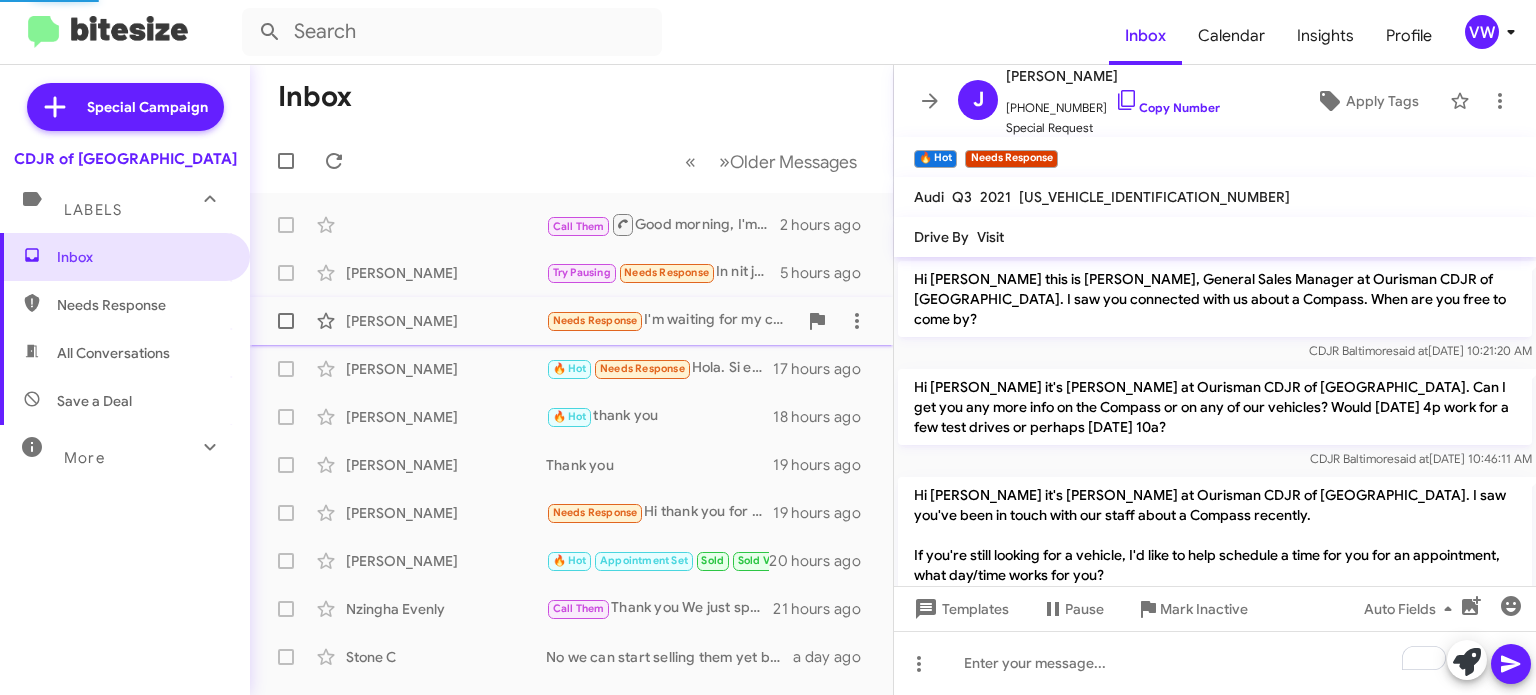 scroll, scrollTop: 0, scrollLeft: 0, axis: both 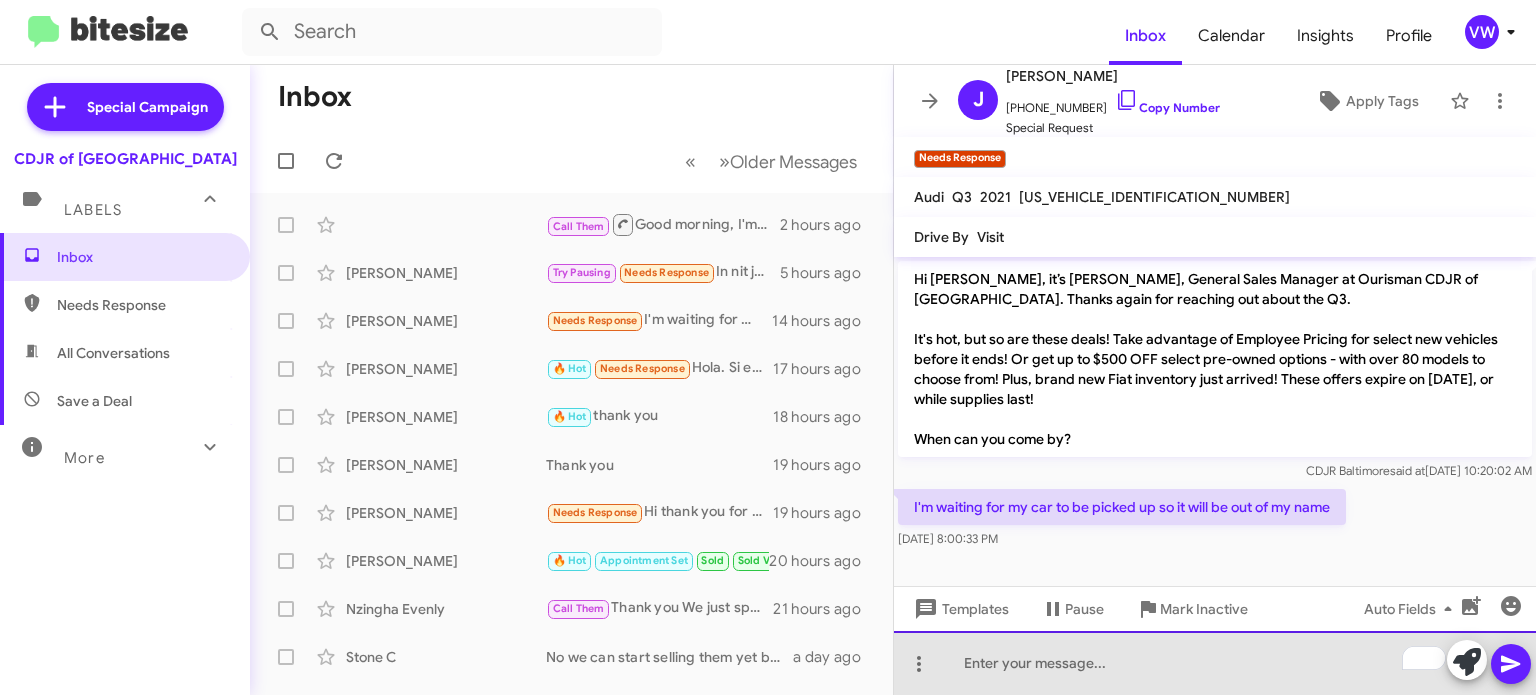 click 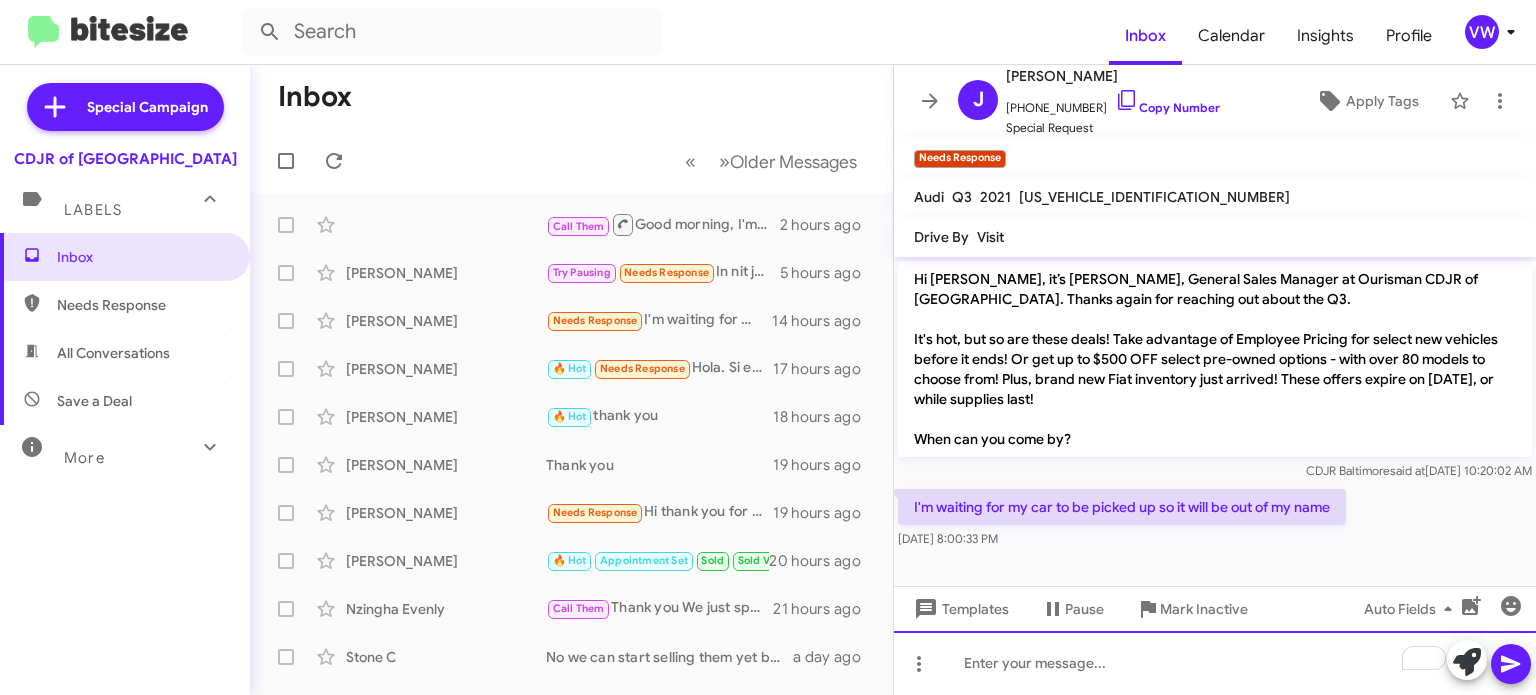 click 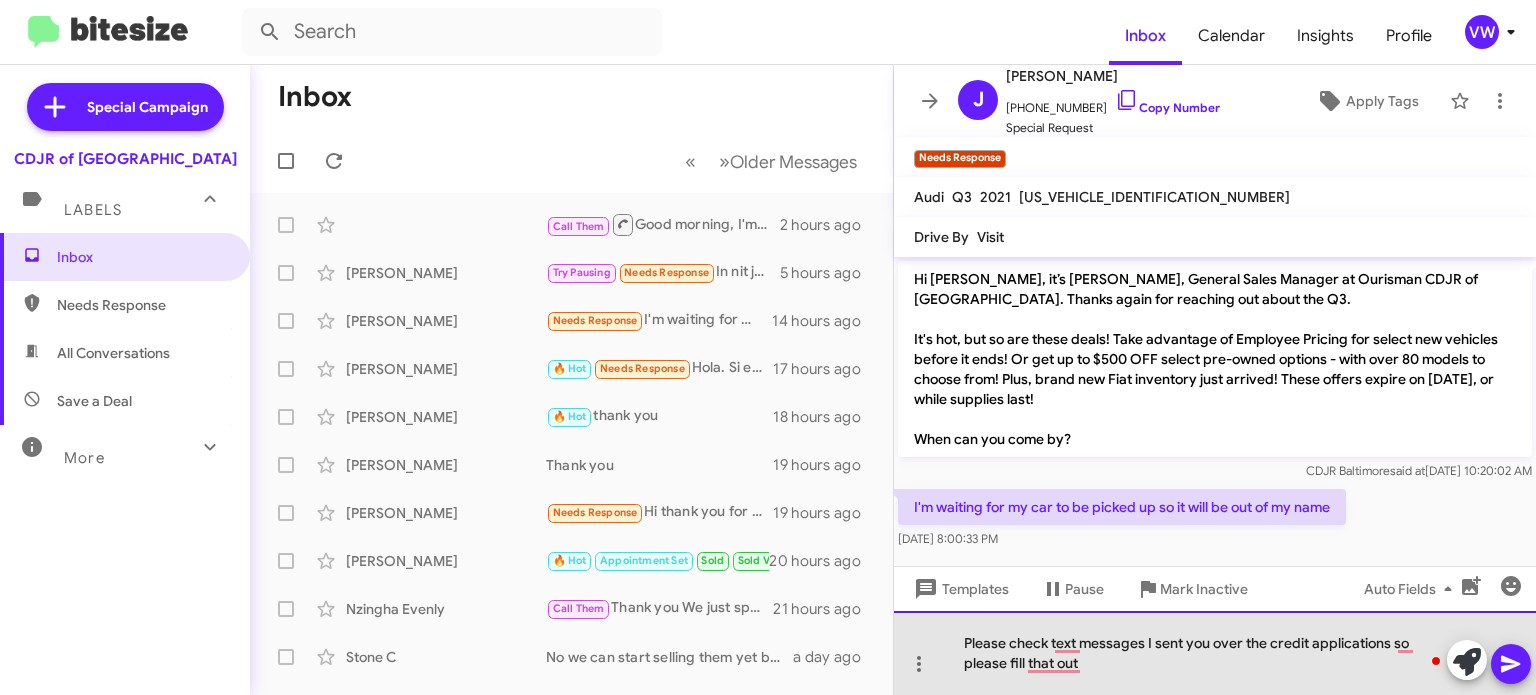 click on "Please check text messages I sent you over the credit applications so please fill that out" 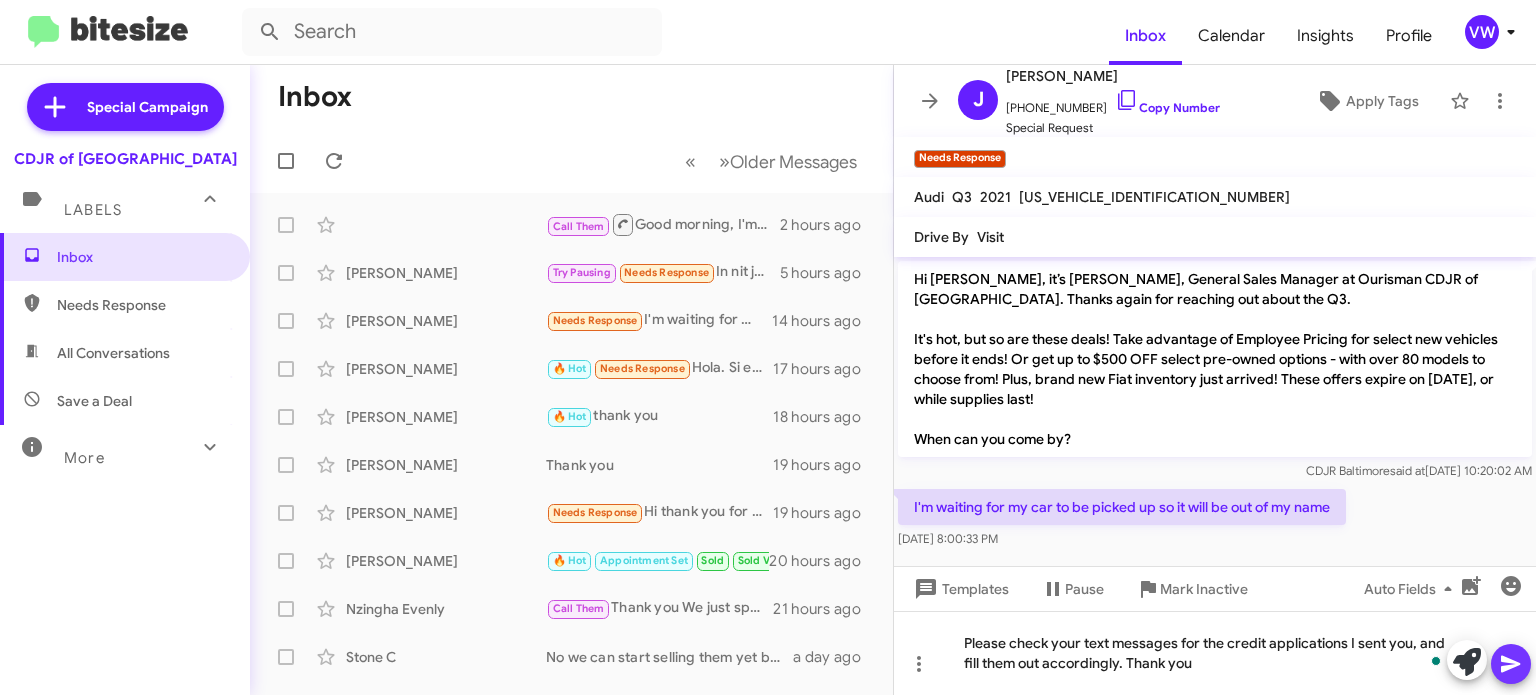 click 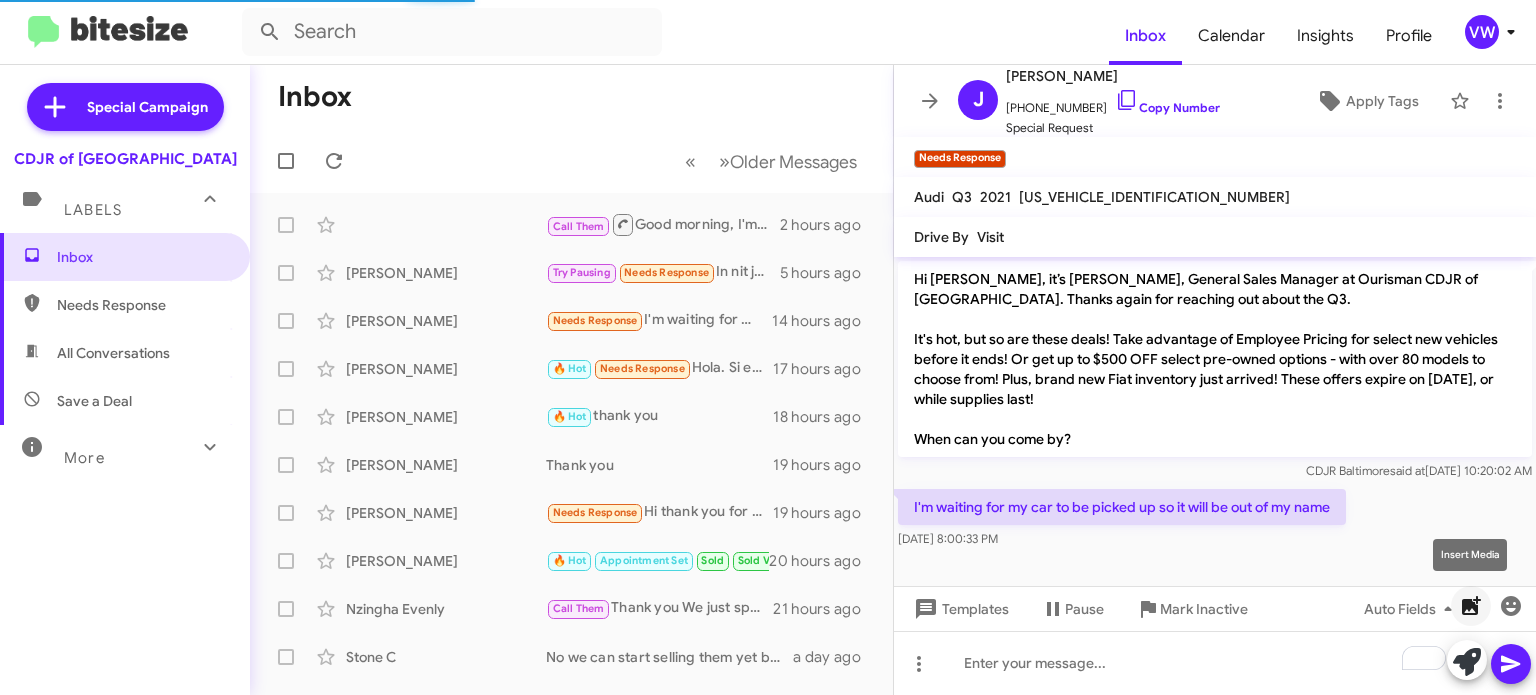 scroll, scrollTop: 0, scrollLeft: 0, axis: both 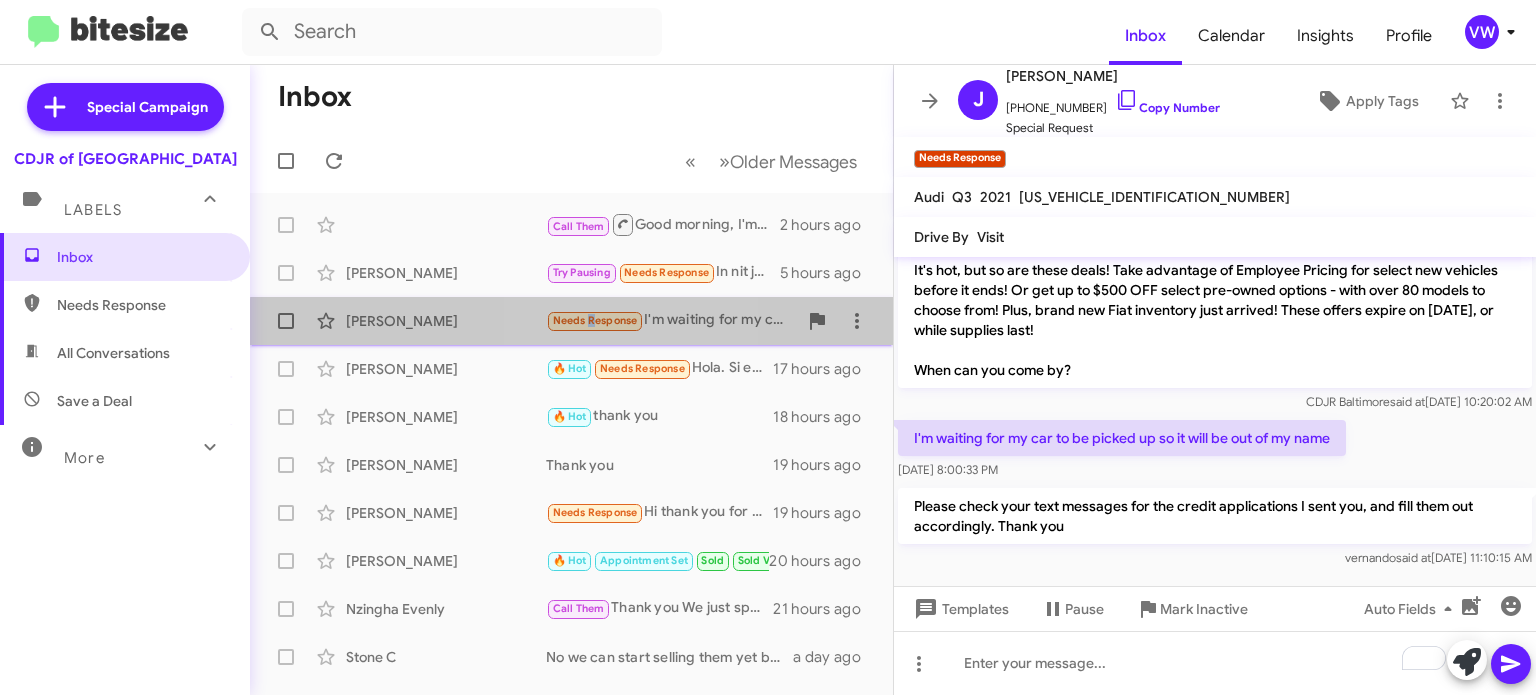 click on "Needs Response" 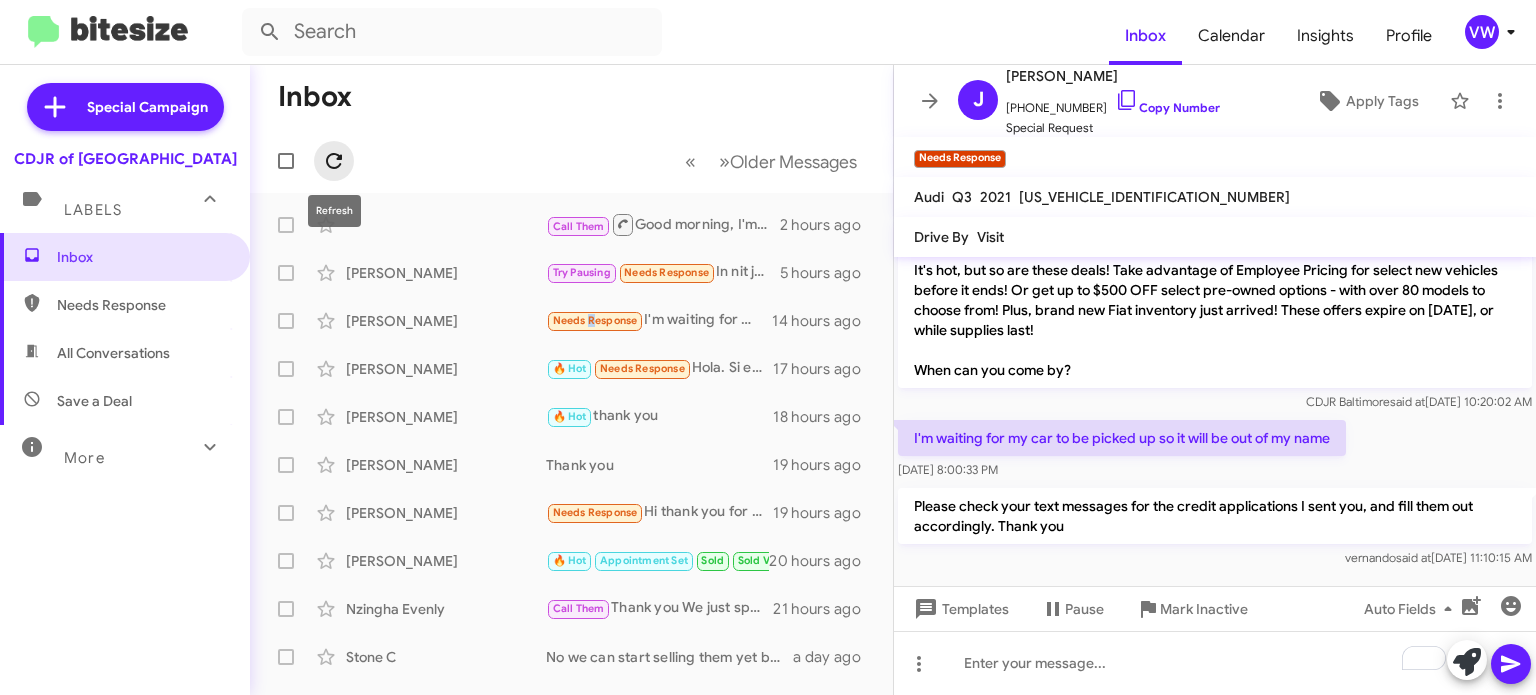 click 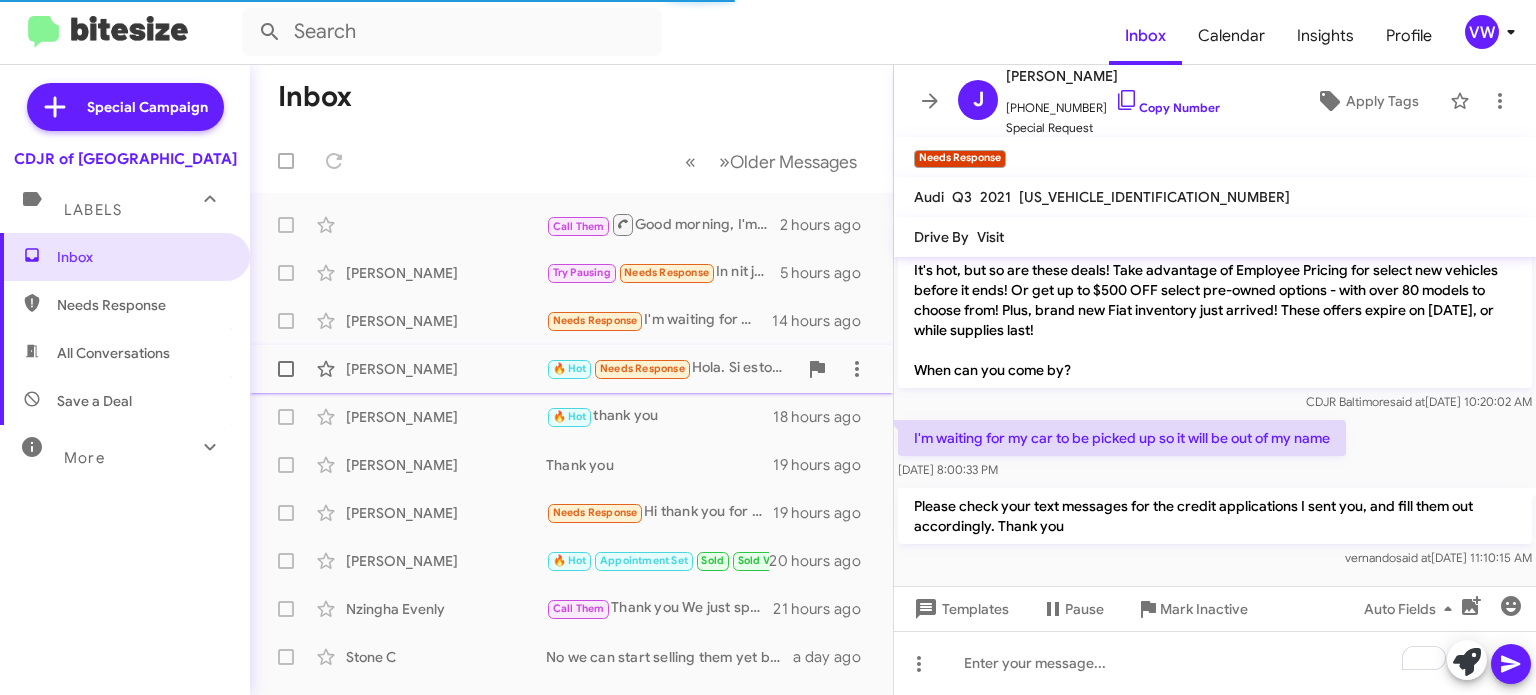 click on "Giovanni Cedan  🔥 Hot   Needs Response   Hola. Si estoy interesado pero. No tengo dinero en este momento. Si me gustaría cambiarlo. Pero será más adelante cuando tenga algún dinero gracias   17 hours ago" 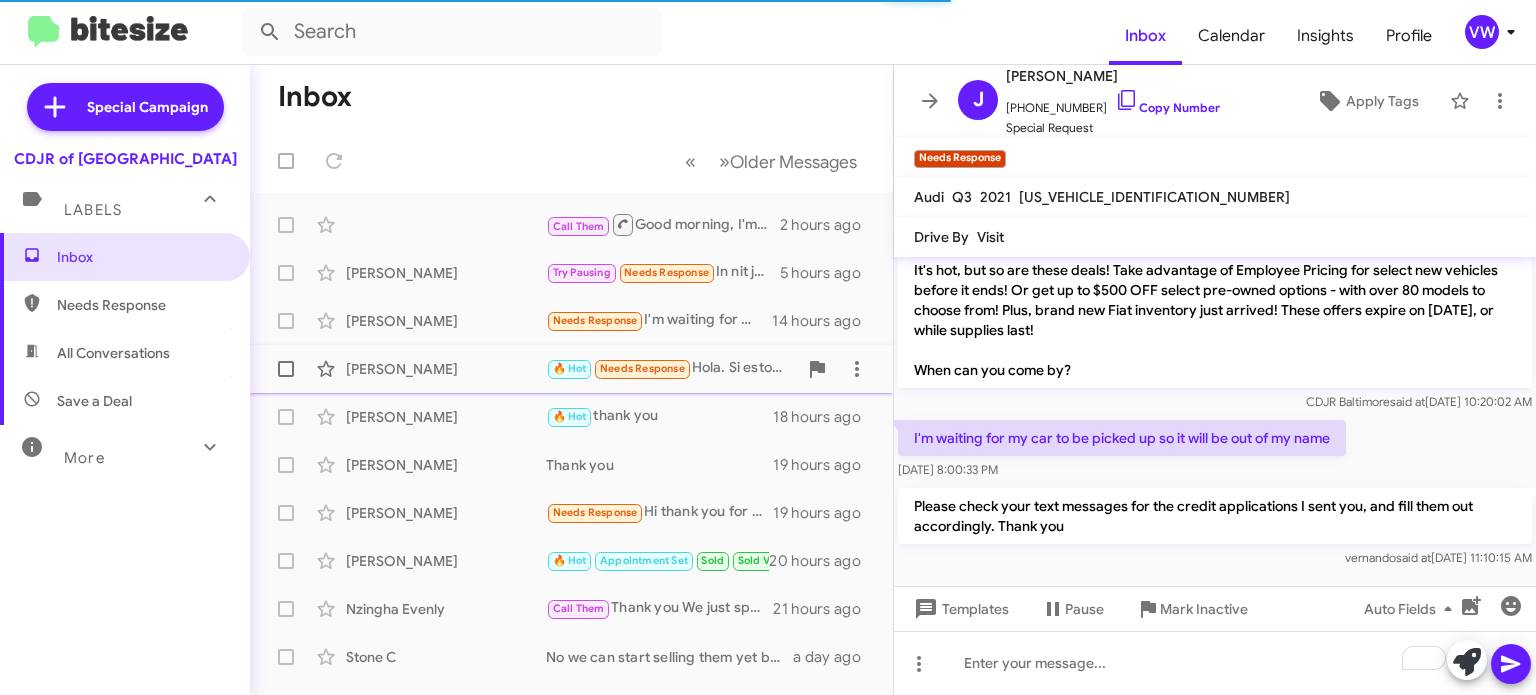 click on "Giovanni Cedan  🔥 Hot   Needs Response   Hola. Si estoy interesado pero. No tengo dinero en este momento. Si me gustaría cambiarlo. Pero será más adelante cuando tenga algún dinero gracias   17 hours ago" 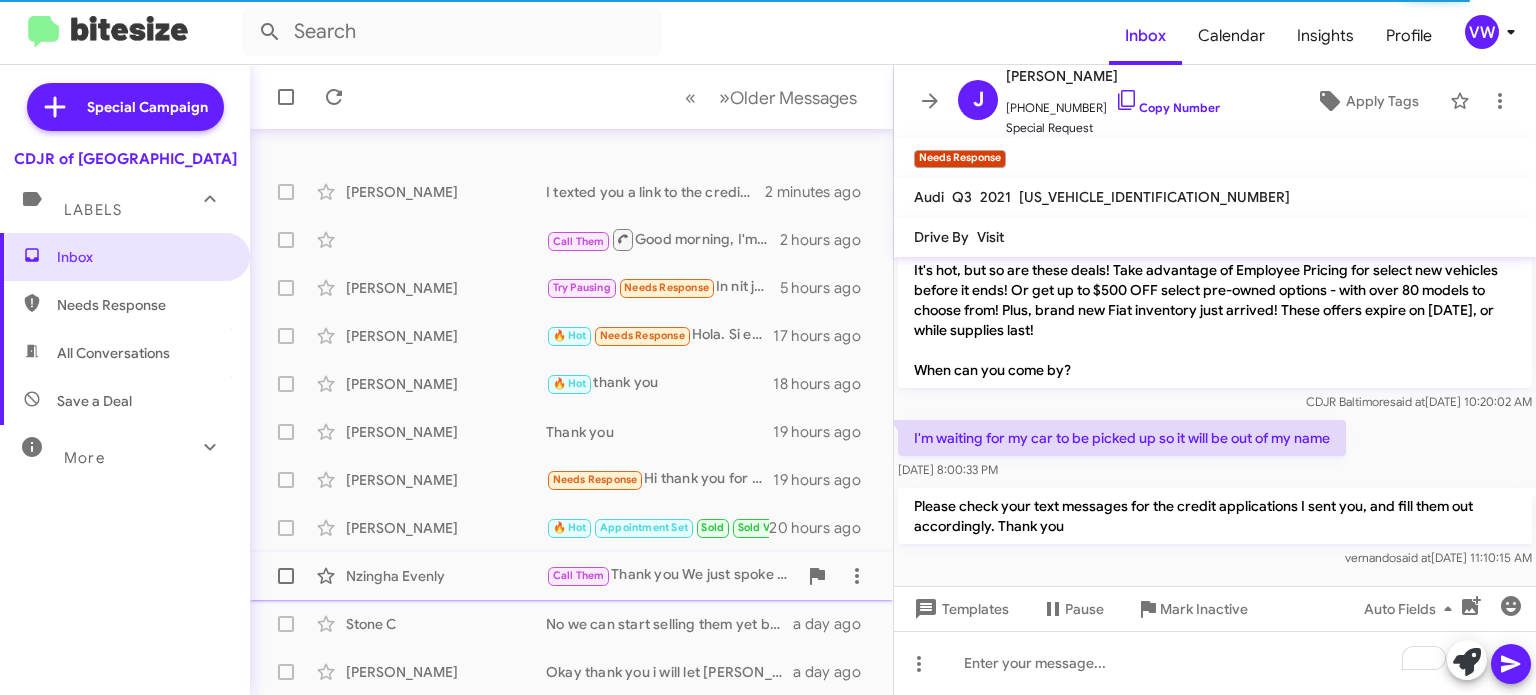 scroll, scrollTop: 156, scrollLeft: 0, axis: vertical 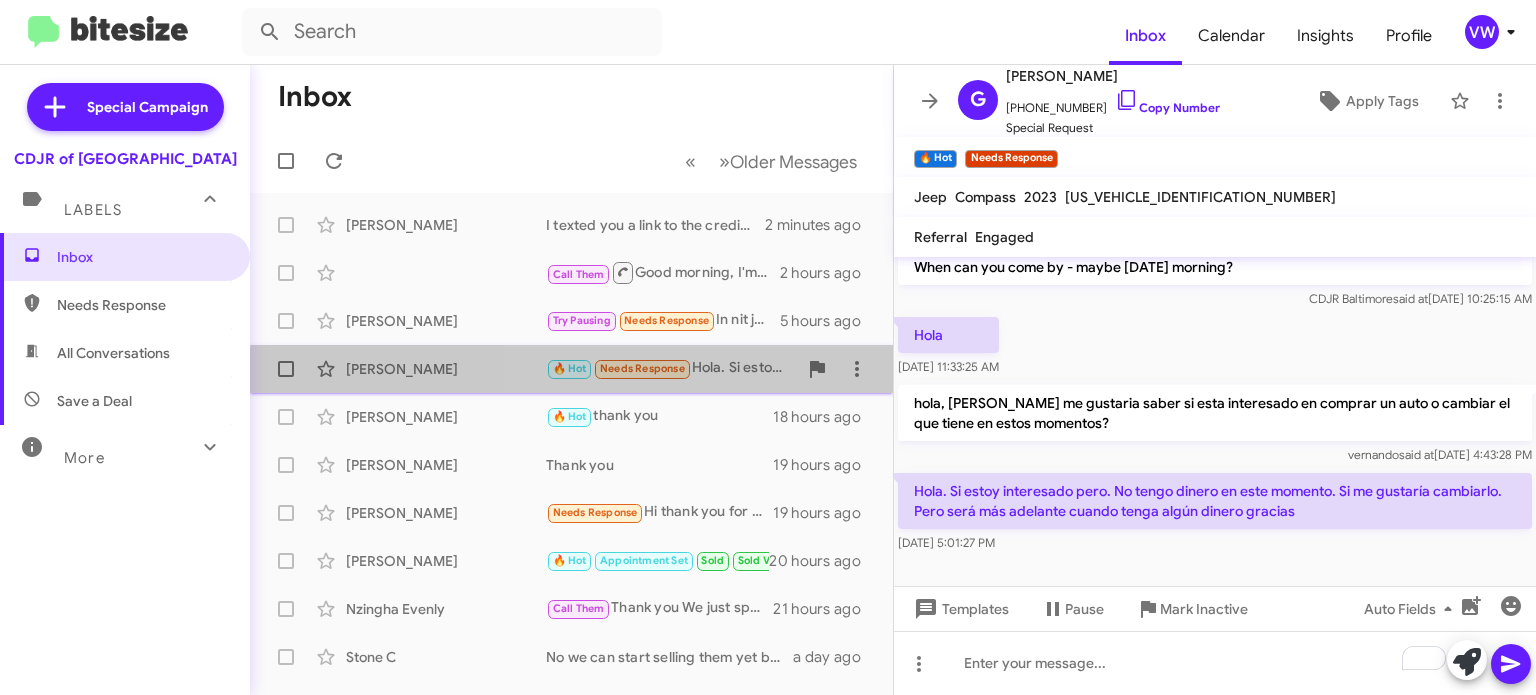 click on "Needs Response" 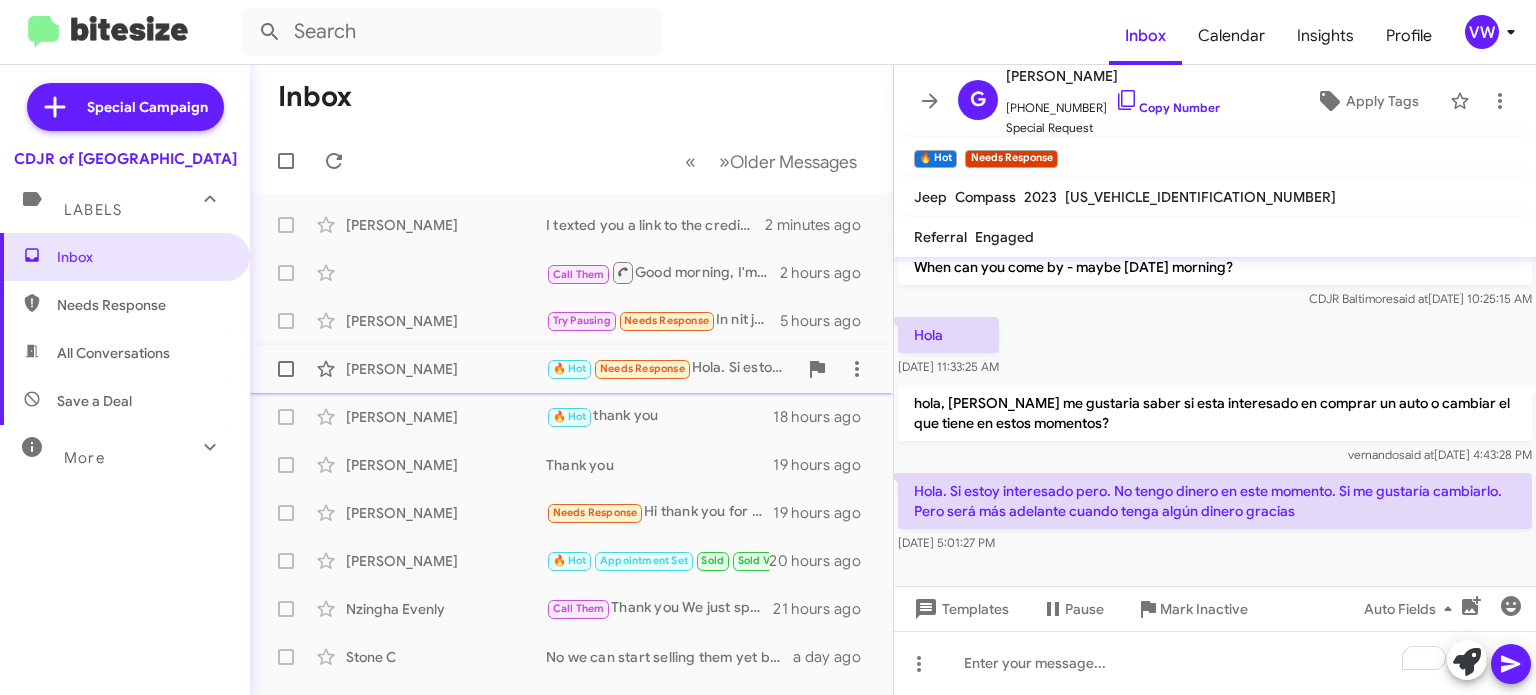 click on "Needs Response" 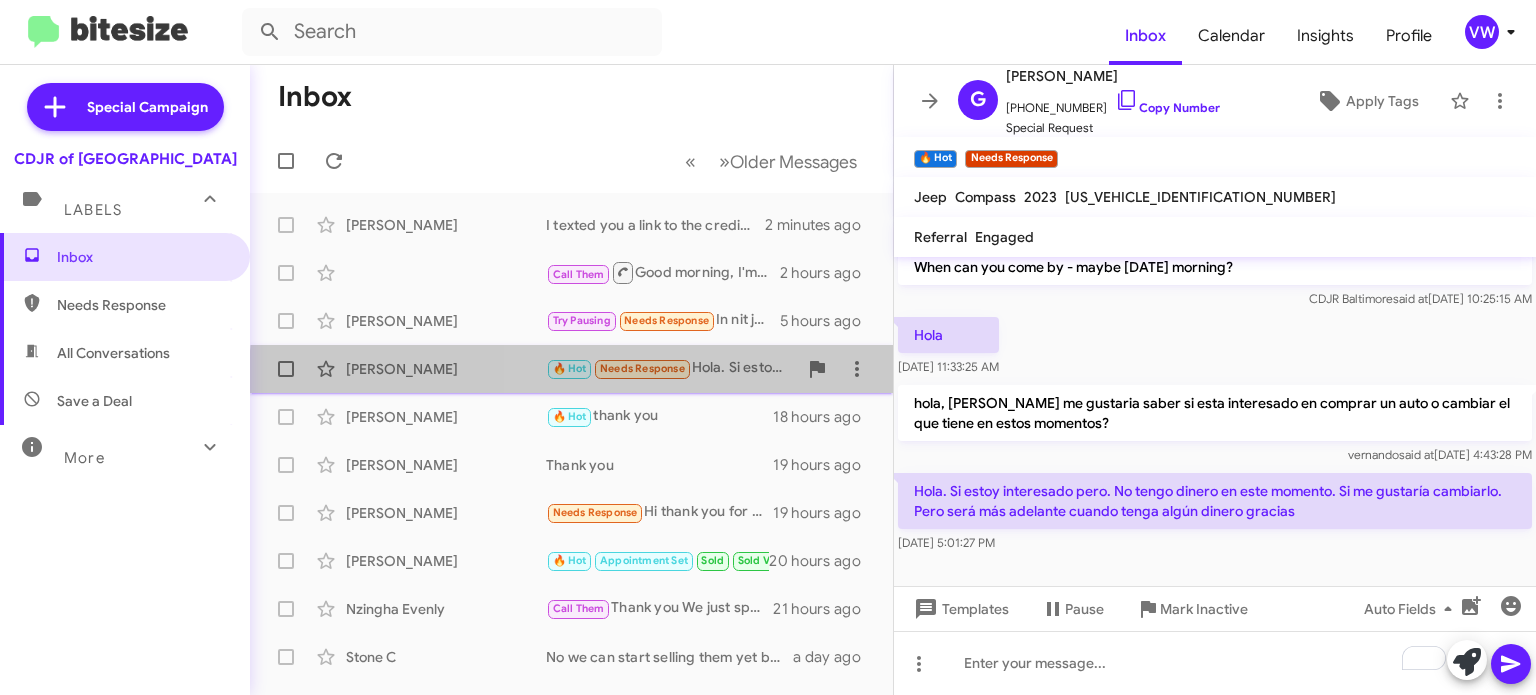 click on "🔥 Hot   Needs Response" 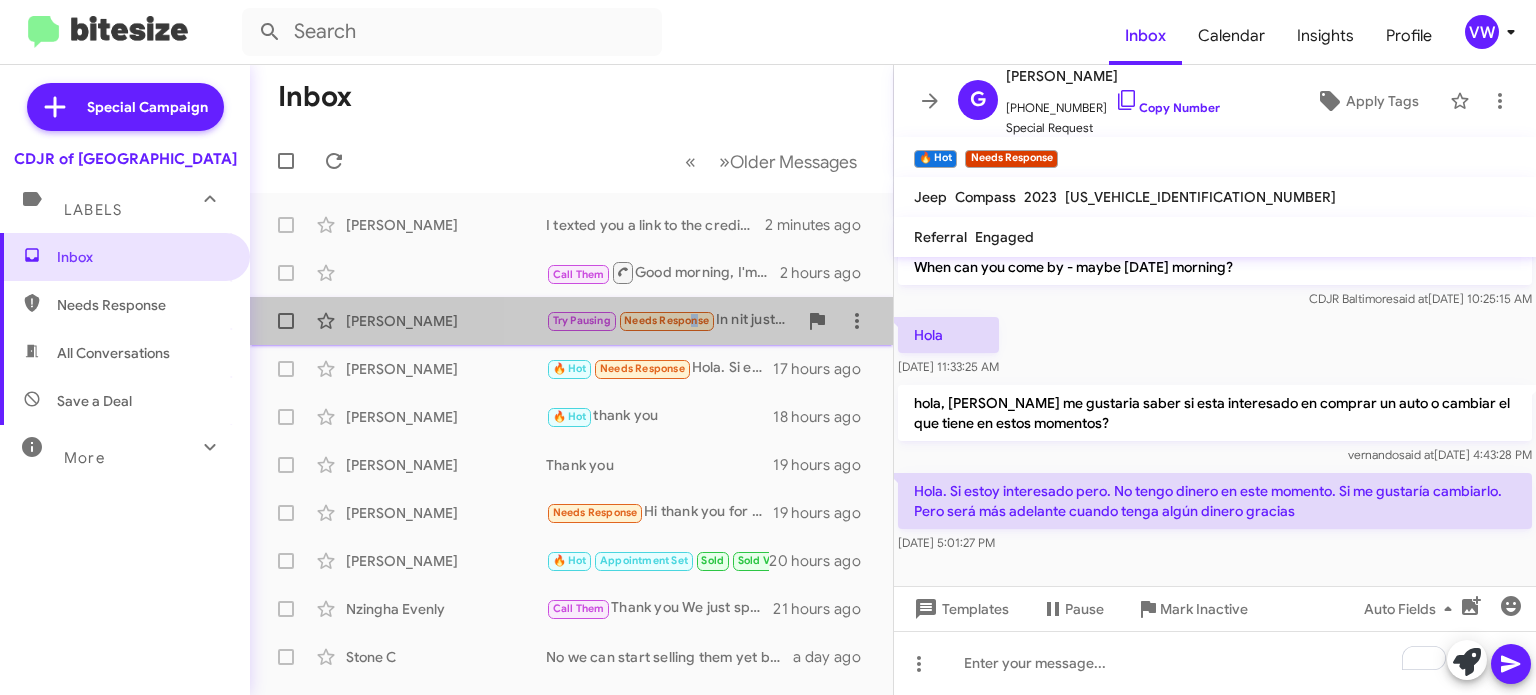 click on "Needs Response" 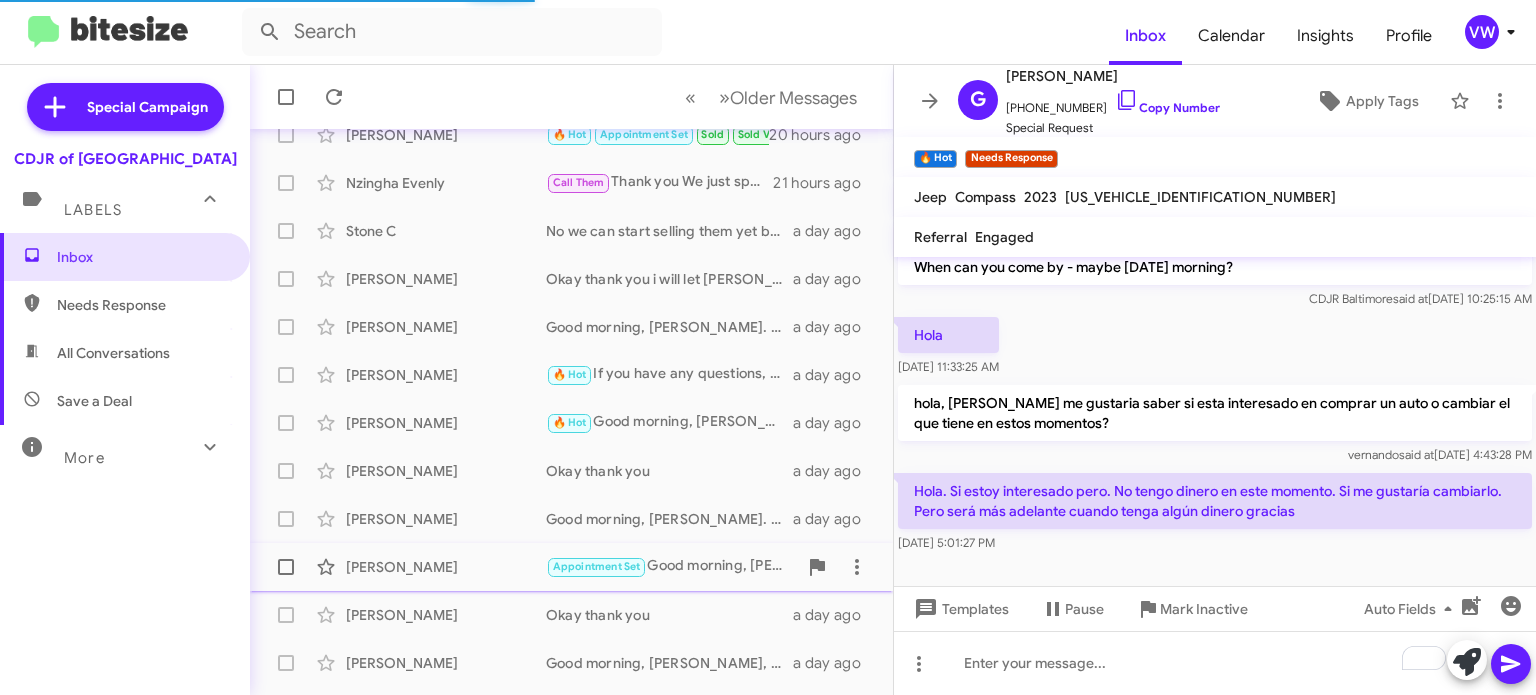 scroll, scrollTop: 465, scrollLeft: 0, axis: vertical 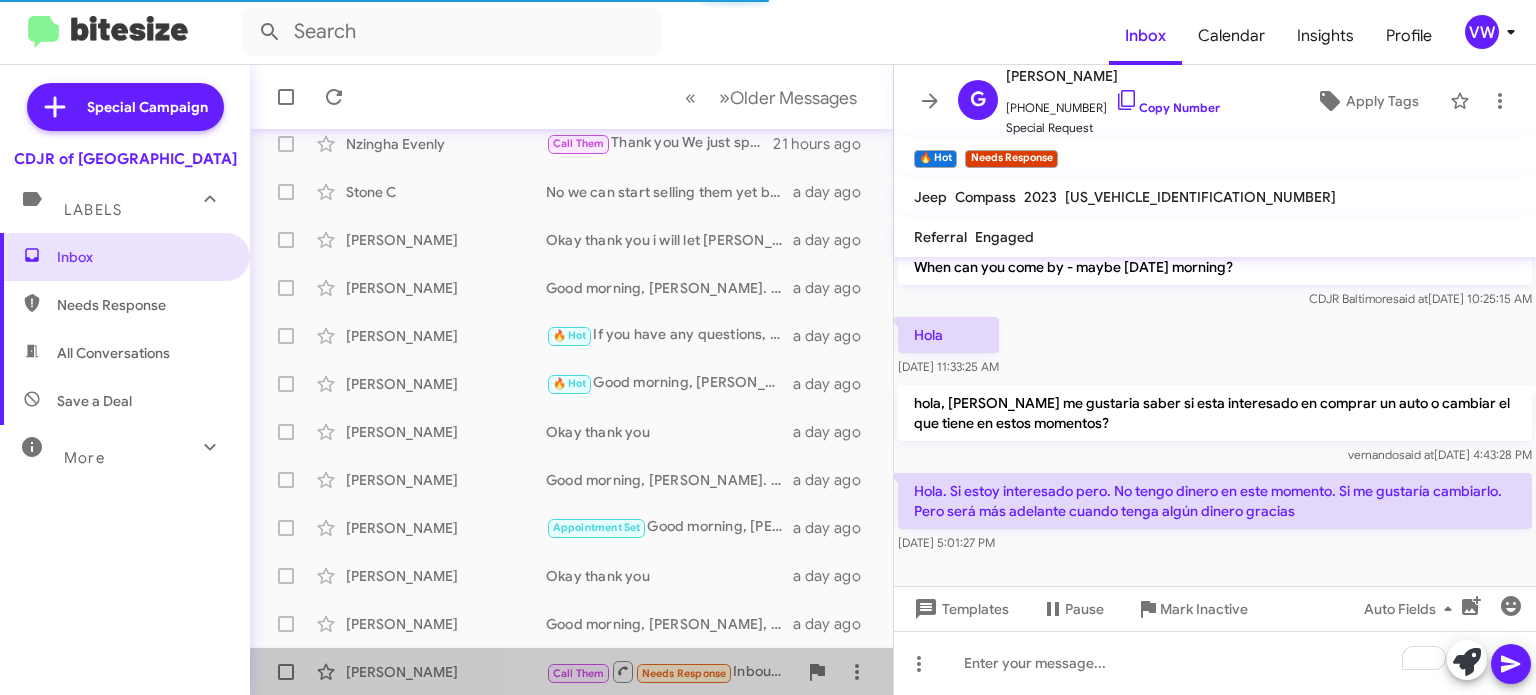 click on "Needs Response" 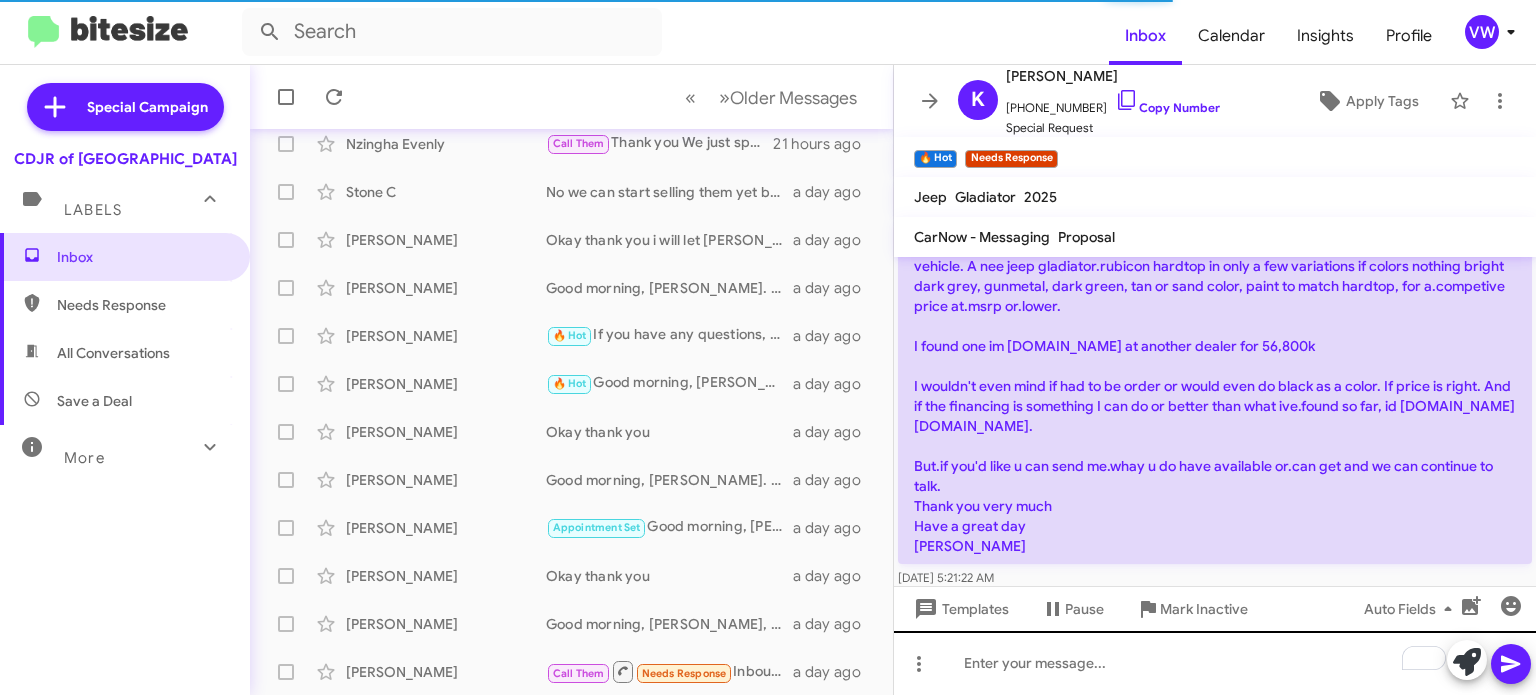 scroll, scrollTop: 52, scrollLeft: 0, axis: vertical 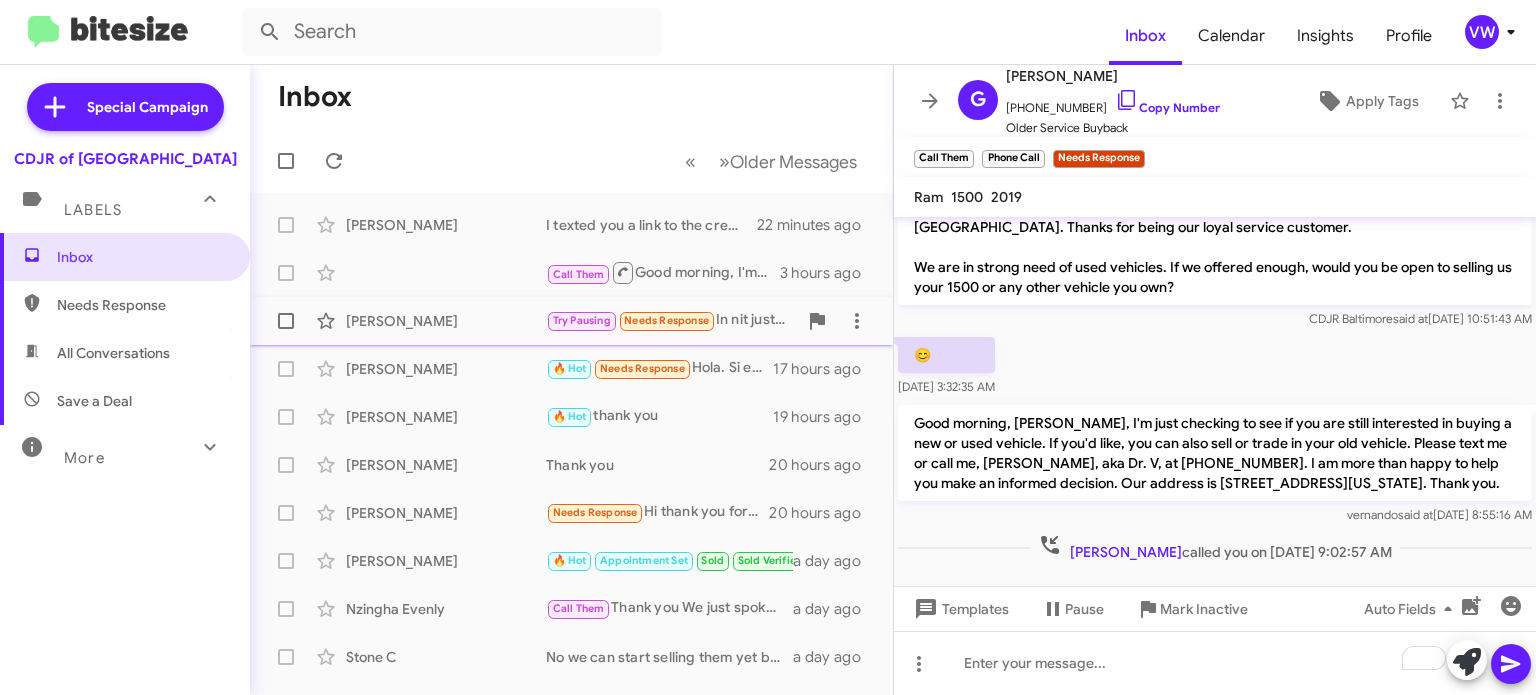 click on "Needs Response" 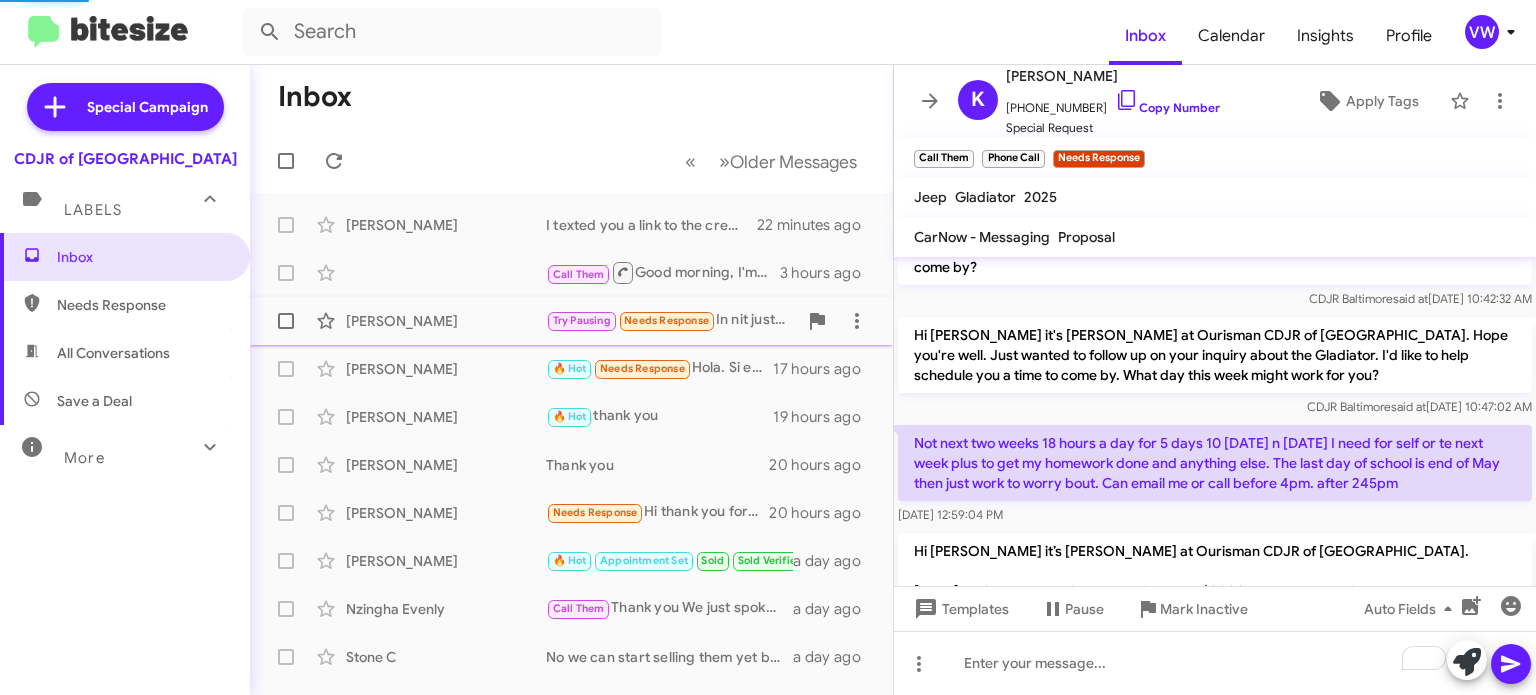 scroll, scrollTop: 941, scrollLeft: 0, axis: vertical 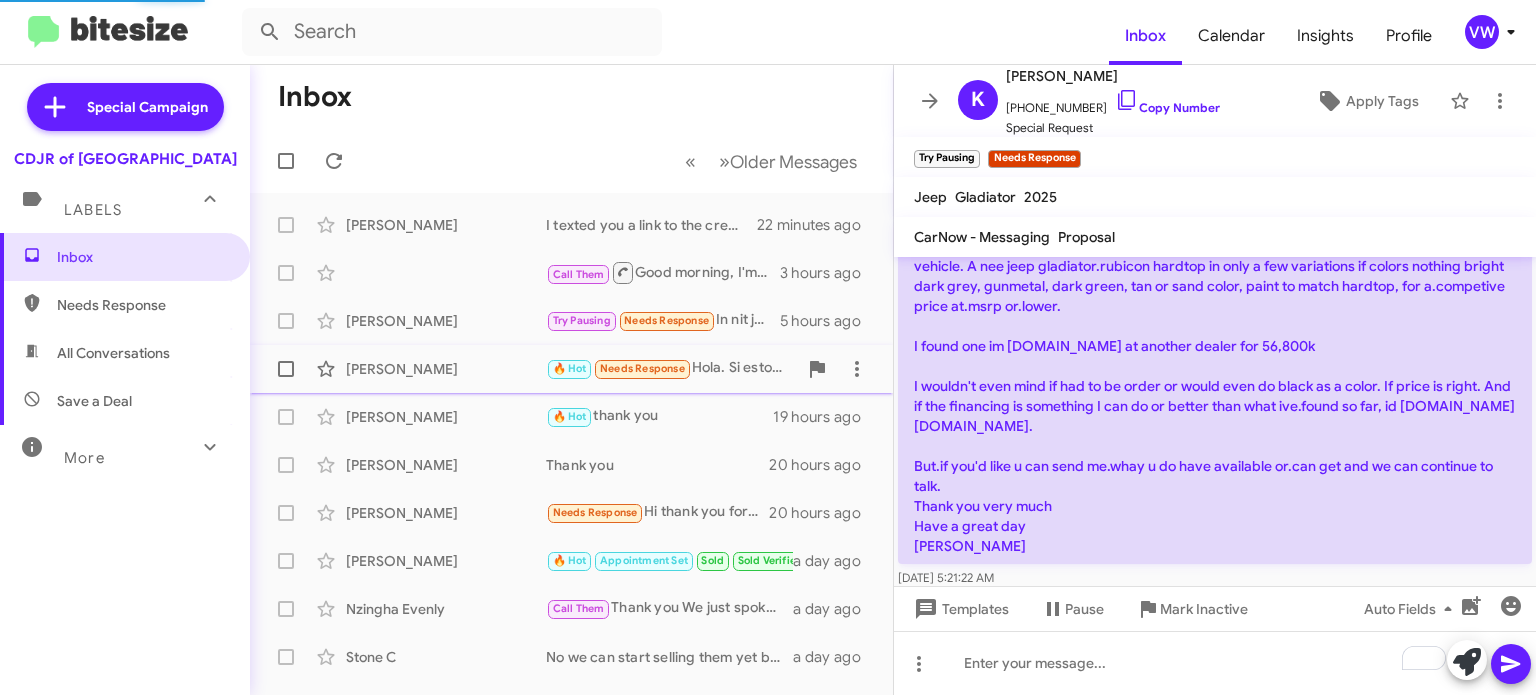 drag, startPoint x: 659, startPoint y: 388, endPoint x: 666, endPoint y: 379, distance: 11.401754 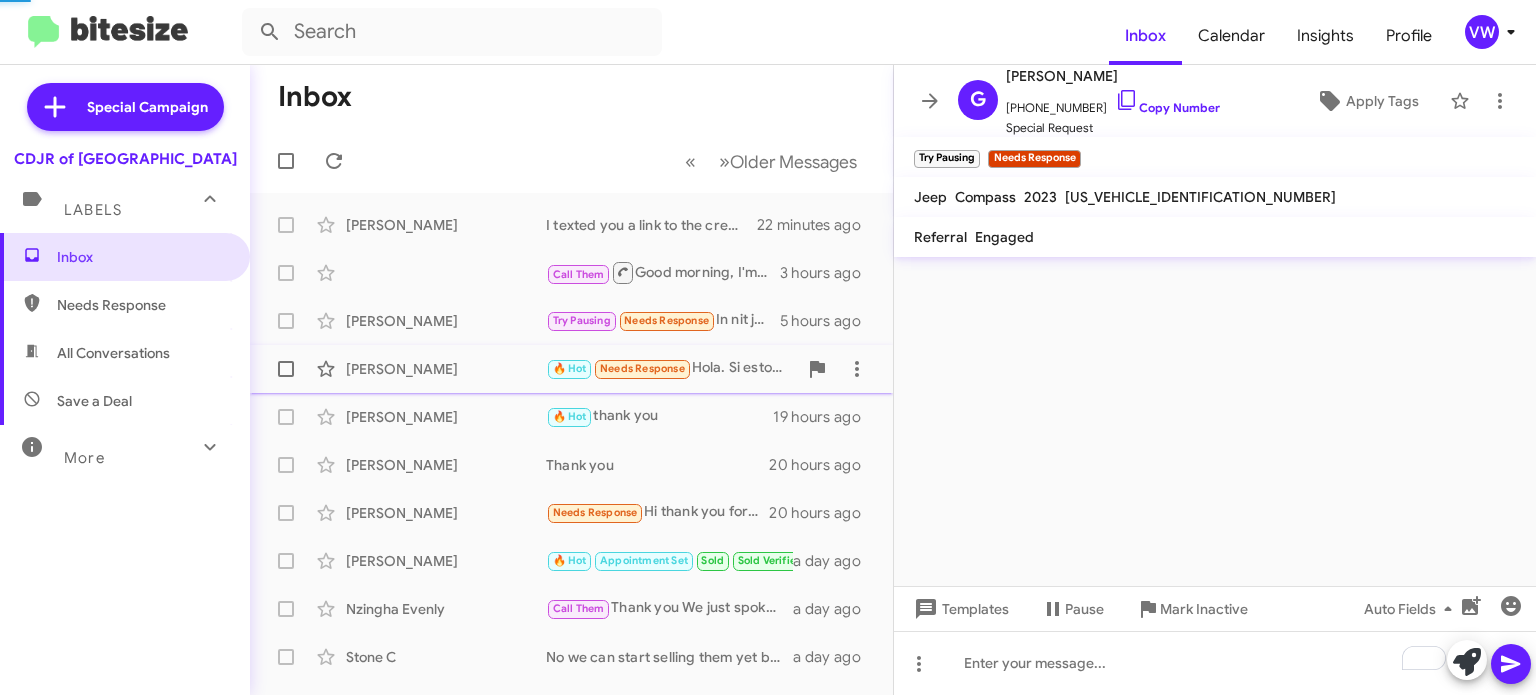 scroll, scrollTop: 0, scrollLeft: 0, axis: both 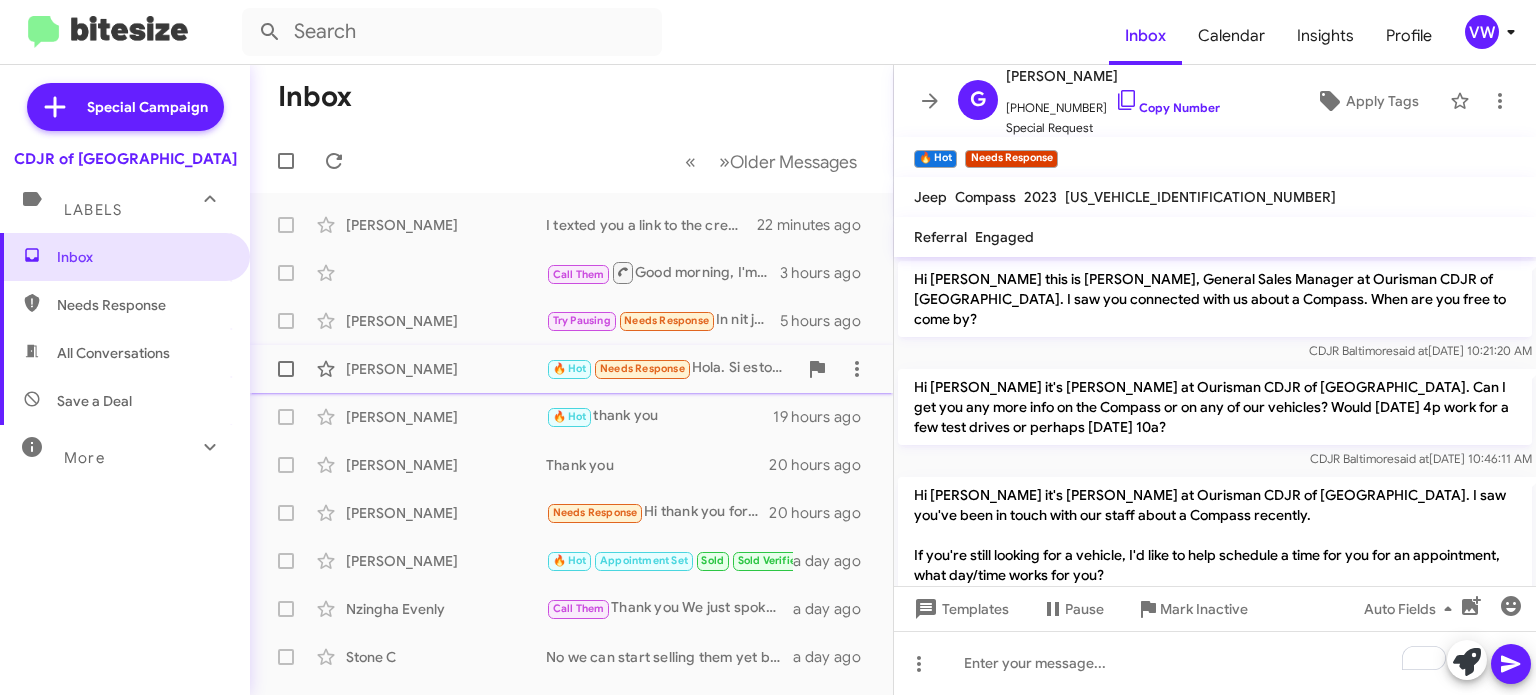 click on "Needs Response" 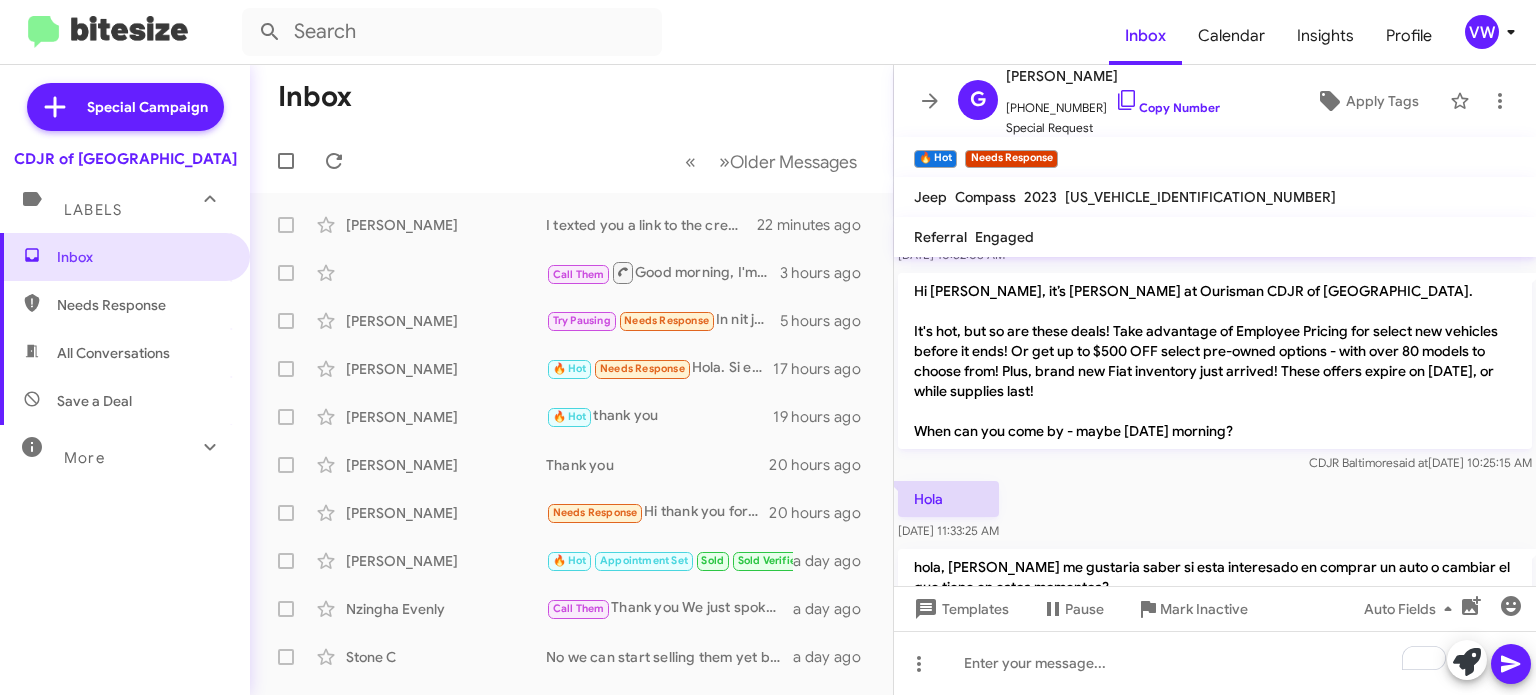 scroll, scrollTop: 1008, scrollLeft: 0, axis: vertical 